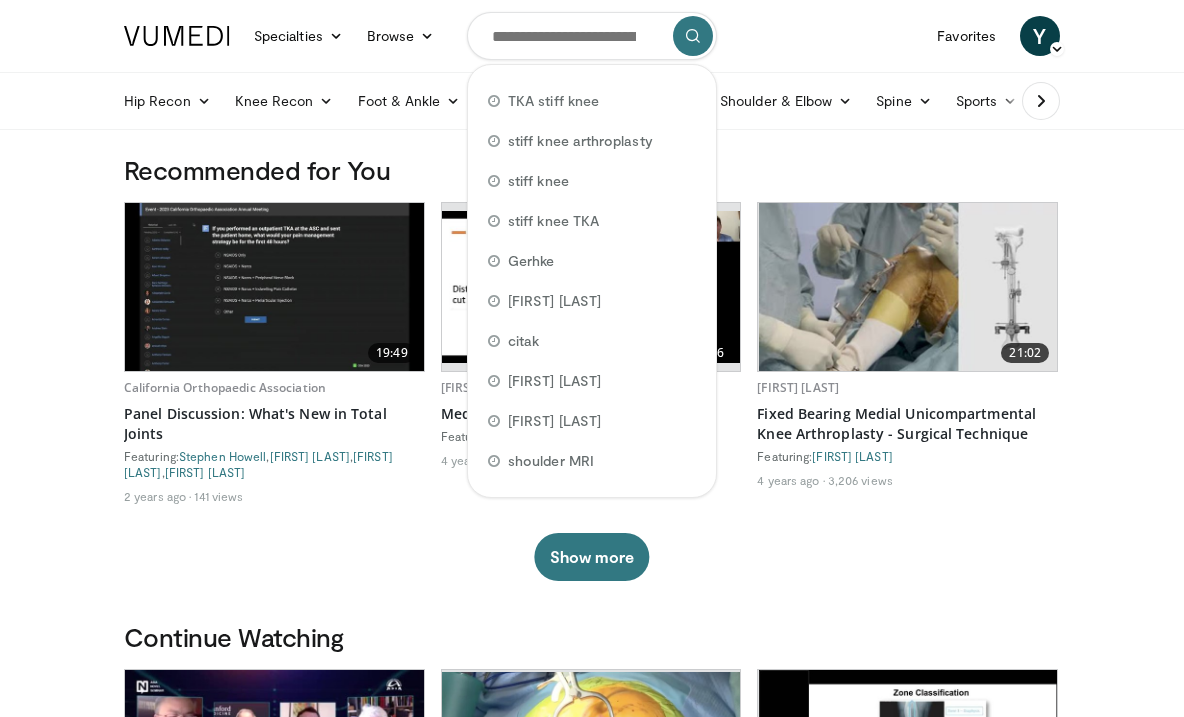 scroll, scrollTop: 0, scrollLeft: 0, axis: both 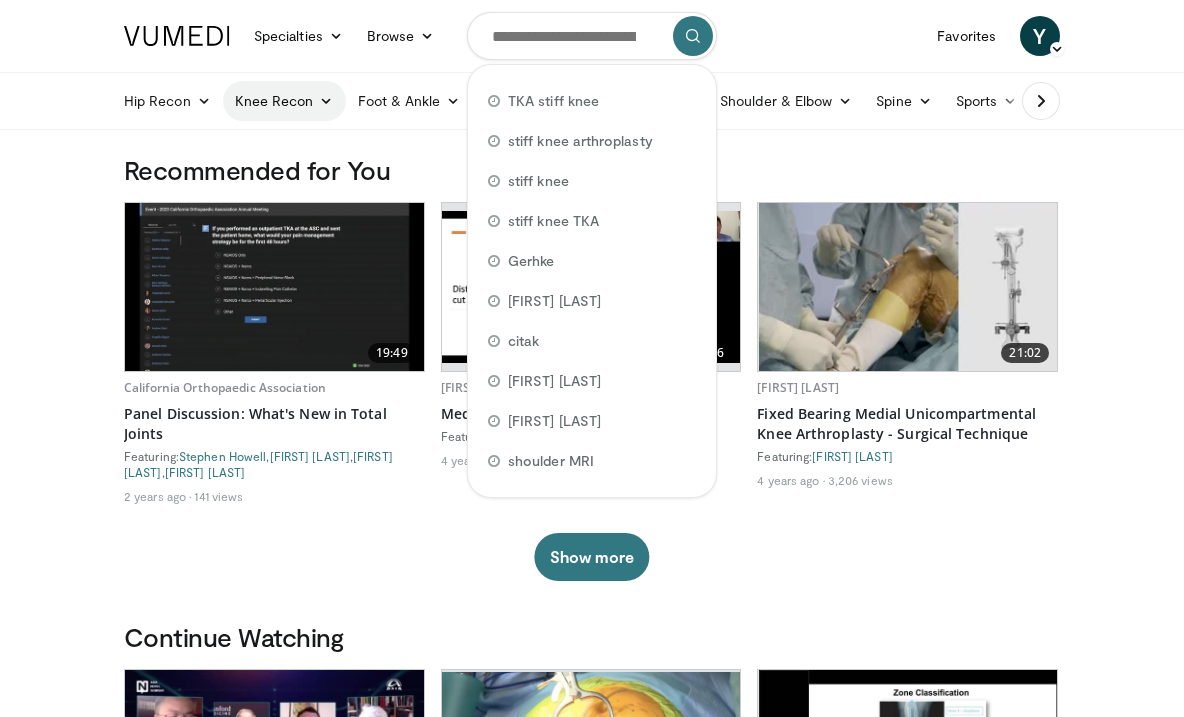 click on "Knee Recon" at bounding box center (284, 101) 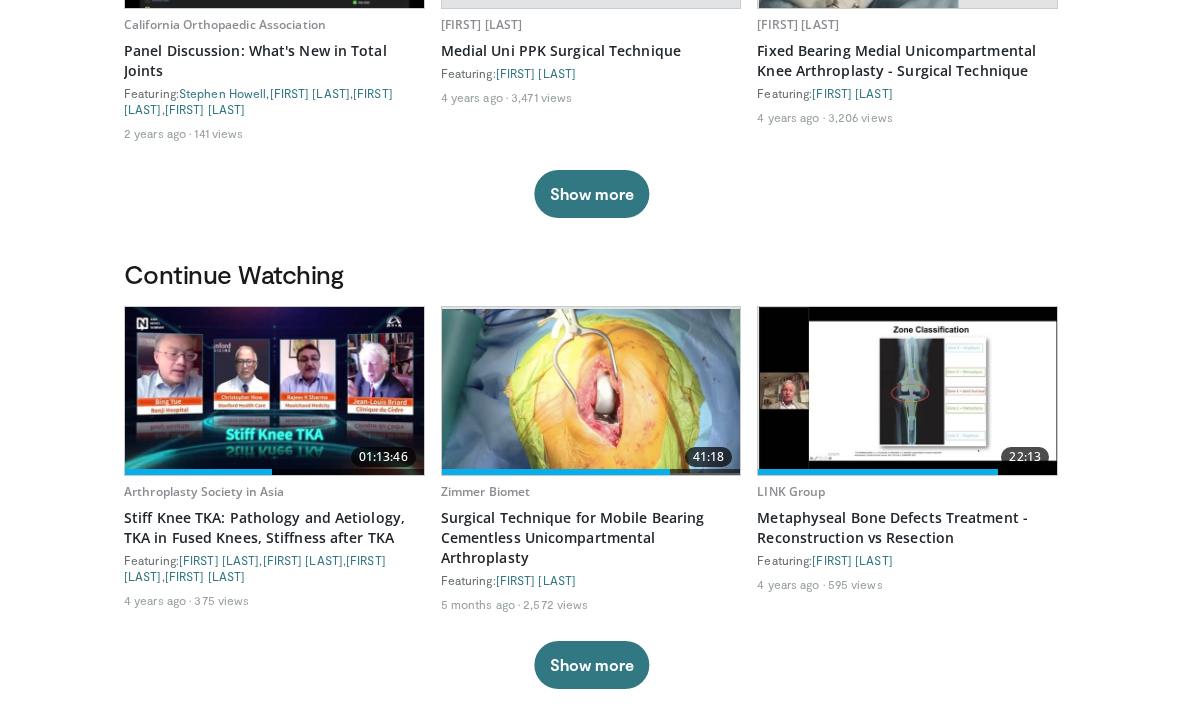 scroll, scrollTop: 411, scrollLeft: 0, axis: vertical 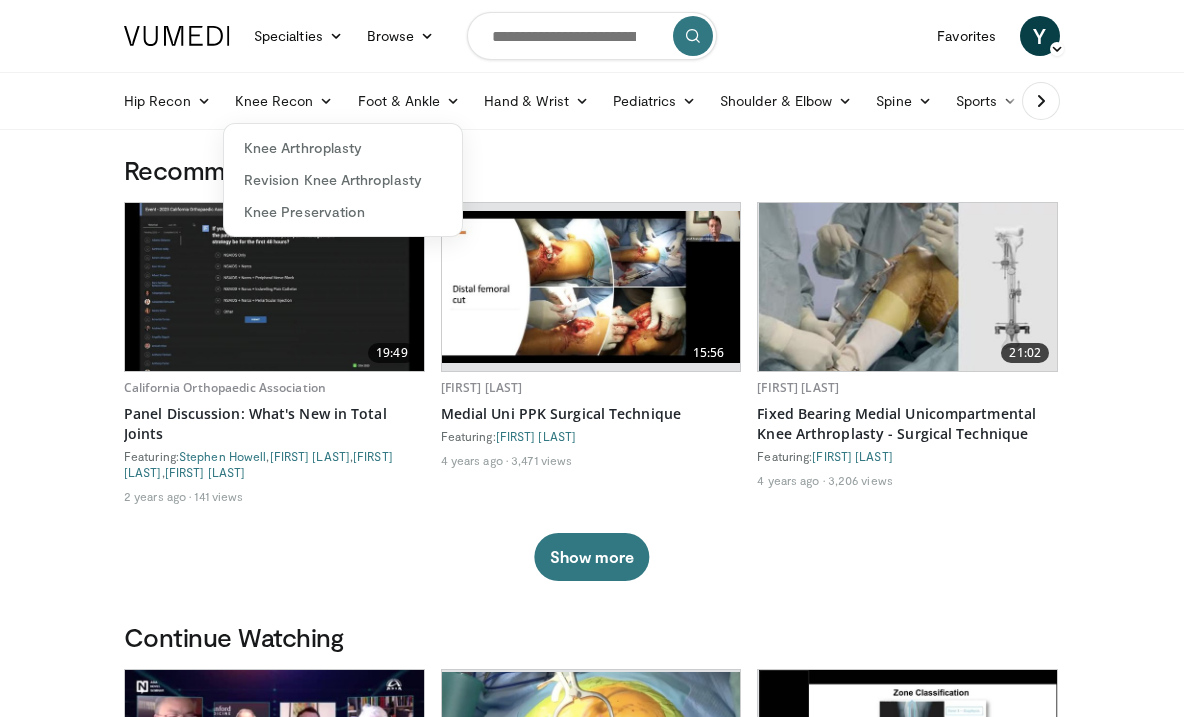 click on "Recommended for You
19:49
California Orthopaedic Association
Panel Discussion: What's New in Total Joints
Featuring:  Stephen Howell ,  Kevin Plancher ,  Nithin Reddy ,  Bryant Bonner
2 years ago
141 views
15:56
Francesco Benazzo
Medial Uni PPK Surgical Technique
Featuring:  Francesco Benazzo
4 years ago
3,471 views
21:02
Philip Winnock de Grave
Fixed Bearing Medial Unicompartmental Knee Arthroplasty - Surgical Technique
Featuring:  Philip Winnock de Grave
4 years ago
3,206 views
," at bounding box center [592, 387] 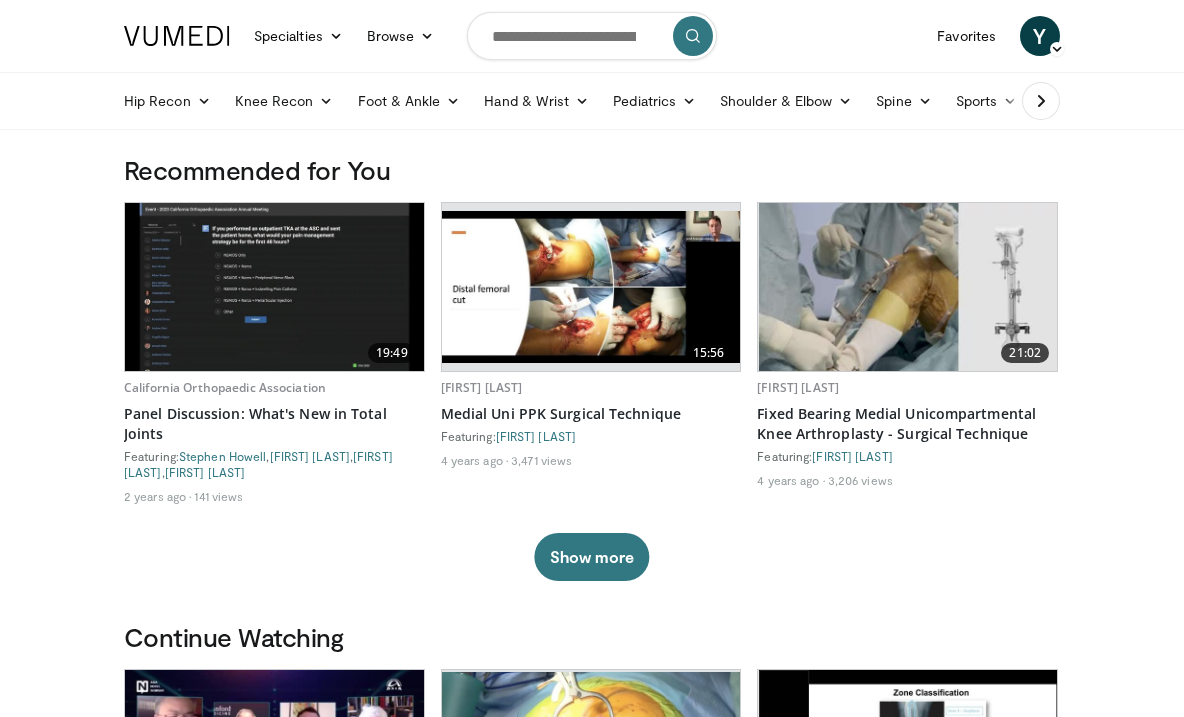 scroll, scrollTop: 0, scrollLeft: 0, axis: both 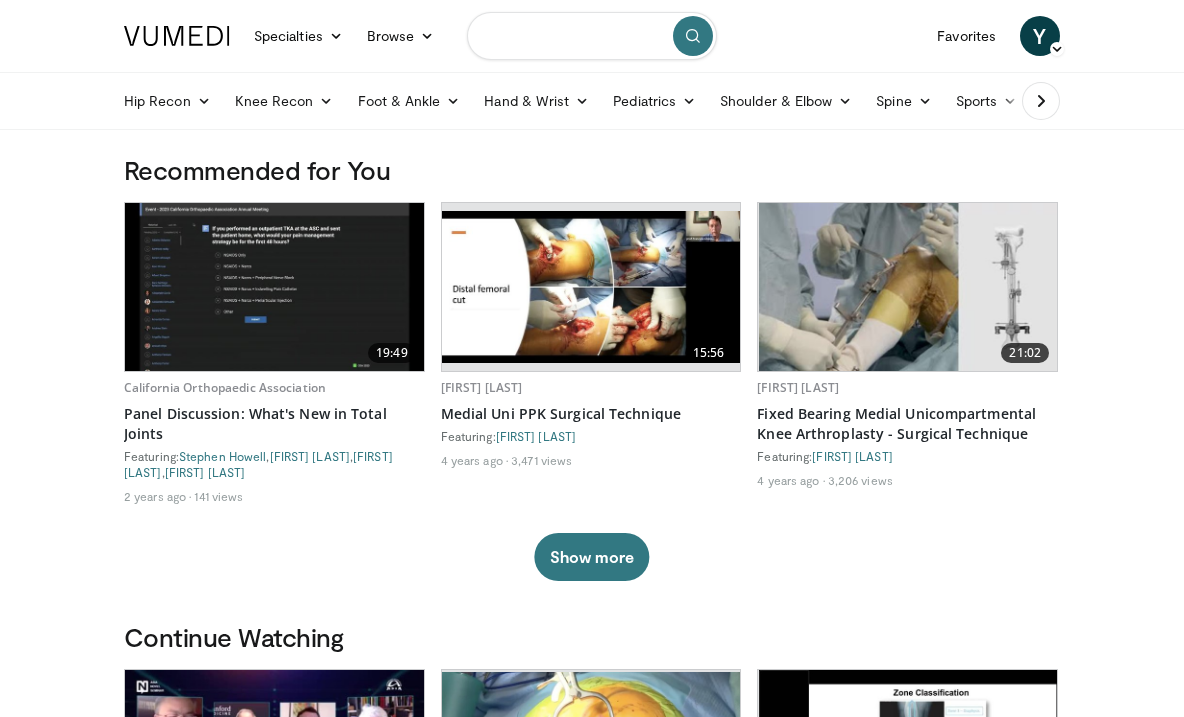 click at bounding box center (592, 36) 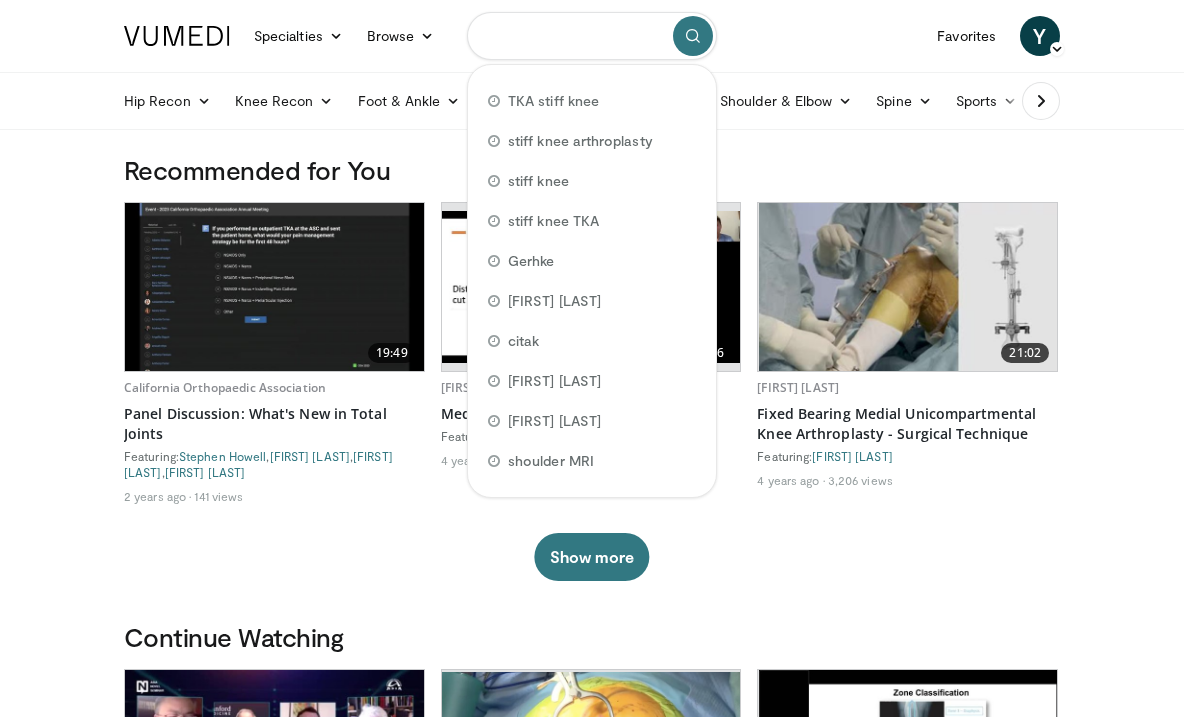 paste on "**********" 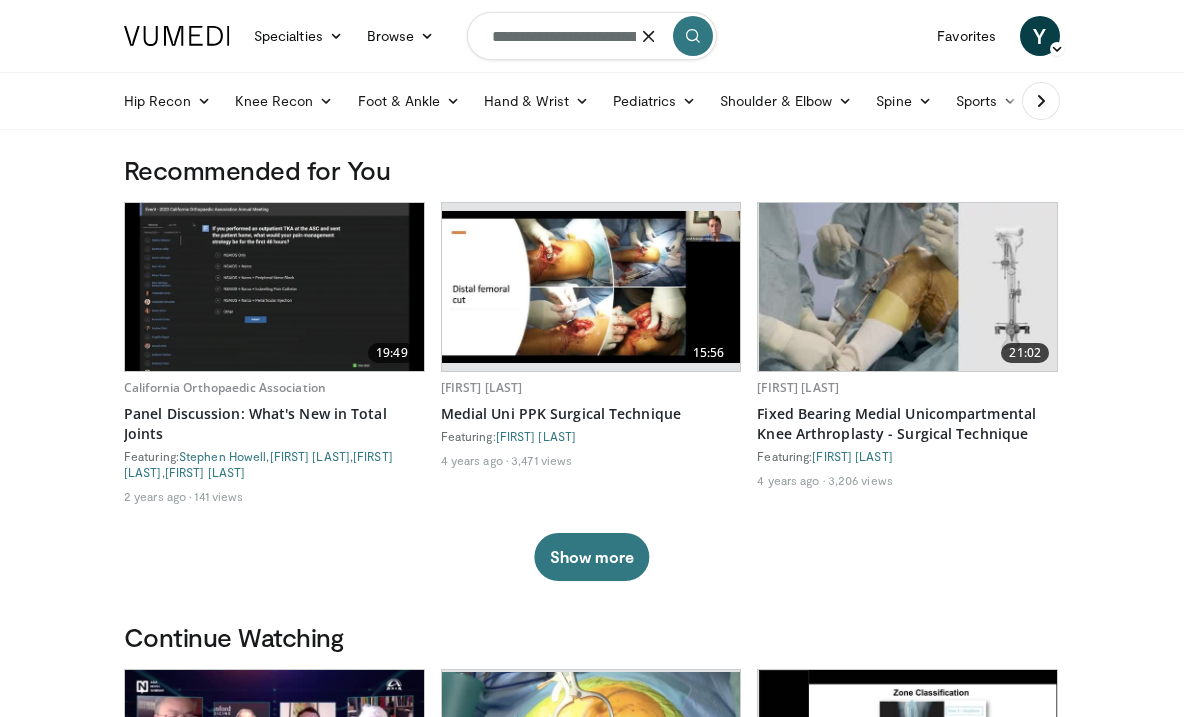 type on "**********" 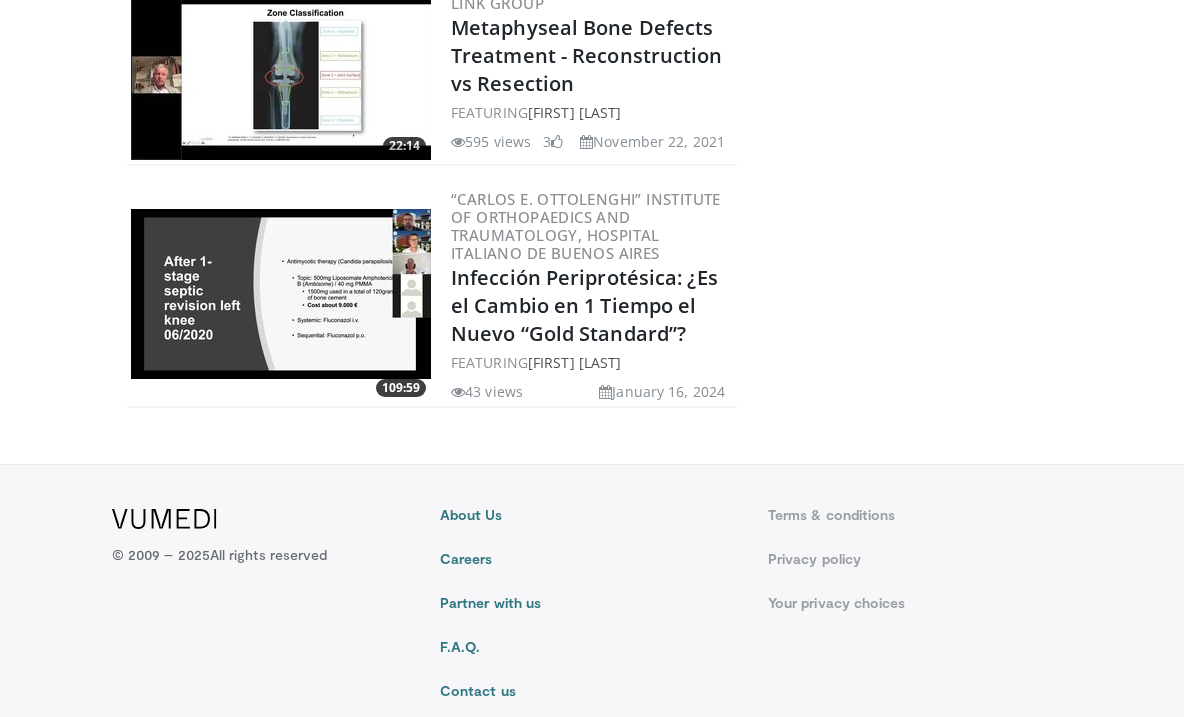 scroll, scrollTop: 737, scrollLeft: 0, axis: vertical 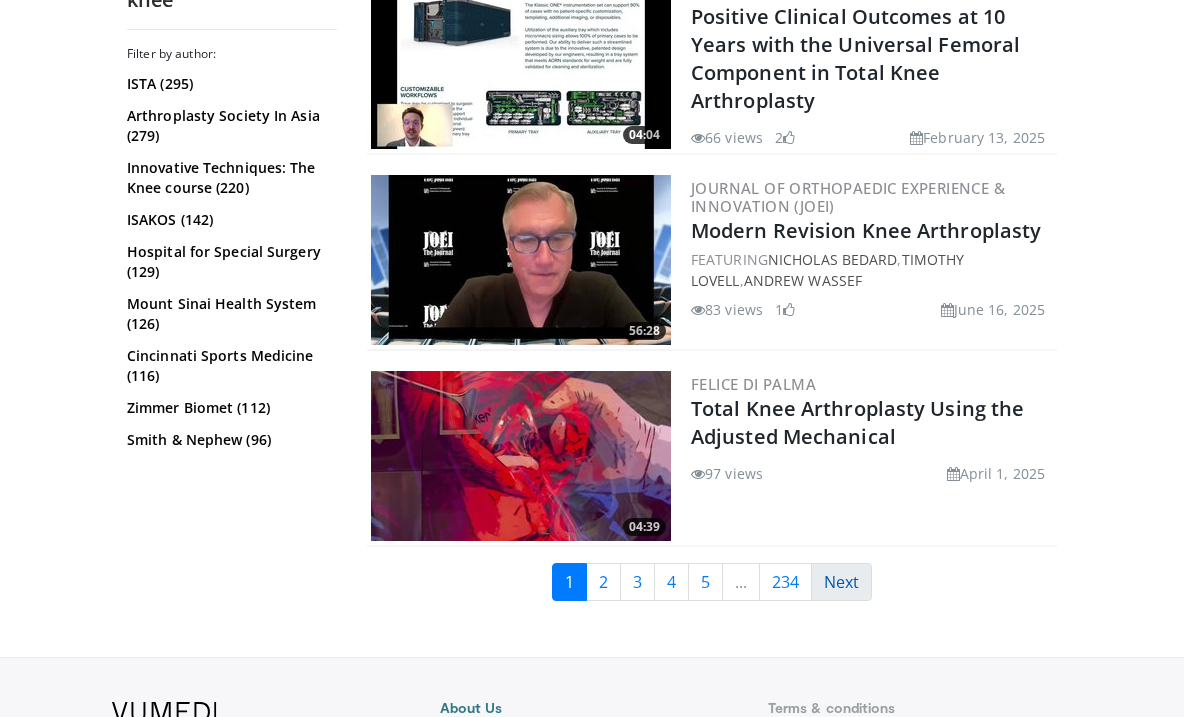 click on "Next" at bounding box center [841, 582] 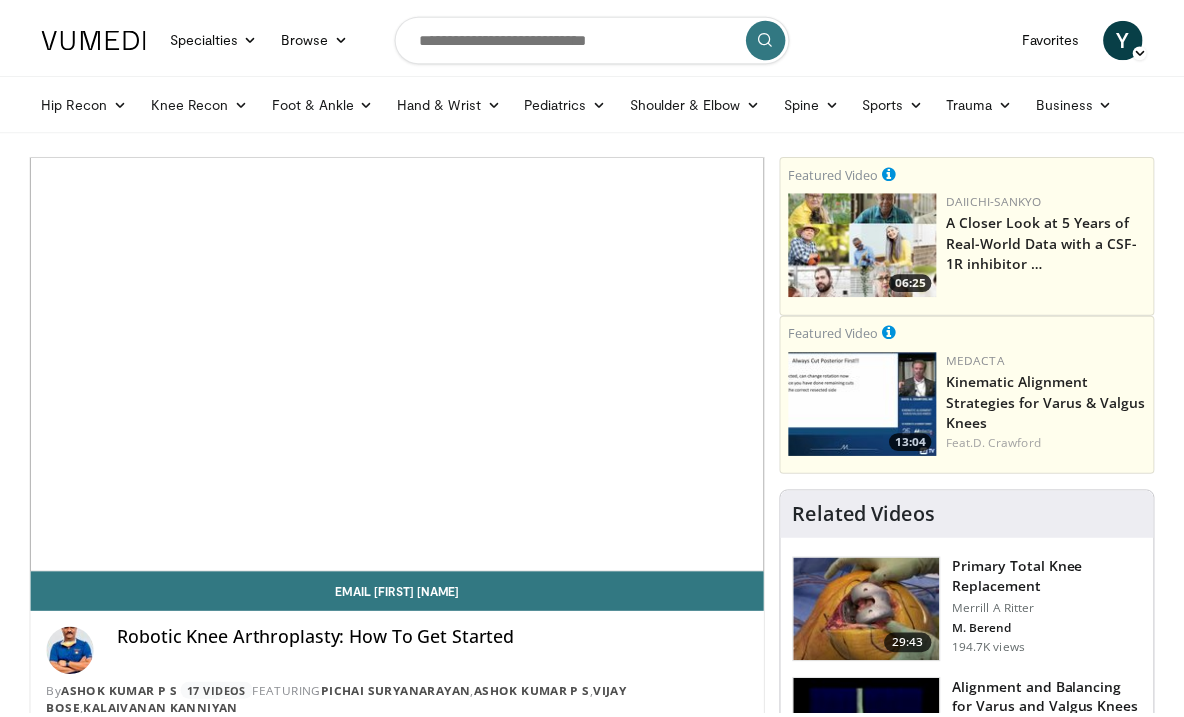 scroll, scrollTop: 0, scrollLeft: 0, axis: both 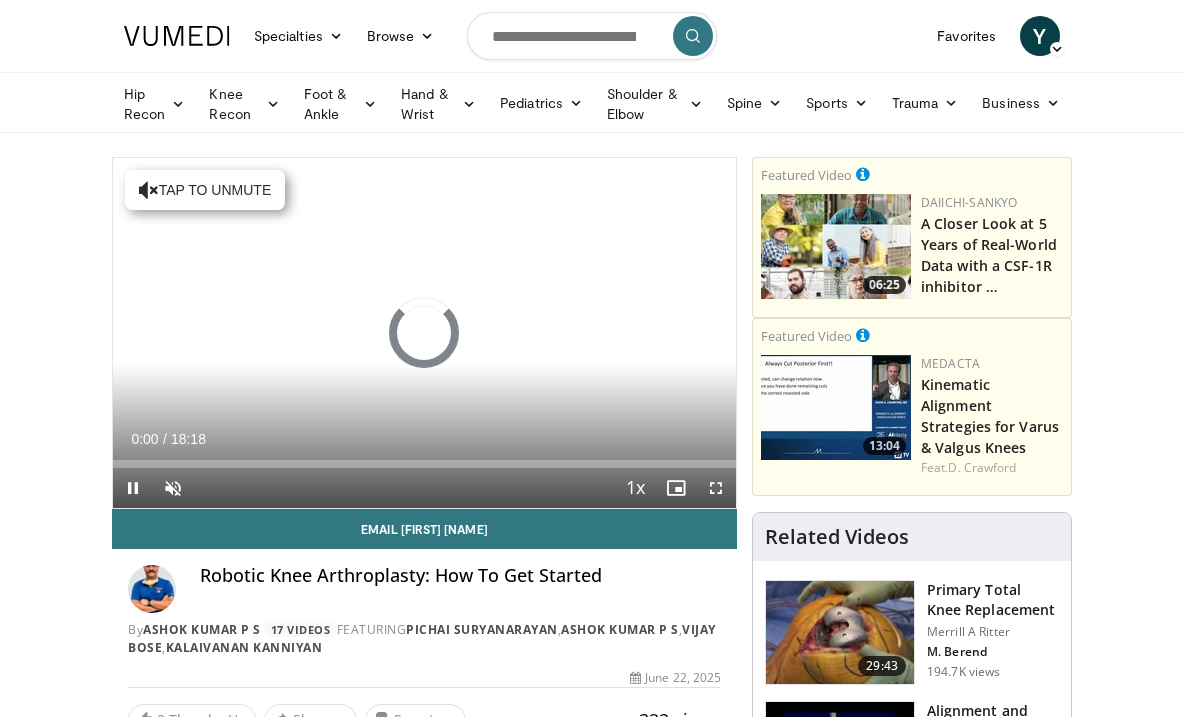 click at bounding box center (133, 488) 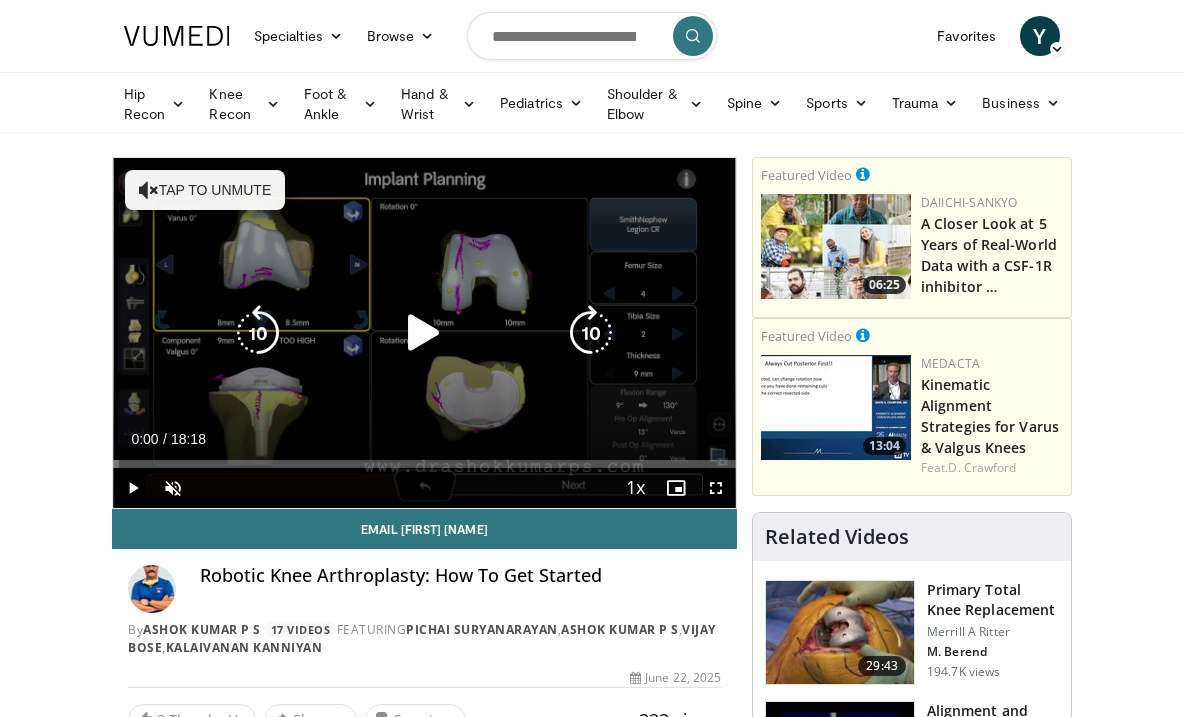click at bounding box center [424, 333] 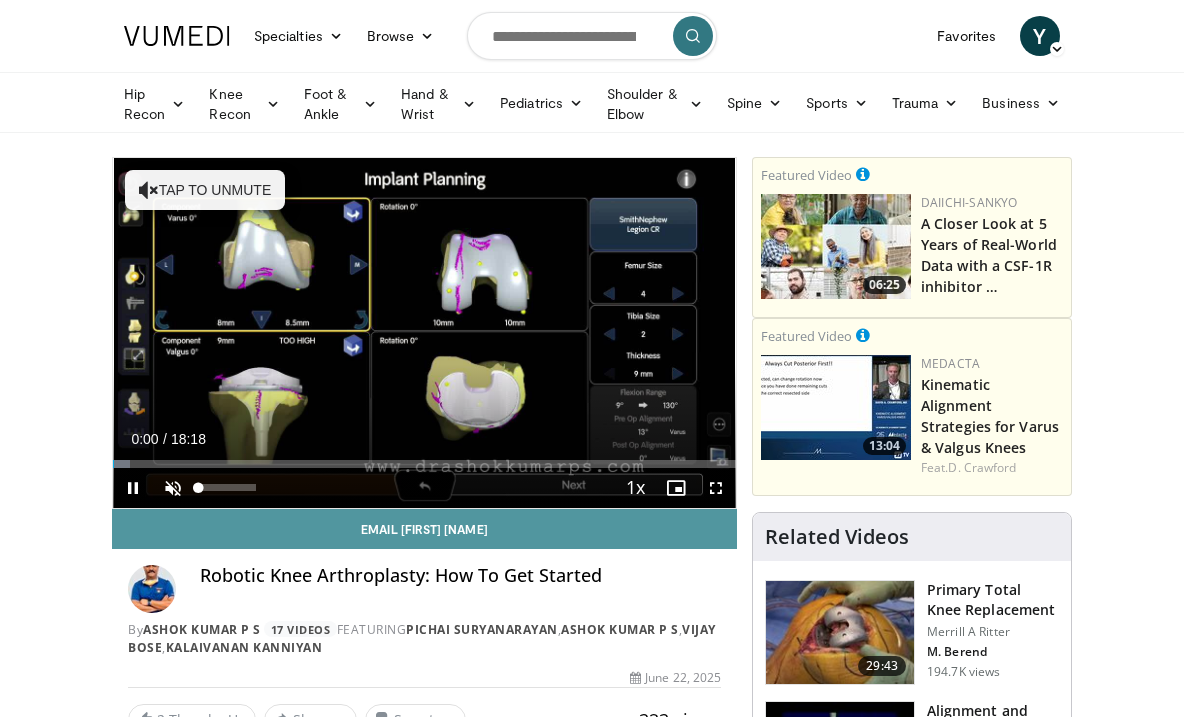 drag, startPoint x: 170, startPoint y: 488, endPoint x: 196, endPoint y: 523, distance: 43.60046 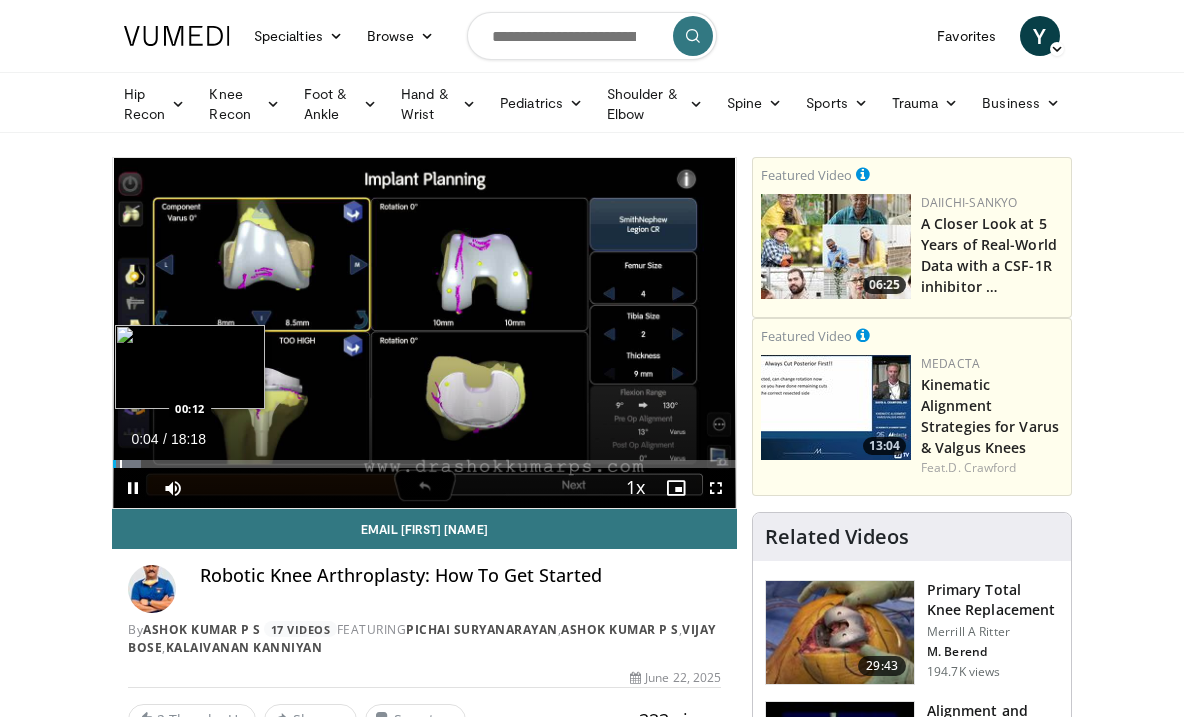 click at bounding box center (121, 464) 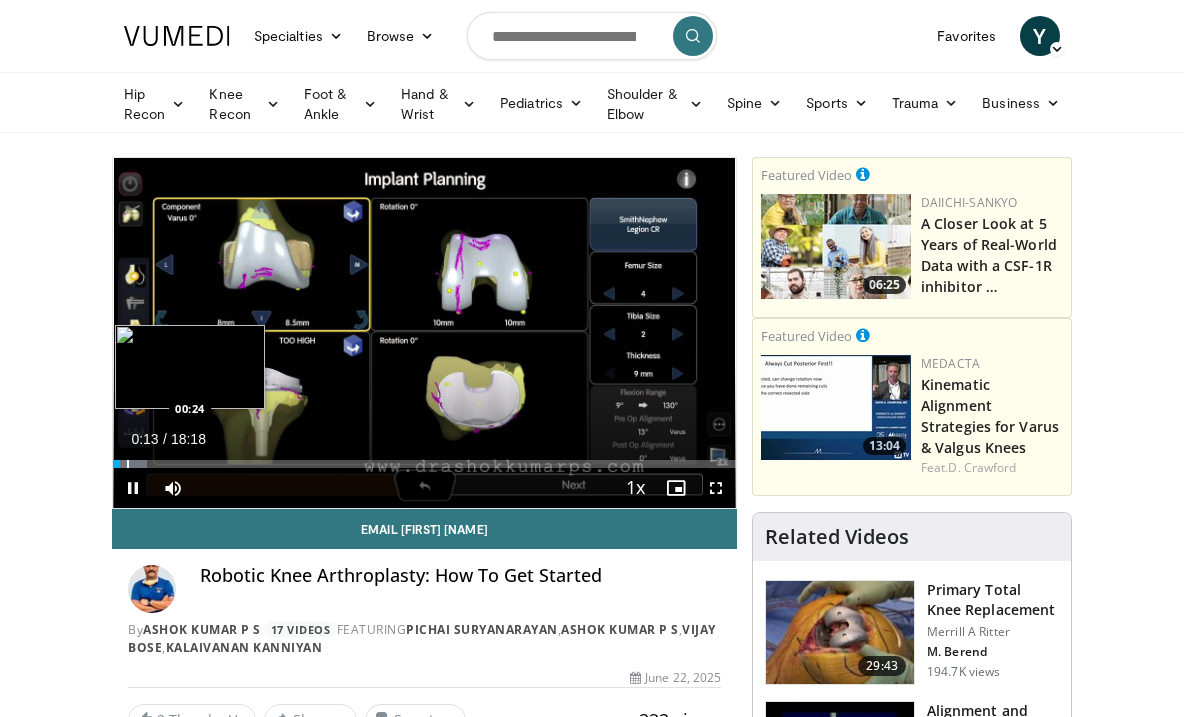 click on "Loaded :  5.41% 00:13 00:24" at bounding box center (424, 464) 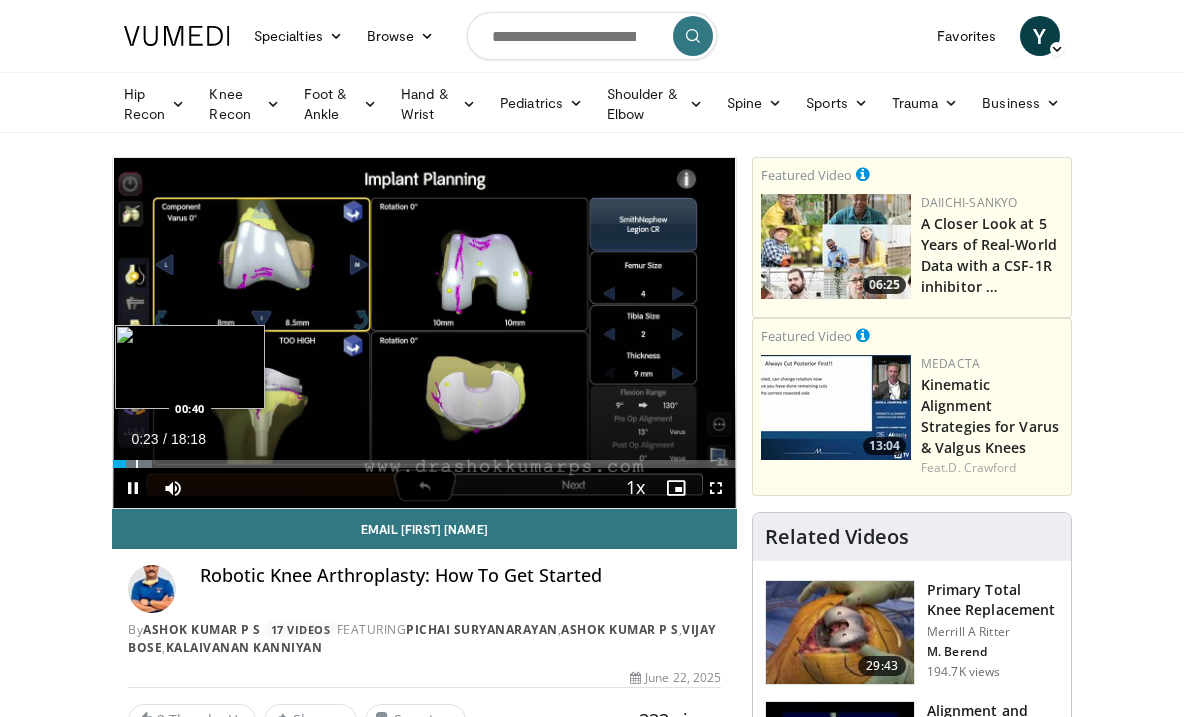 click at bounding box center [137, 464] 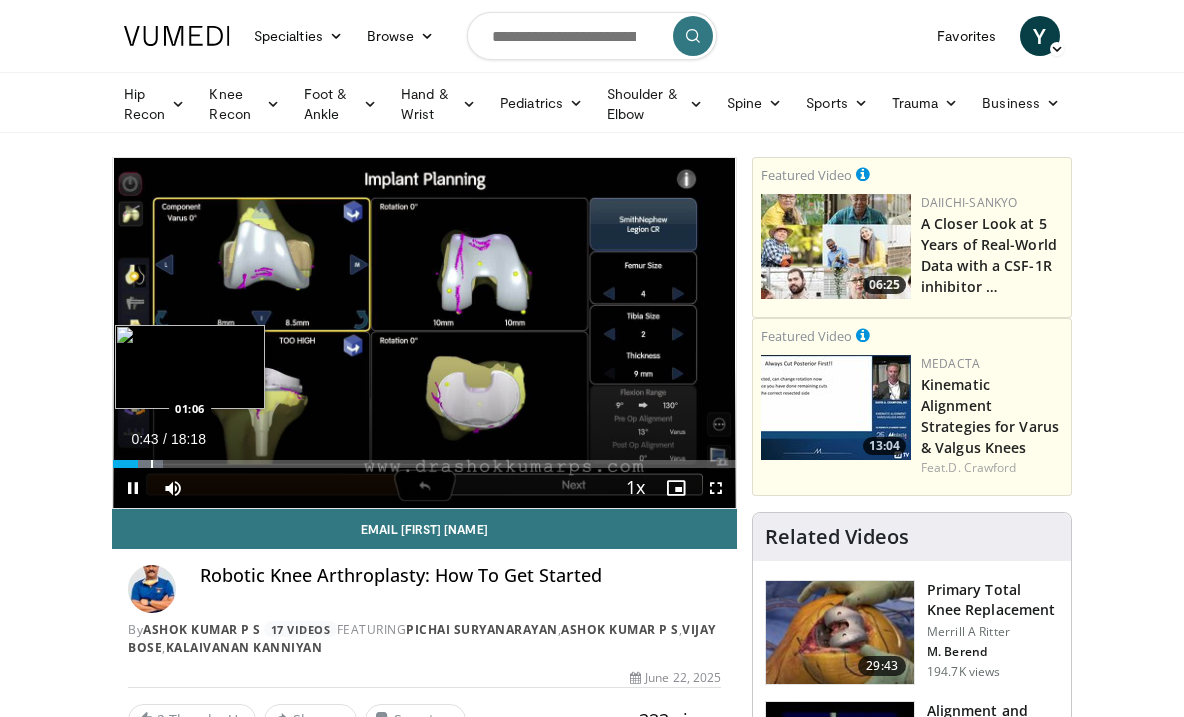 click at bounding box center [152, 464] 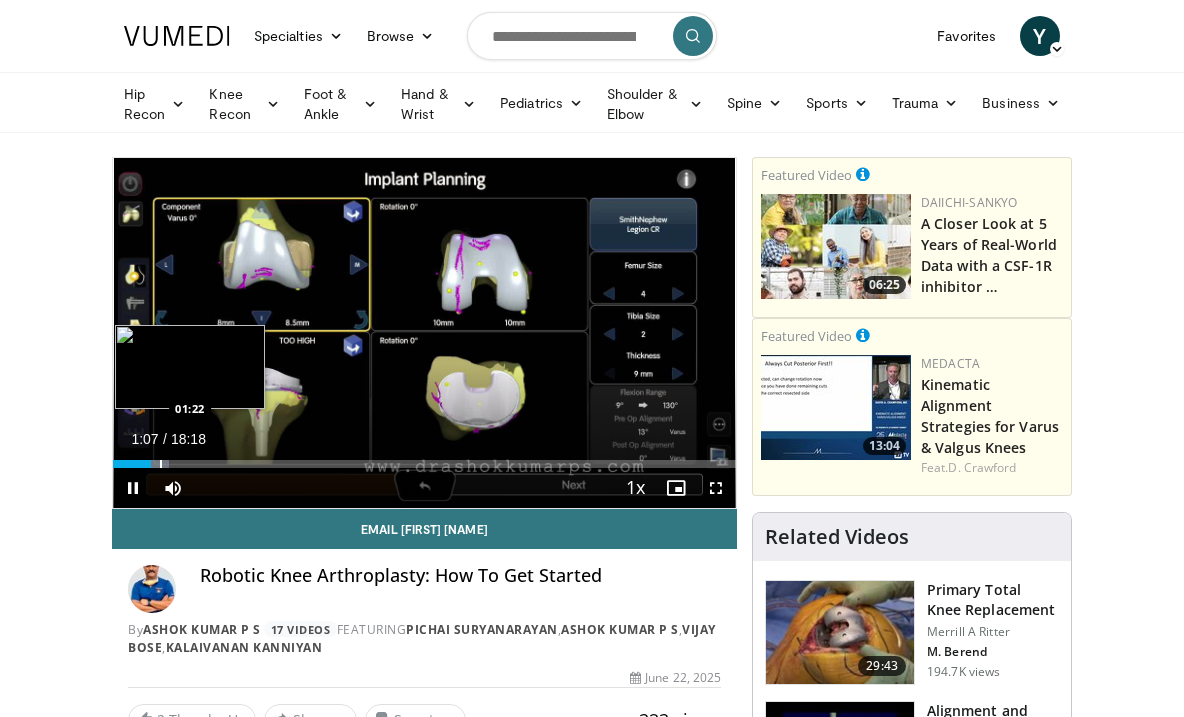 click on "Loaded :  9.02% 01:07 01:22" at bounding box center [424, 464] 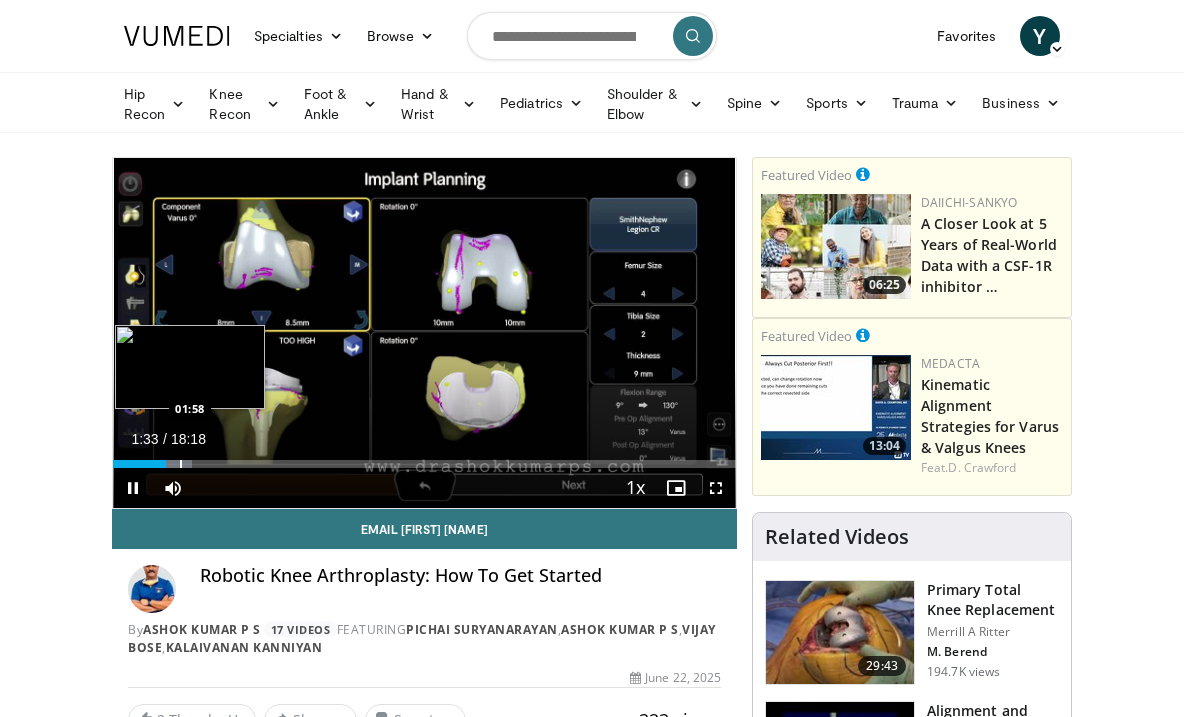 click at bounding box center (181, 464) 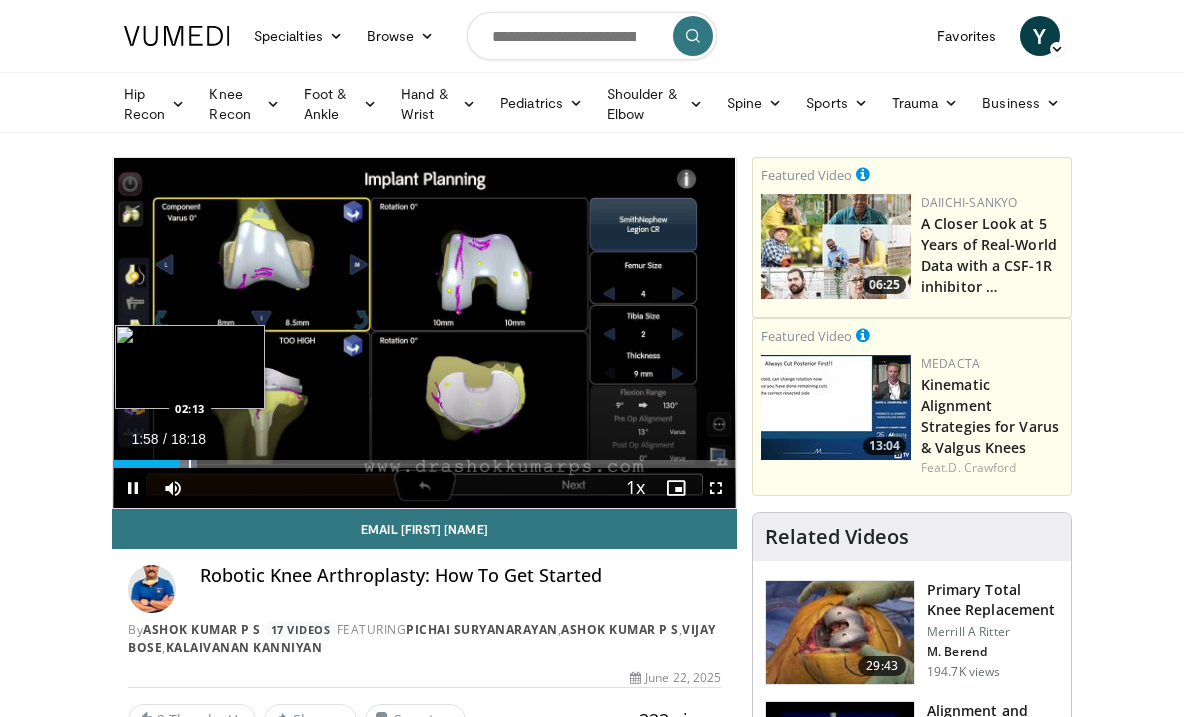 click at bounding box center [190, 464] 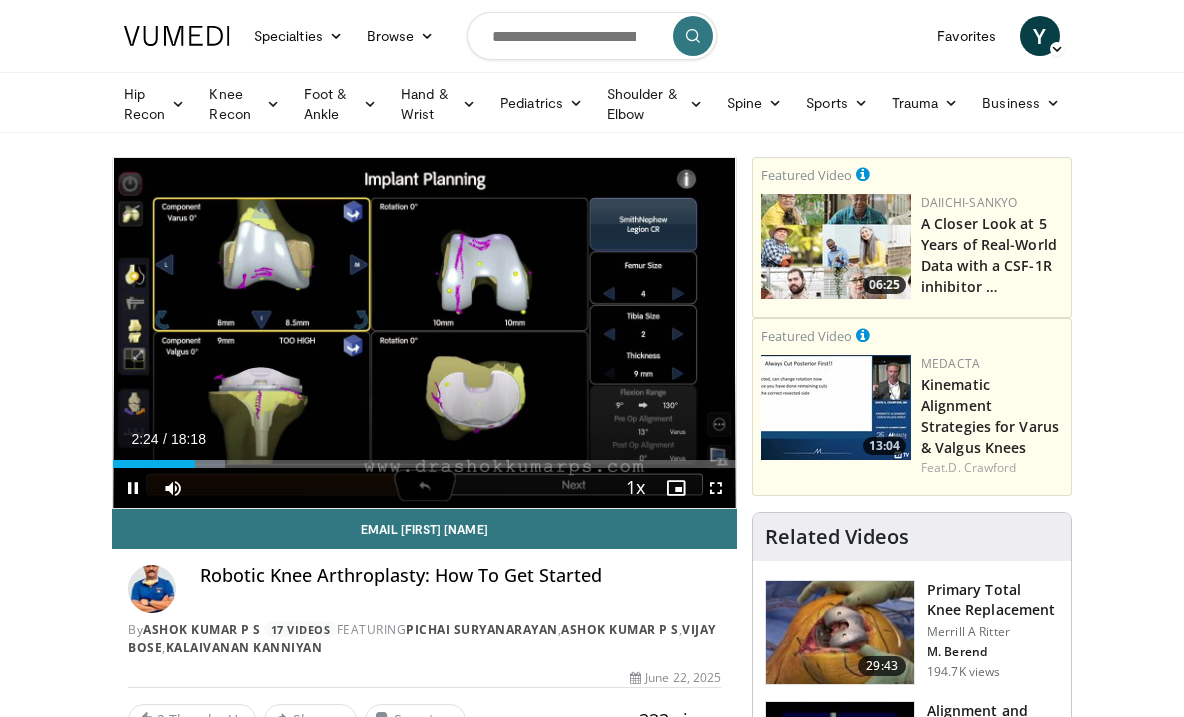 click at bounding box center (133, 488) 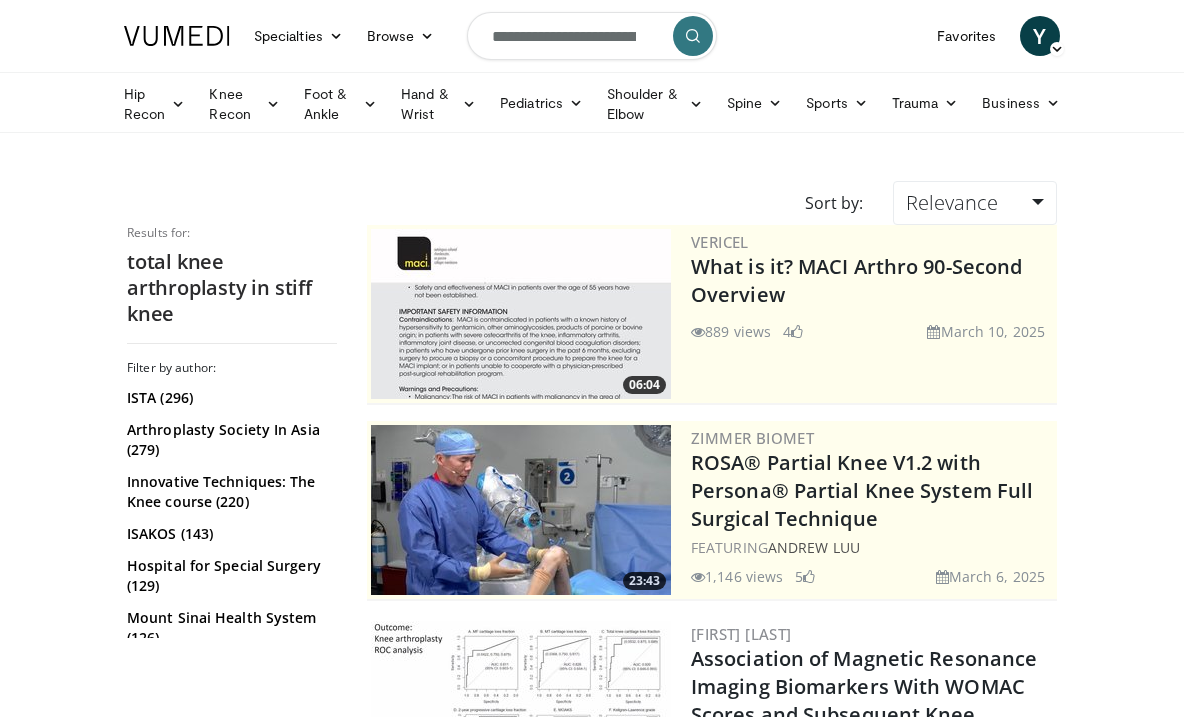 scroll, scrollTop: 0, scrollLeft: 0, axis: both 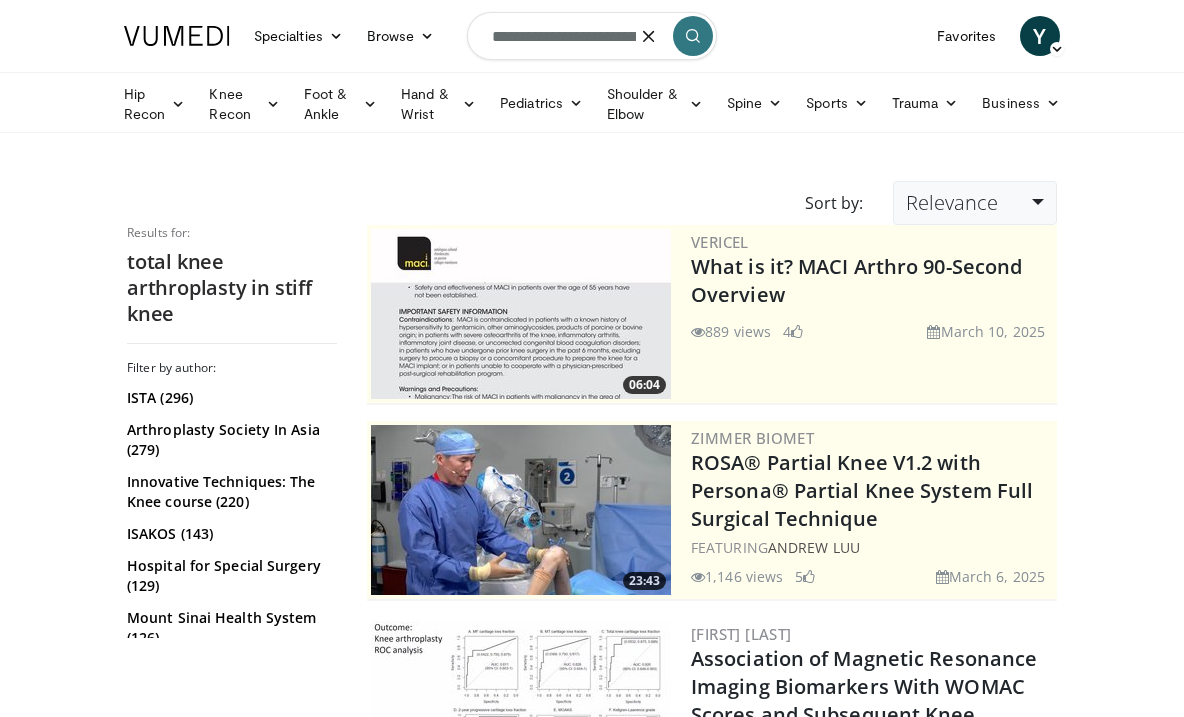 click on "Relevance" at bounding box center [975, 203] 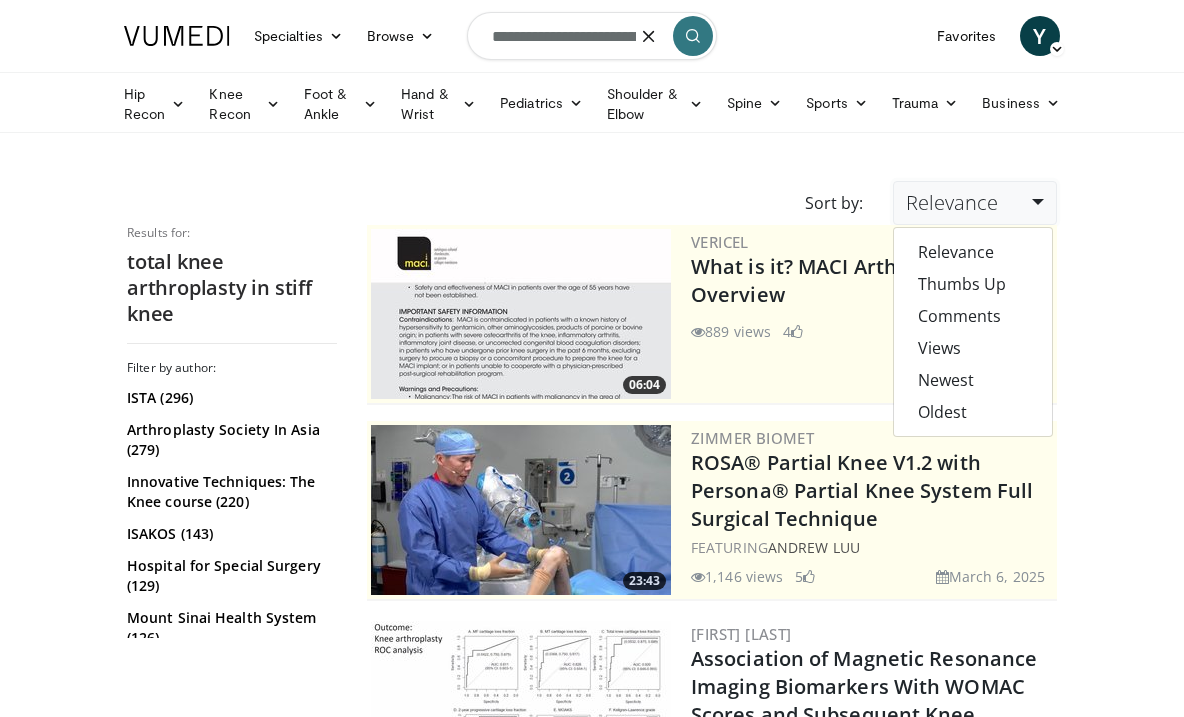 click on "**********" at bounding box center (592, 36) 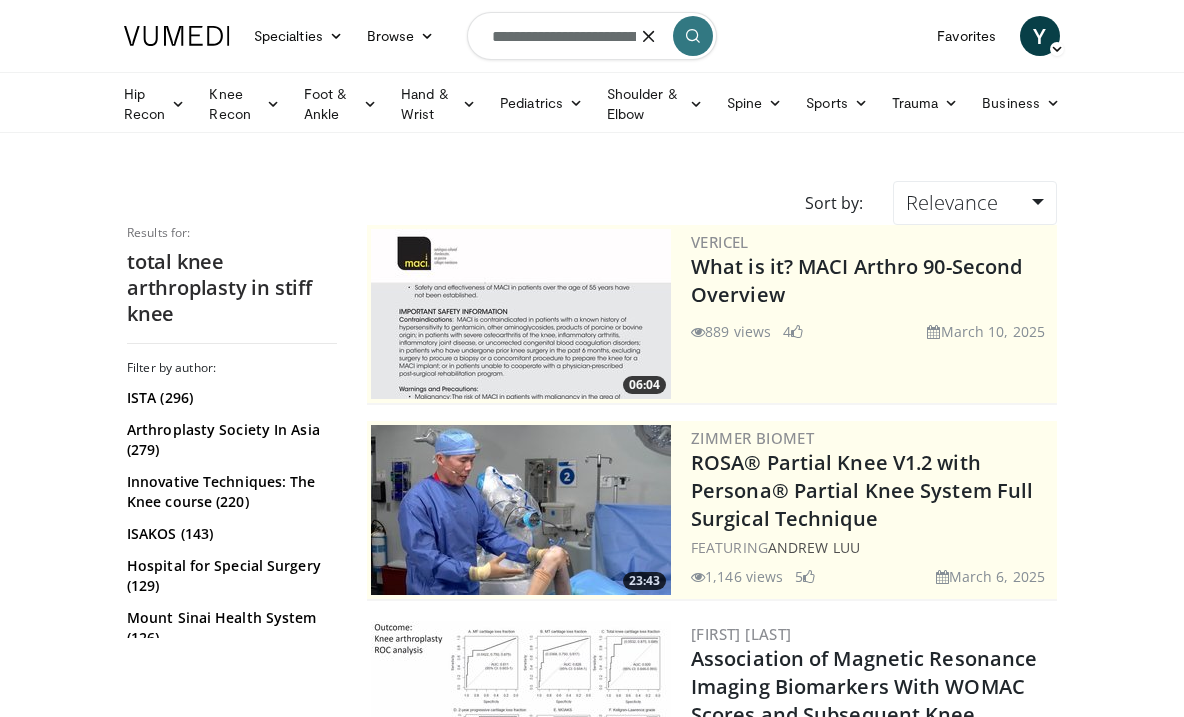 click at bounding box center [693, 36] 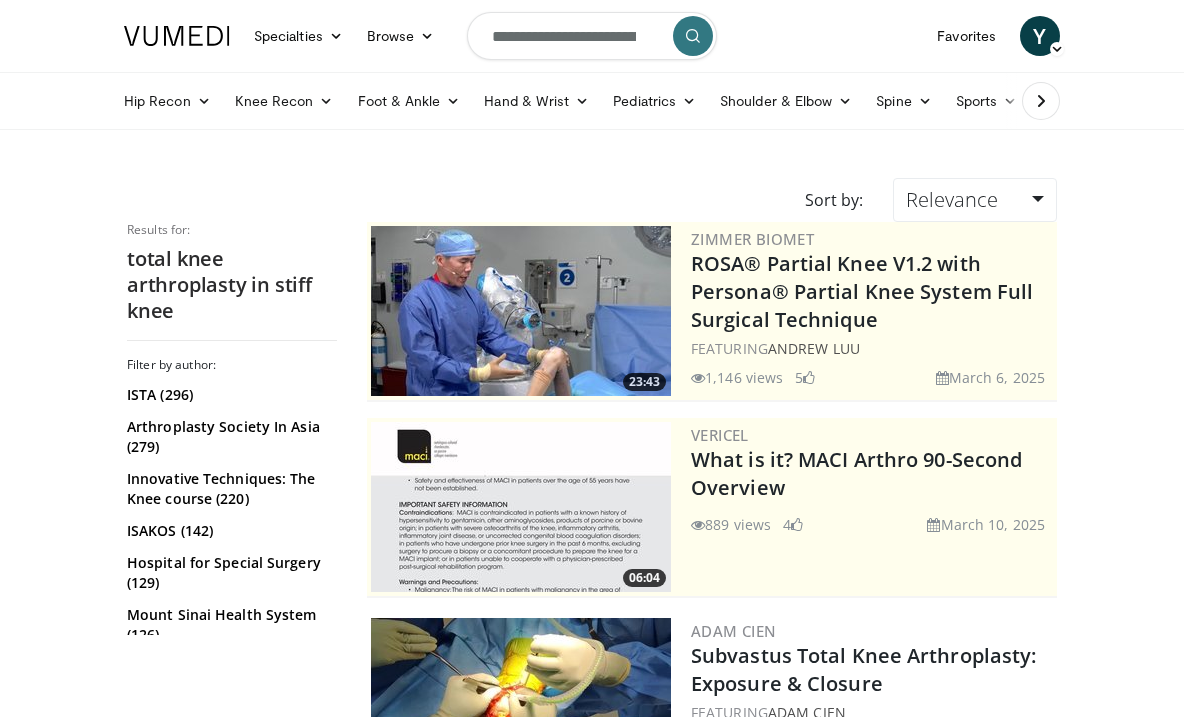 scroll, scrollTop: 0, scrollLeft: 0, axis: both 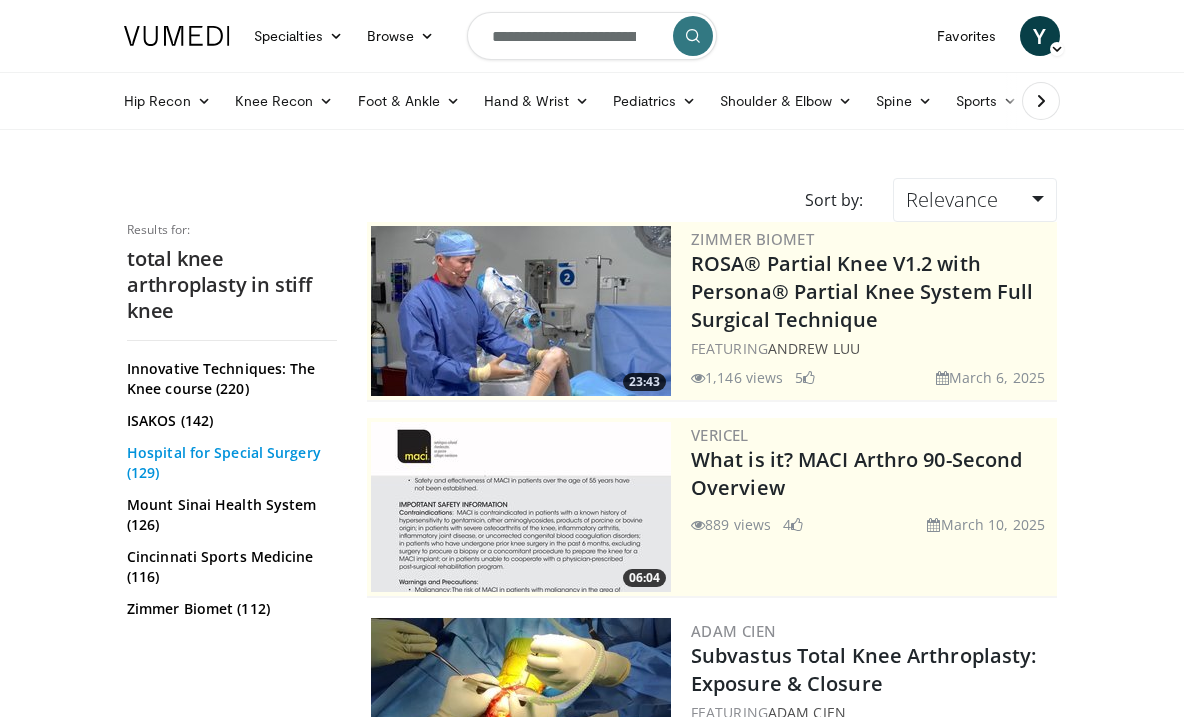 click on "Hospital for Special Surgery (129)" at bounding box center (229, 463) 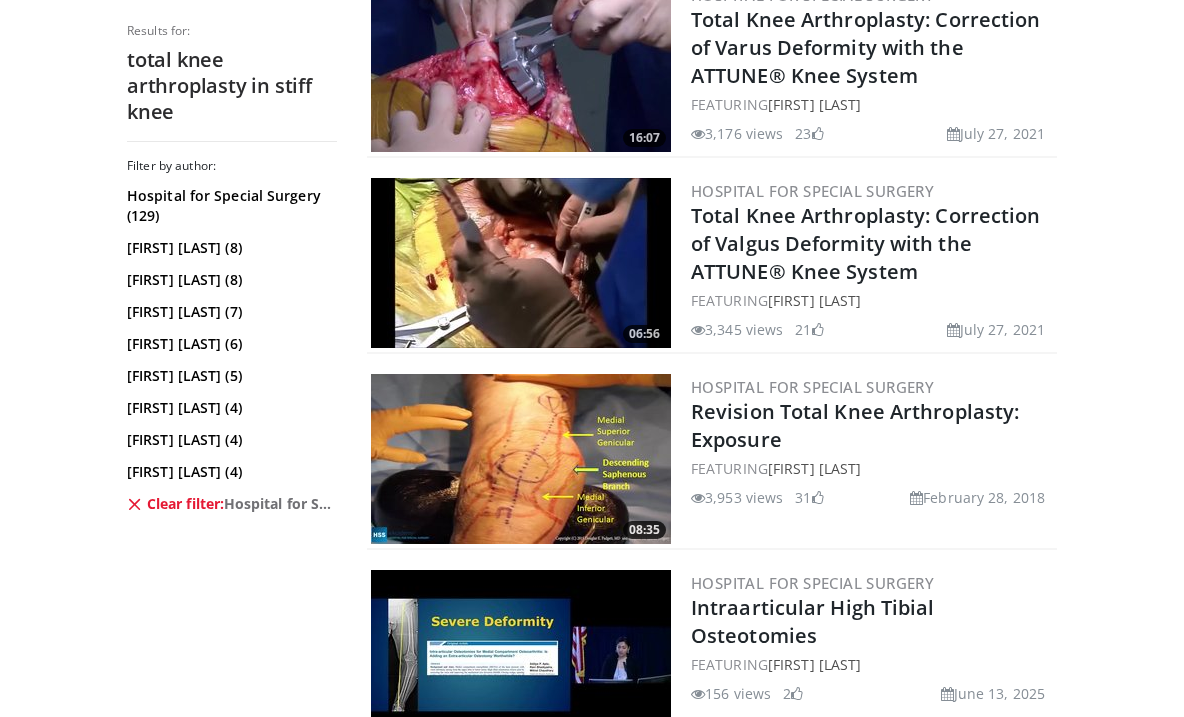 scroll, scrollTop: 2480, scrollLeft: 0, axis: vertical 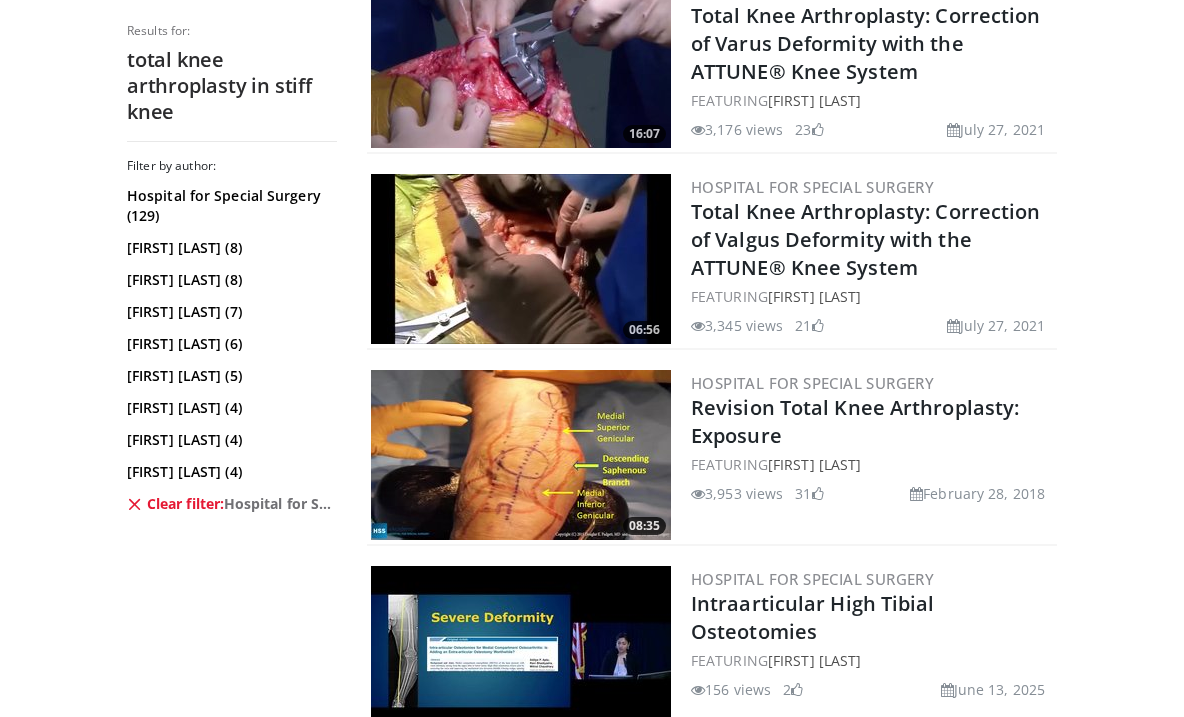 drag, startPoint x: 809, startPoint y: 440, endPoint x: 687, endPoint y: 409, distance: 125.87692 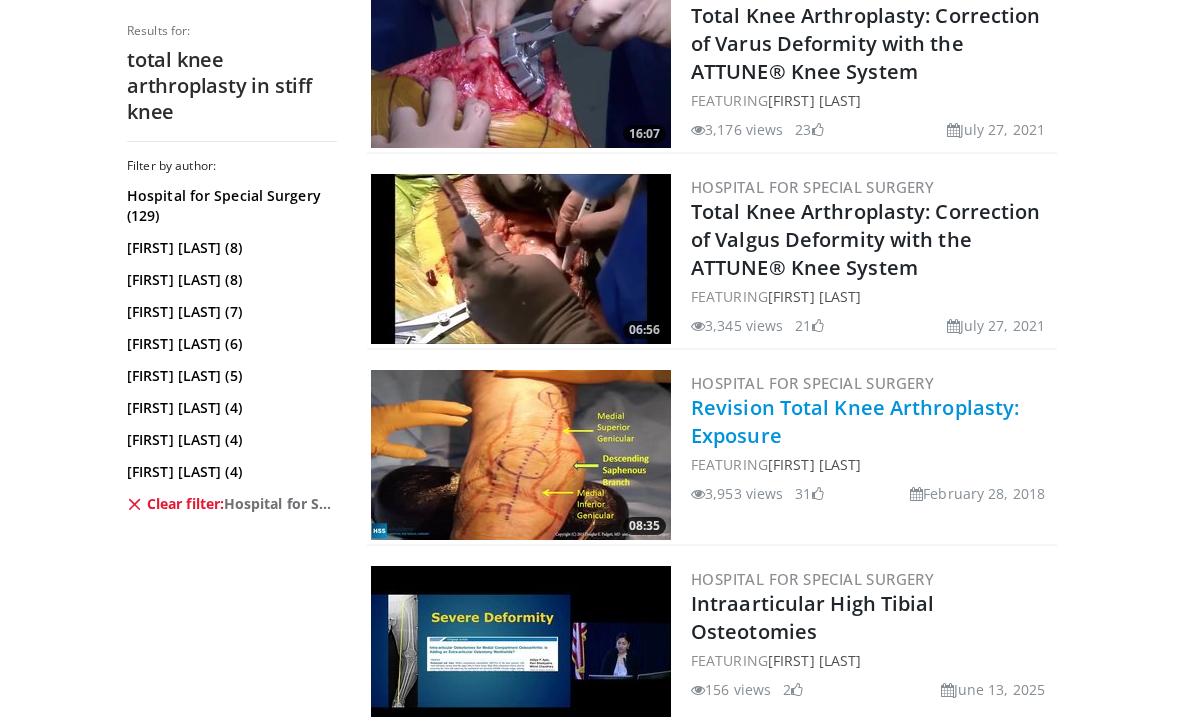 click on "Revision Total Knee Arthroplasty: Exposure" at bounding box center [855, 421] 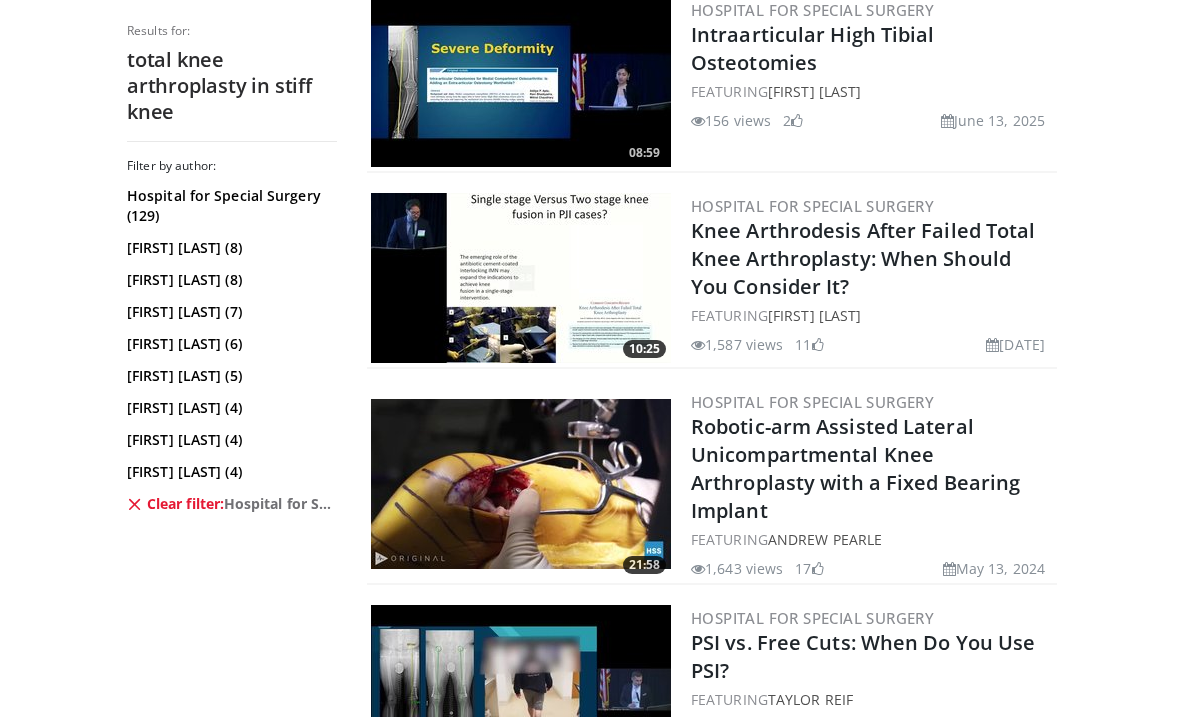 scroll, scrollTop: 3067, scrollLeft: 0, axis: vertical 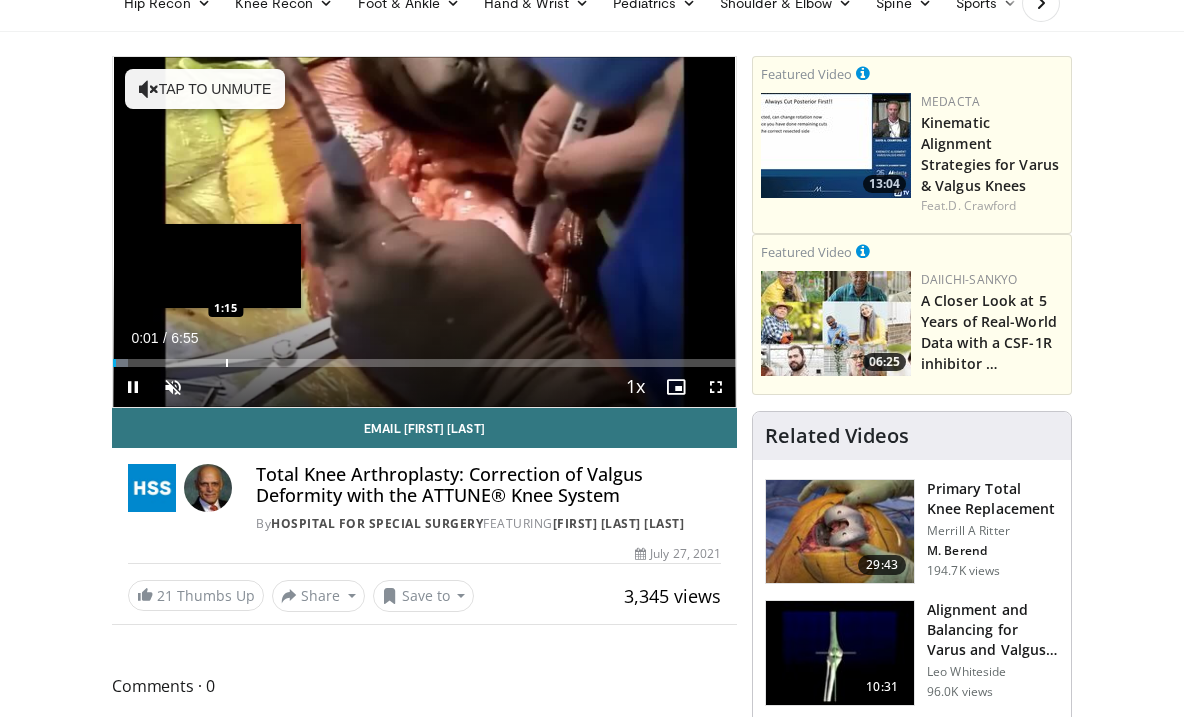 click at bounding box center [227, 363] 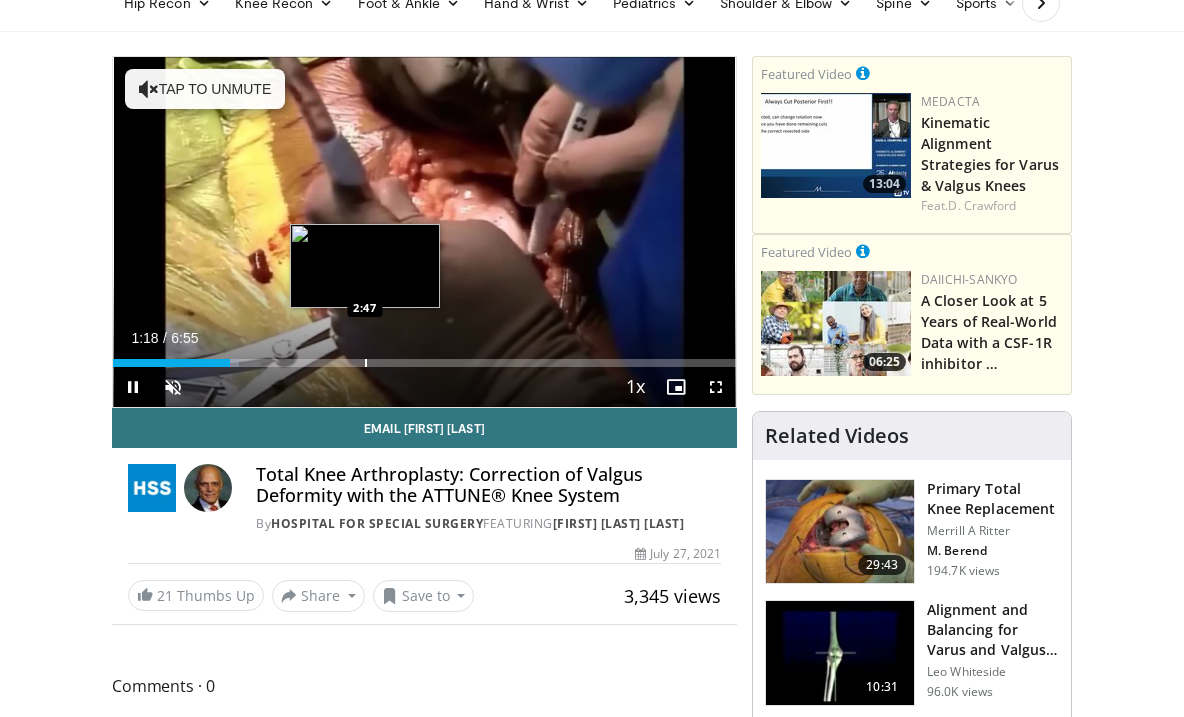click at bounding box center [366, 363] 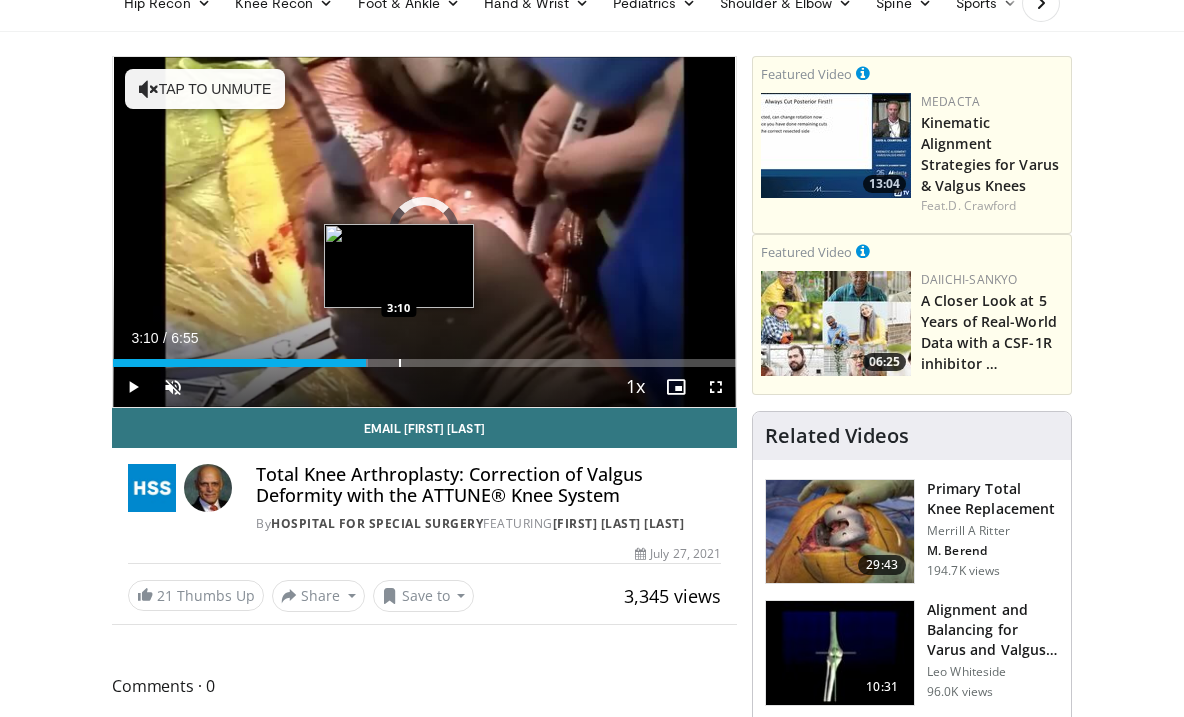 click at bounding box center (400, 363) 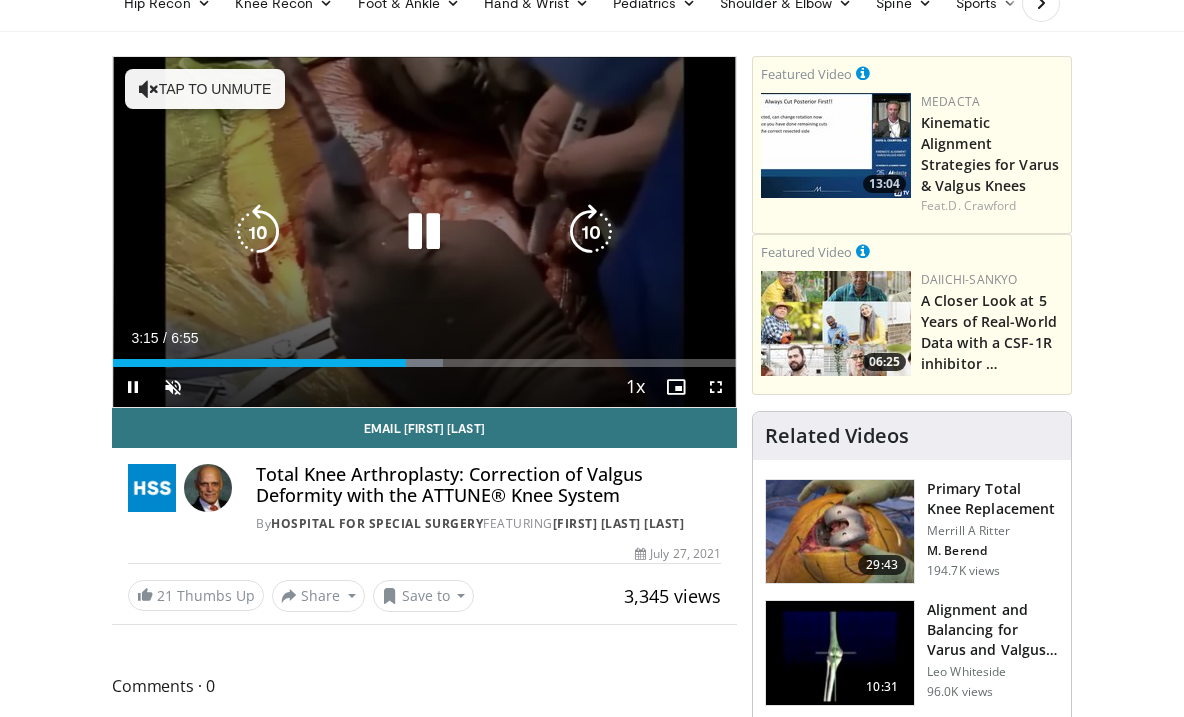 click on "Loaded :  53.02% 3:15 3:24" at bounding box center [424, 357] 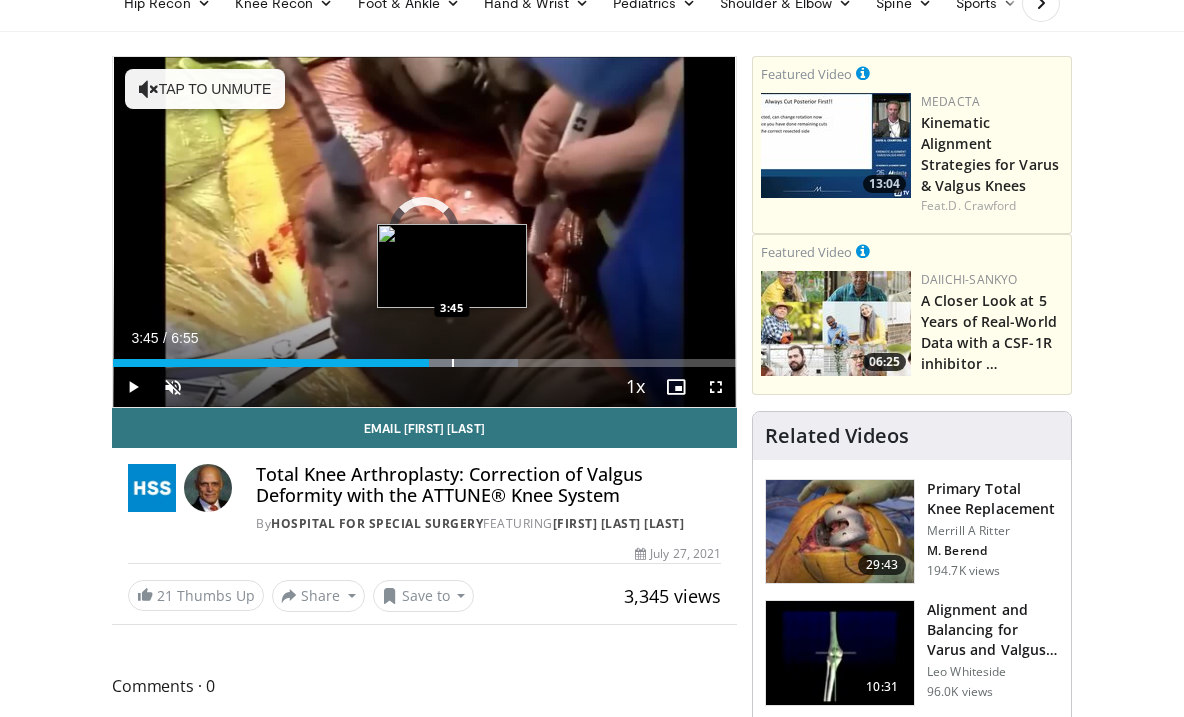 drag, startPoint x: 452, startPoint y: 364, endPoint x: 465, endPoint y: 364, distance: 13 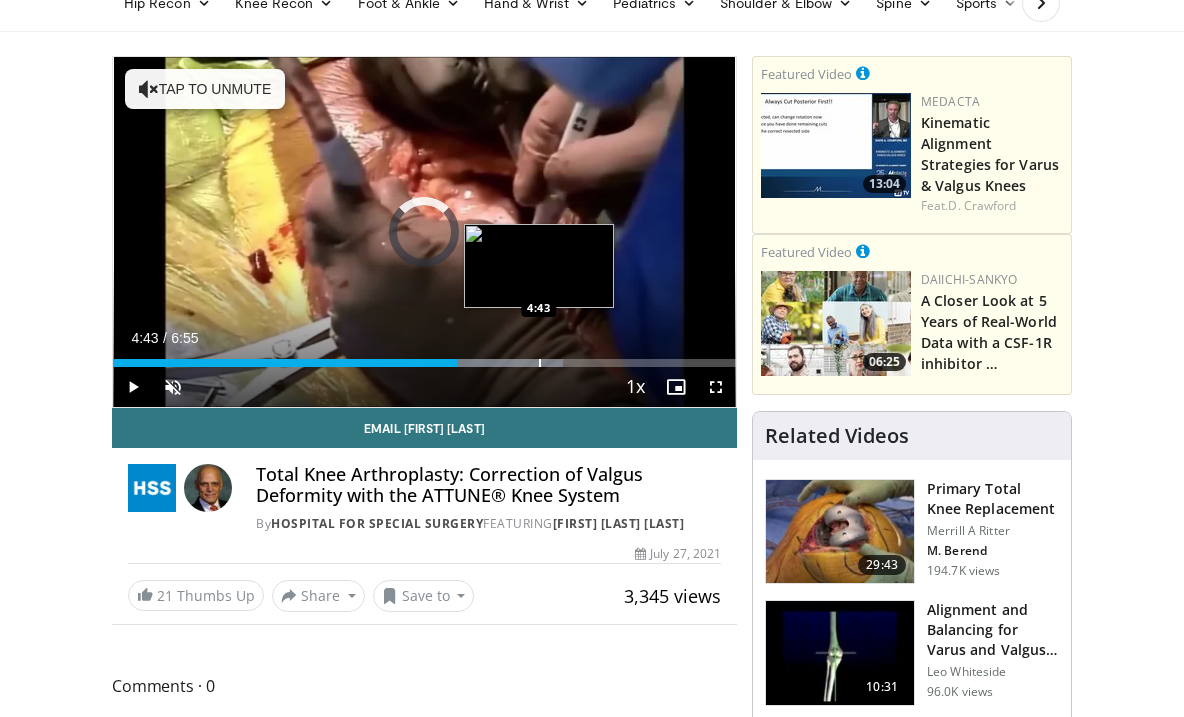click at bounding box center (540, 363) 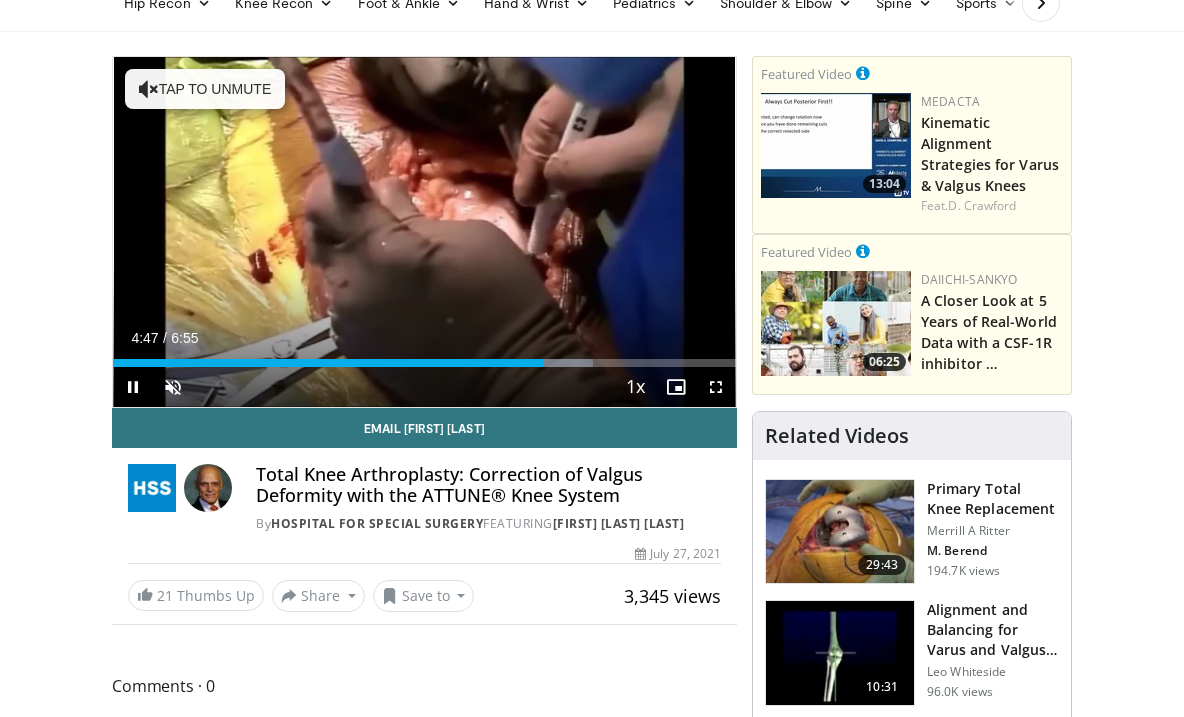 click at bounding box center [133, 387] 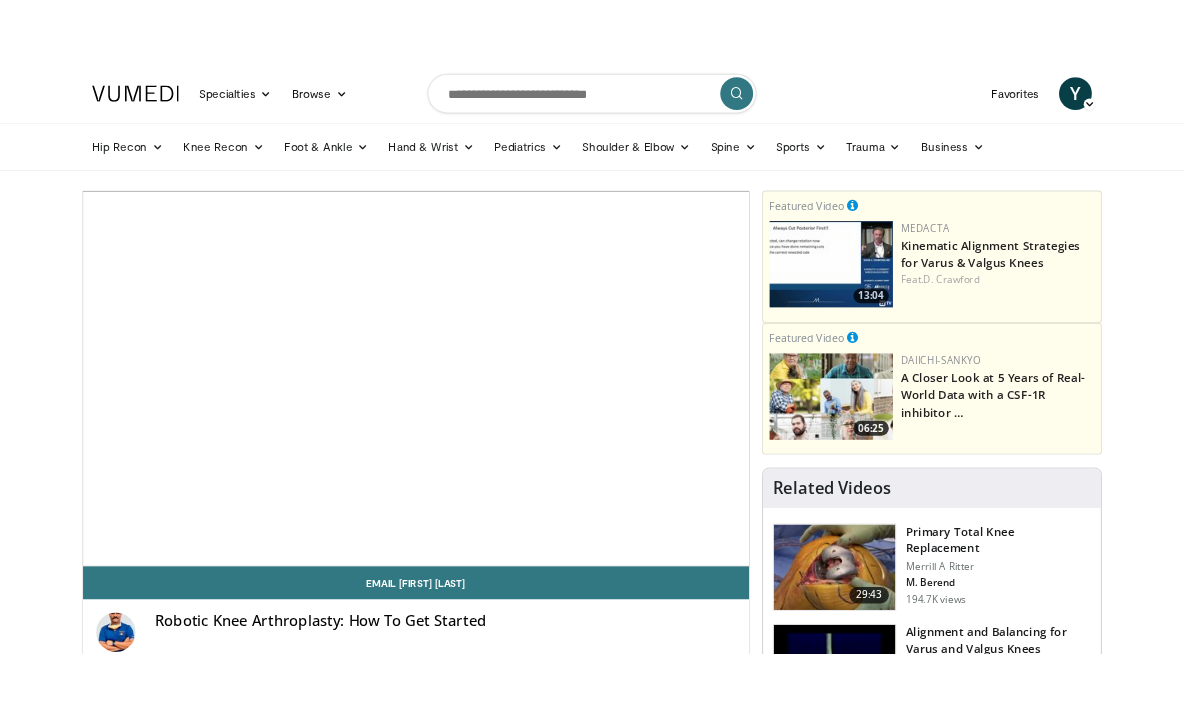 scroll, scrollTop: 0, scrollLeft: 0, axis: both 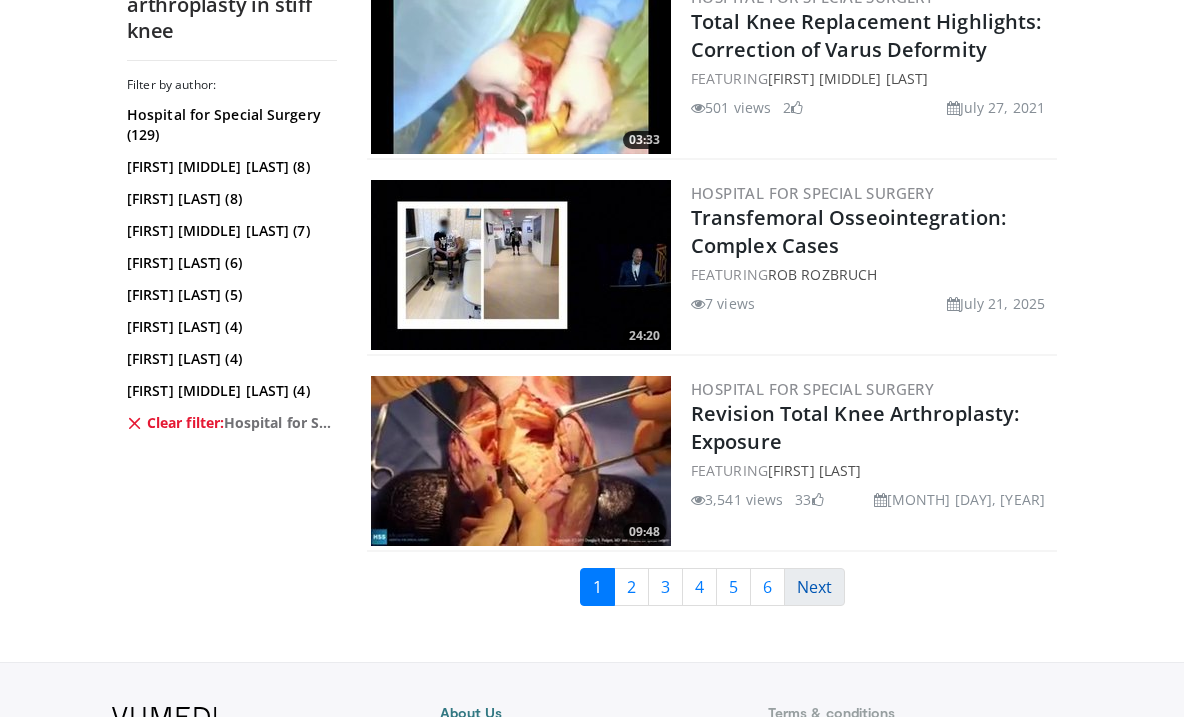 click on "Next" at bounding box center [814, 587] 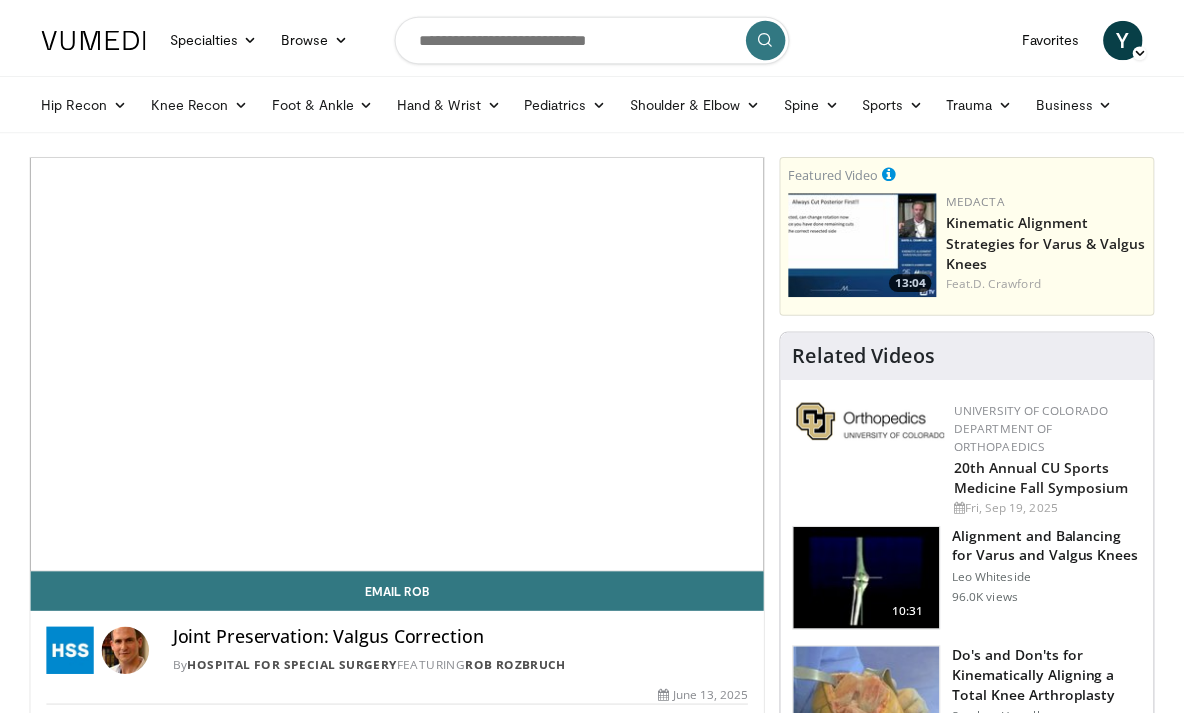 scroll, scrollTop: 0, scrollLeft: 0, axis: both 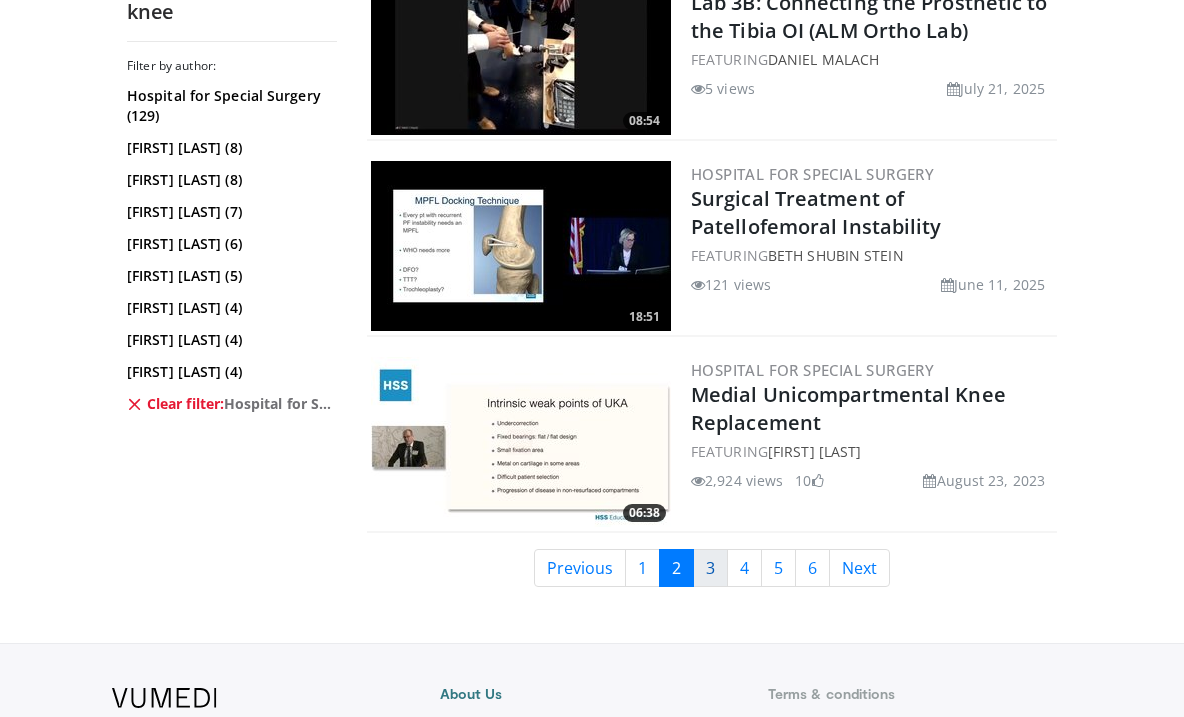 click on "3" at bounding box center [710, 568] 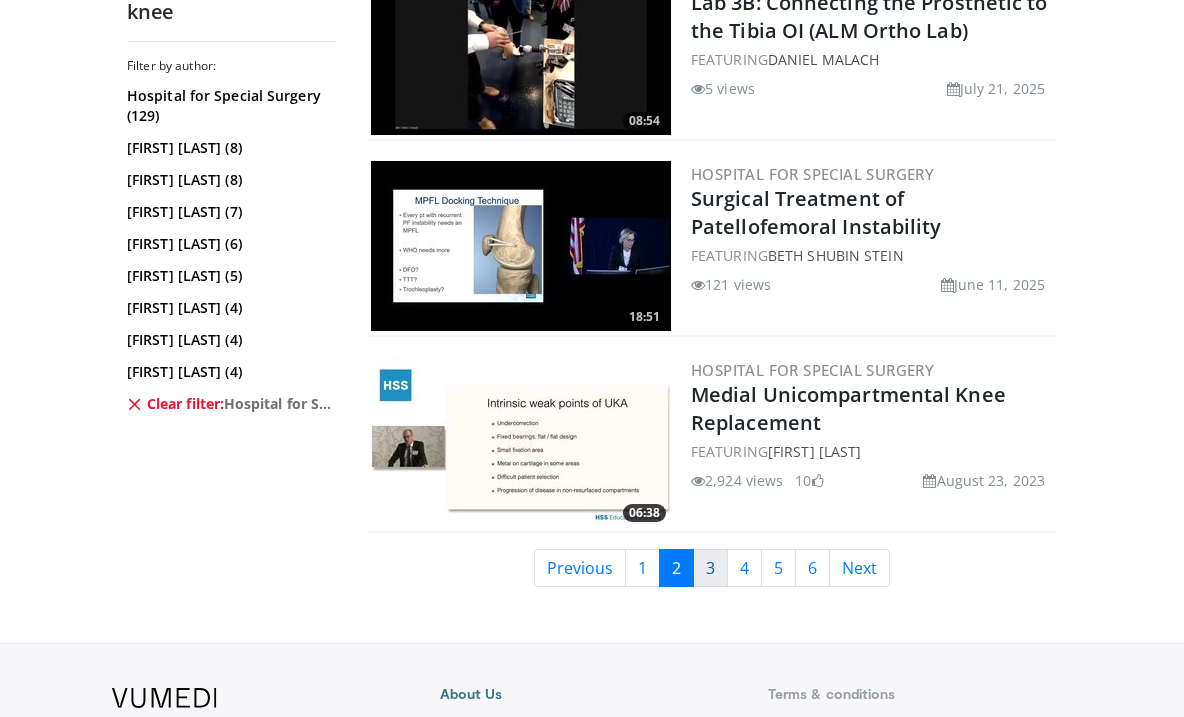 click on "3" at bounding box center [710, 568] 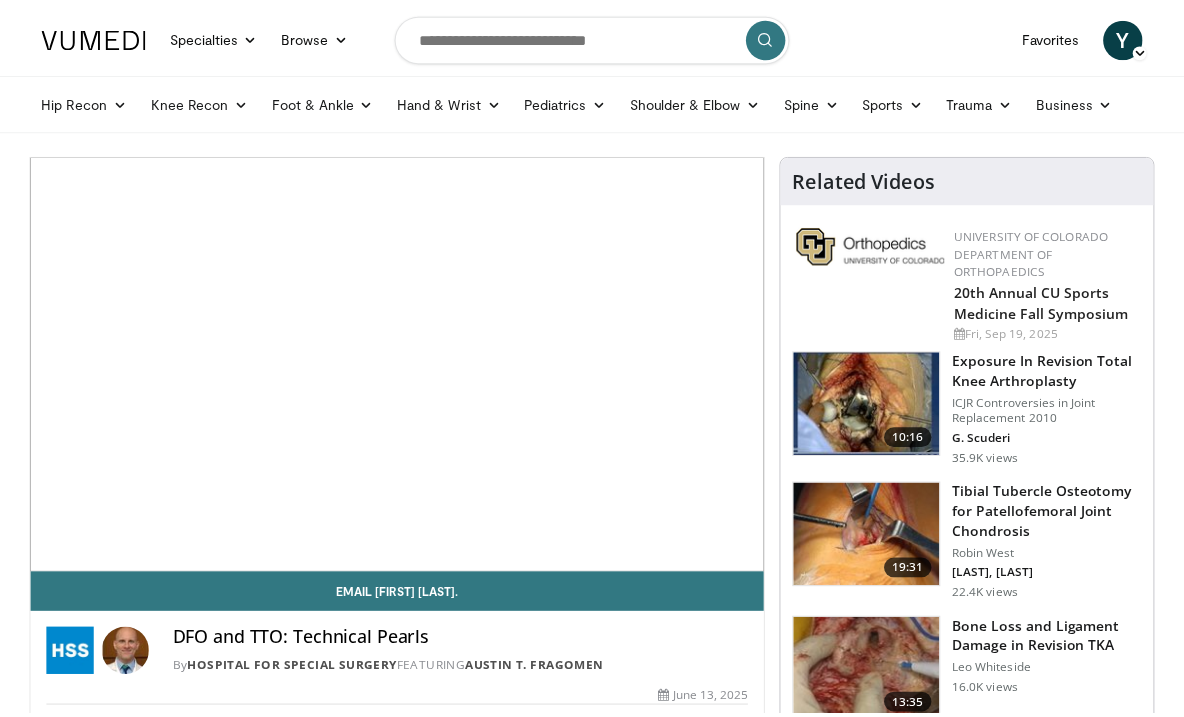 scroll, scrollTop: 0, scrollLeft: 0, axis: both 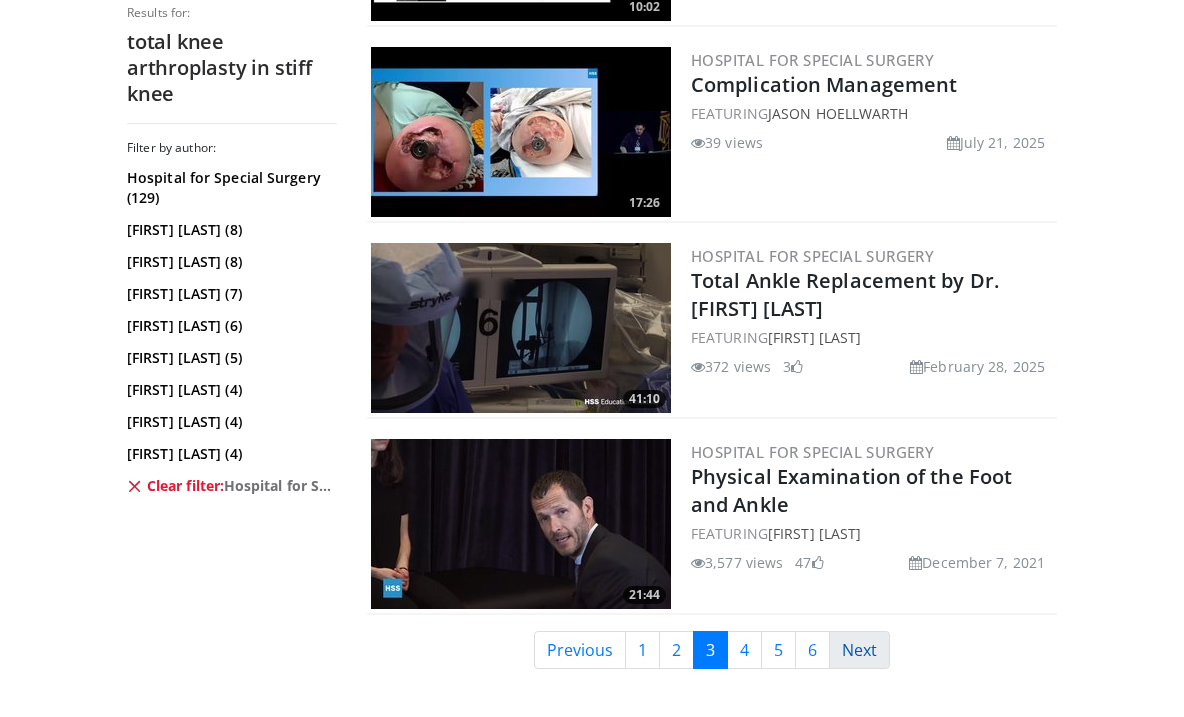 click on "Next" at bounding box center (859, 650) 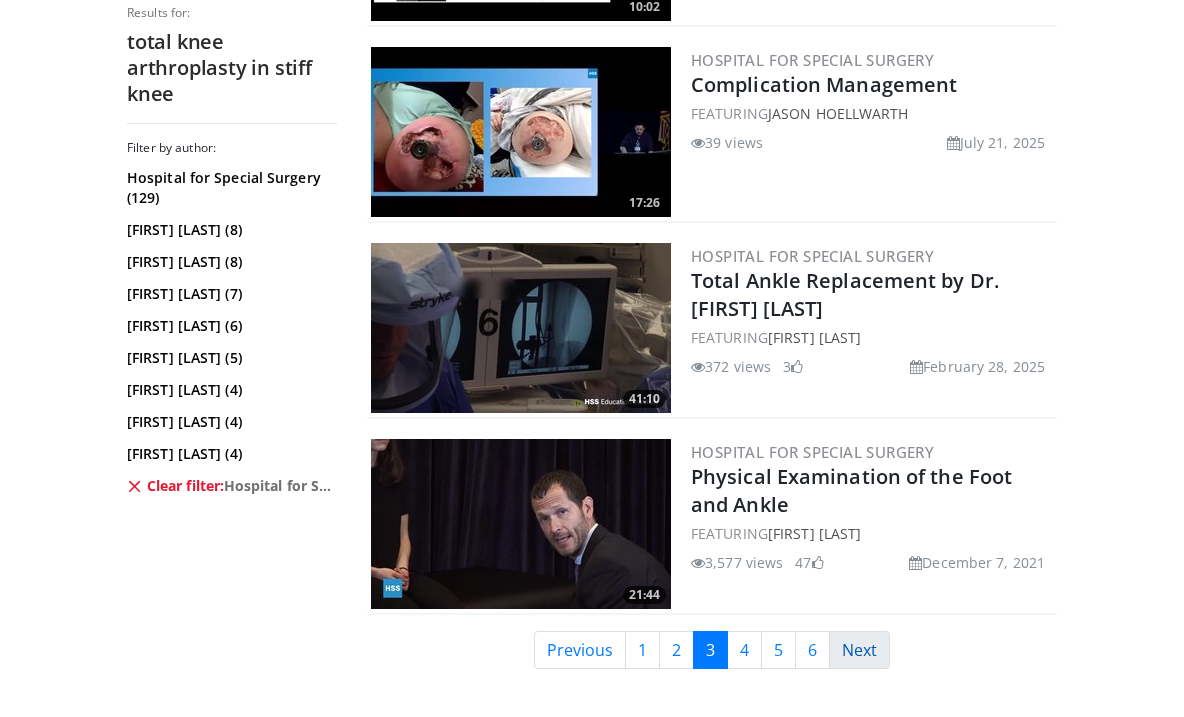 click on "Next" at bounding box center [859, 650] 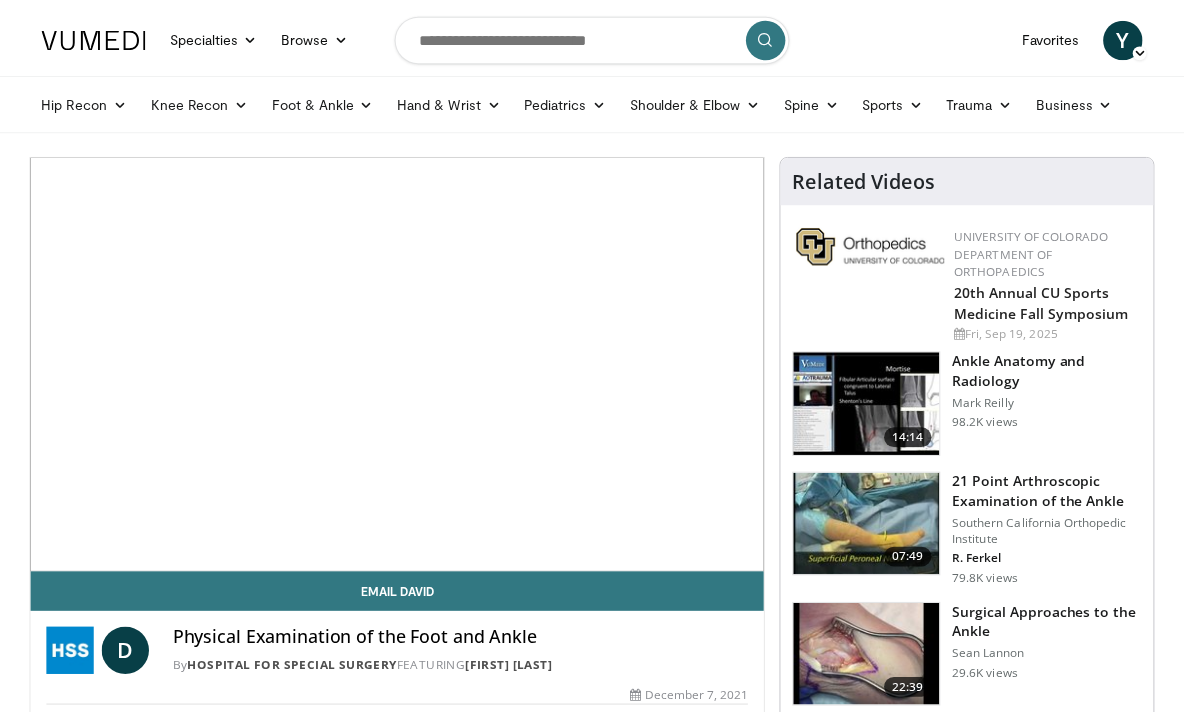 scroll, scrollTop: 0, scrollLeft: 0, axis: both 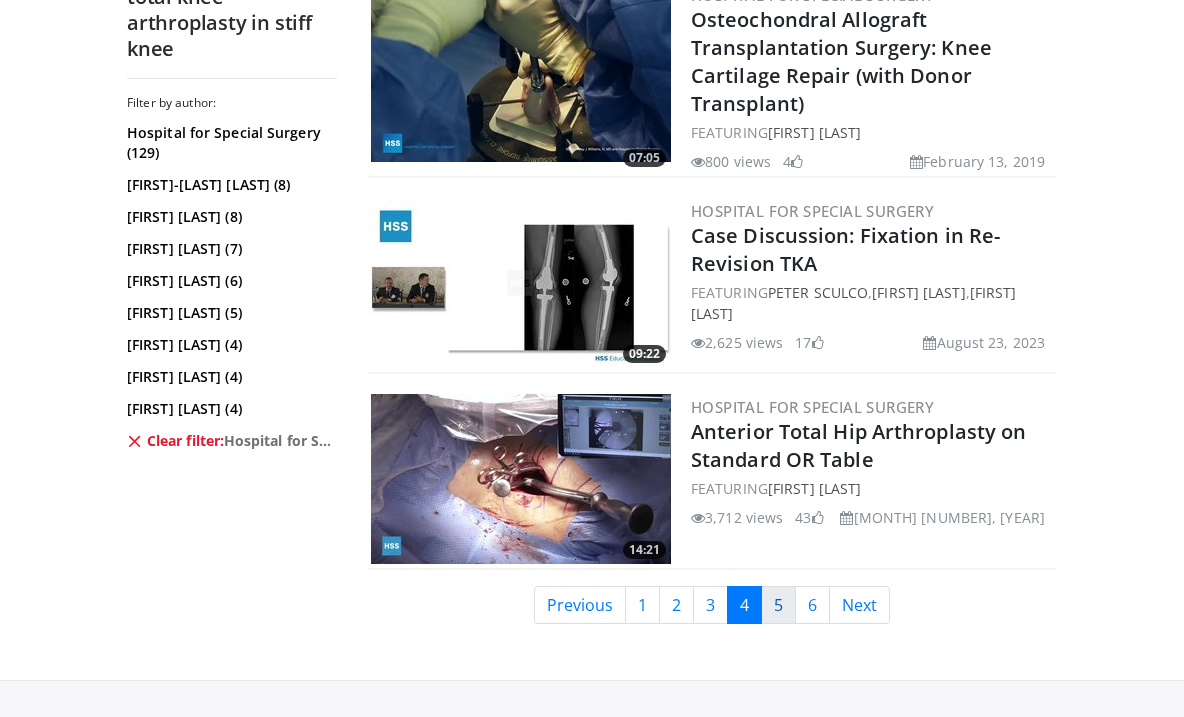 click on "5" at bounding box center (778, 605) 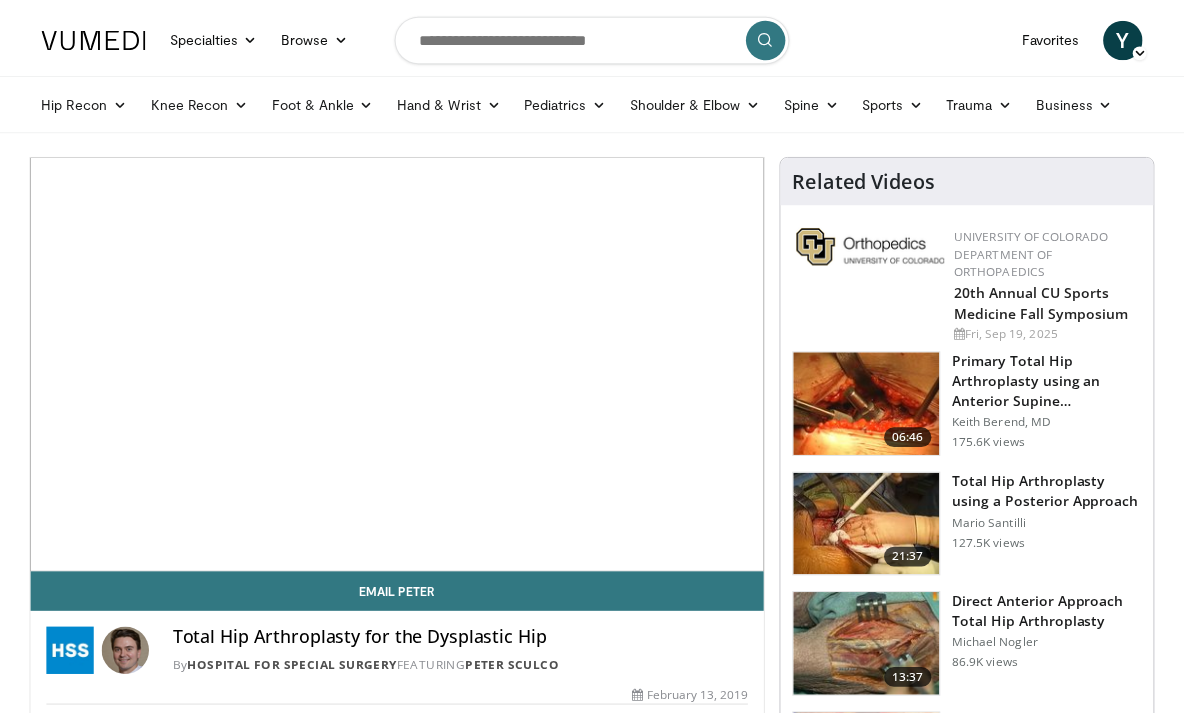 scroll, scrollTop: 0, scrollLeft: 0, axis: both 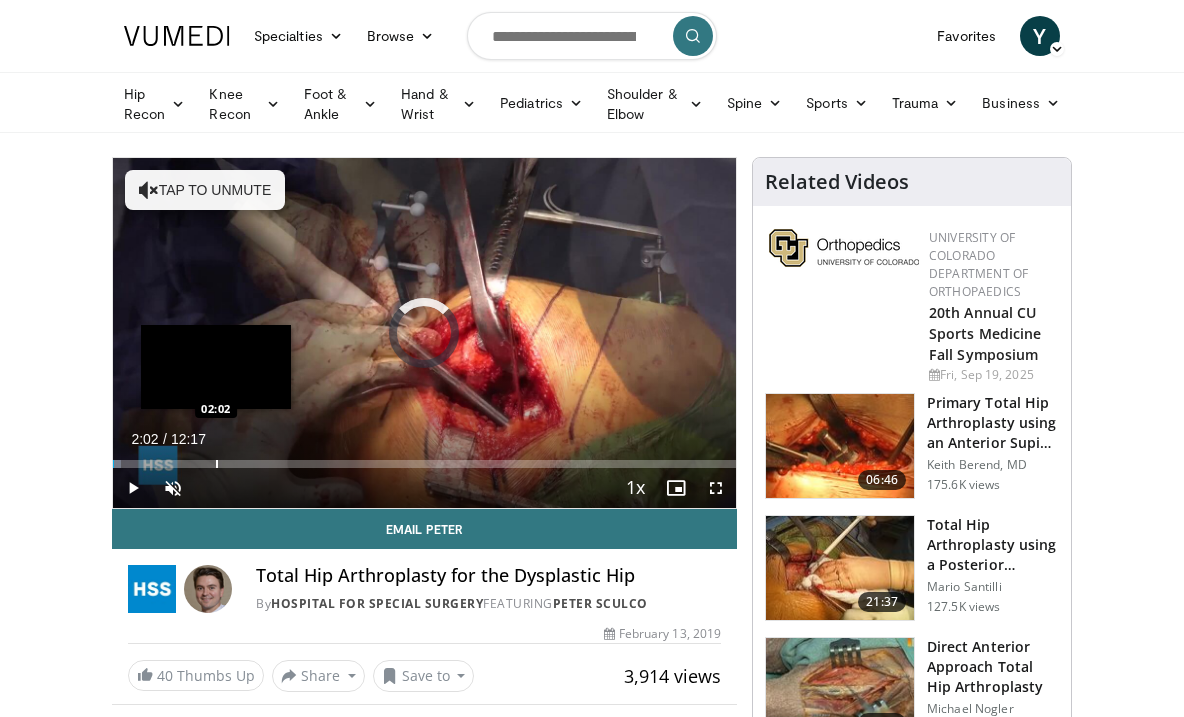 click at bounding box center [217, 464] 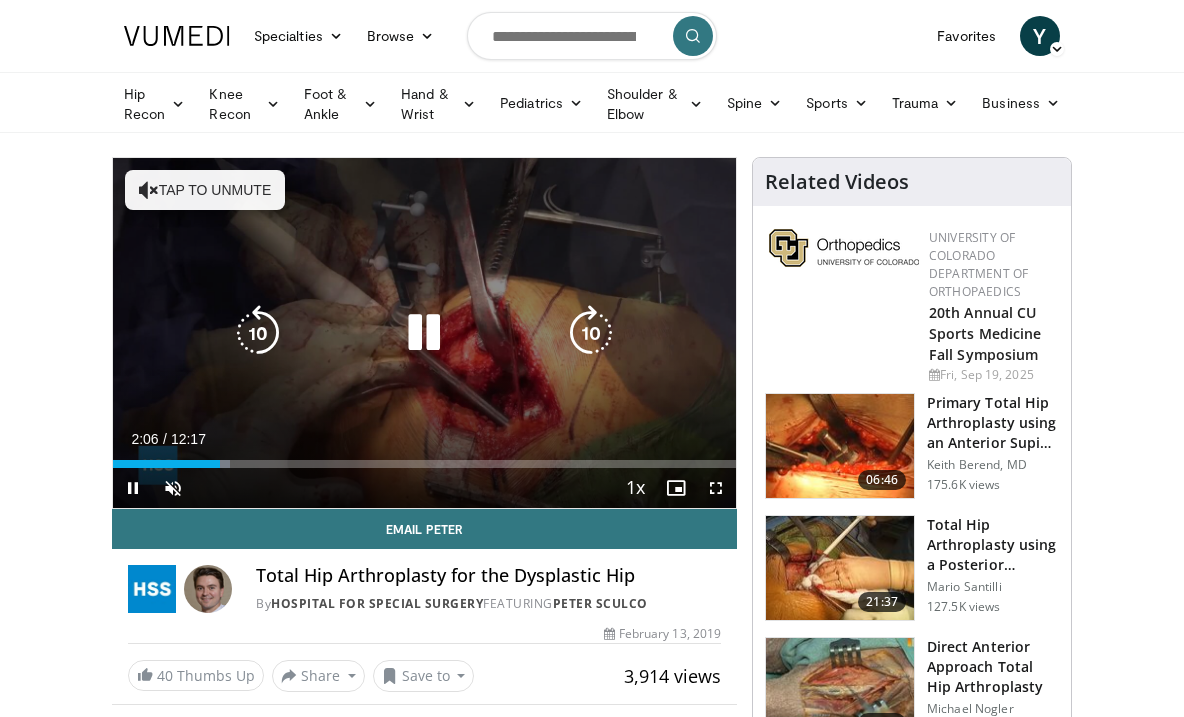 click on "Current Time  2:06 / Duration  12:17 Pause Skip Backward Skip Forward Unmute 11% Loaded :  18.81% 02:06 04:11 Stream Type  LIVE Seek to live, currently behind live LIVE   1x Playback Rate 0.5x 0.75x 1x , selected 1.25x 1.5x 1.75x 2x Chapters Chapters Descriptions descriptions off , selected Captions captions off , selected Audio Track en (Main) , selected Fullscreen Enable picture-in-picture mode" at bounding box center (424, 488) 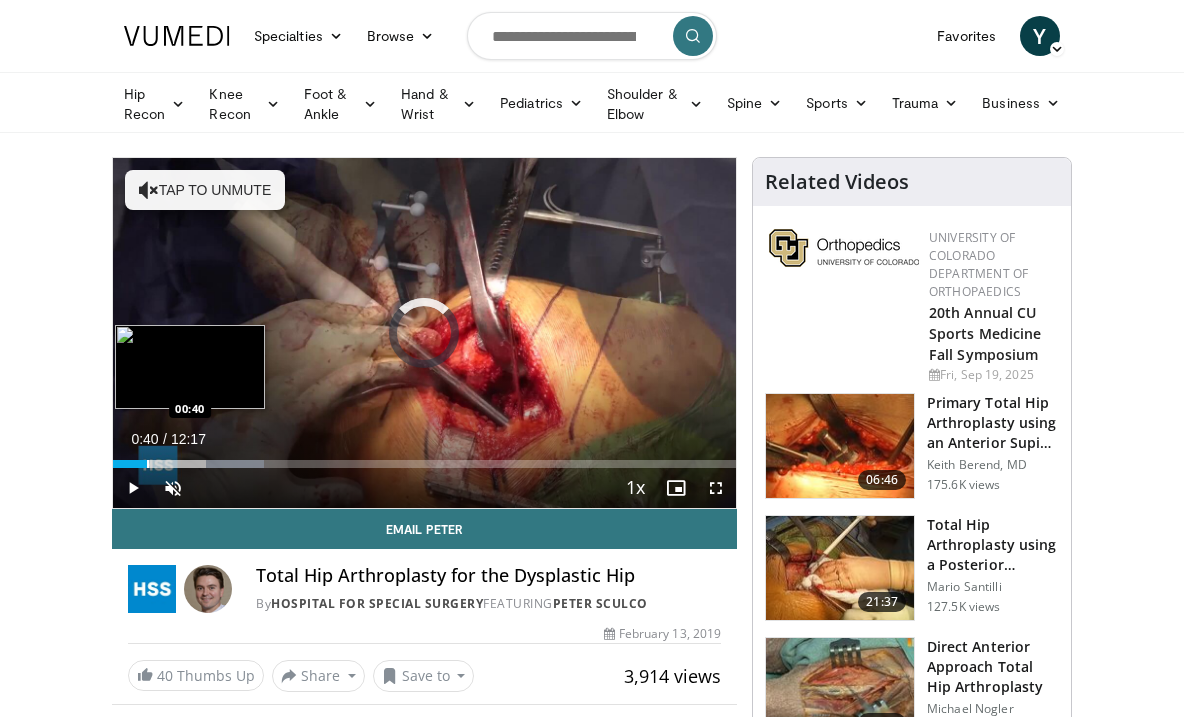 click at bounding box center [148, 464] 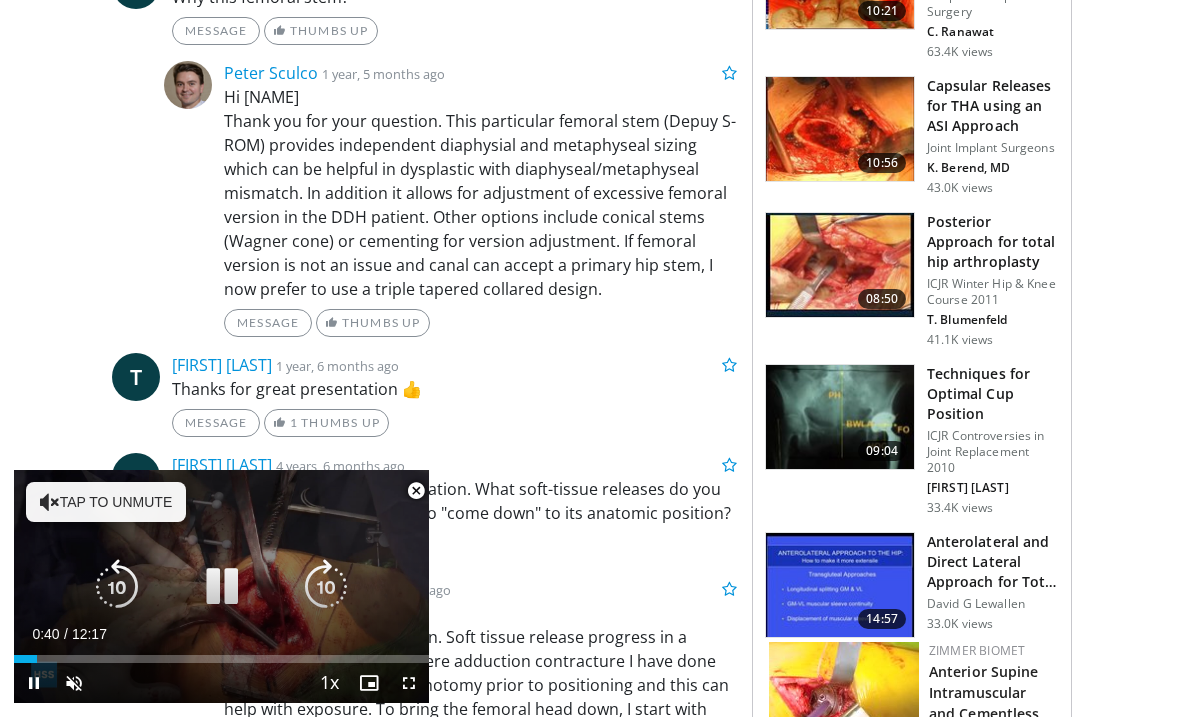 scroll, scrollTop: 836, scrollLeft: 0, axis: vertical 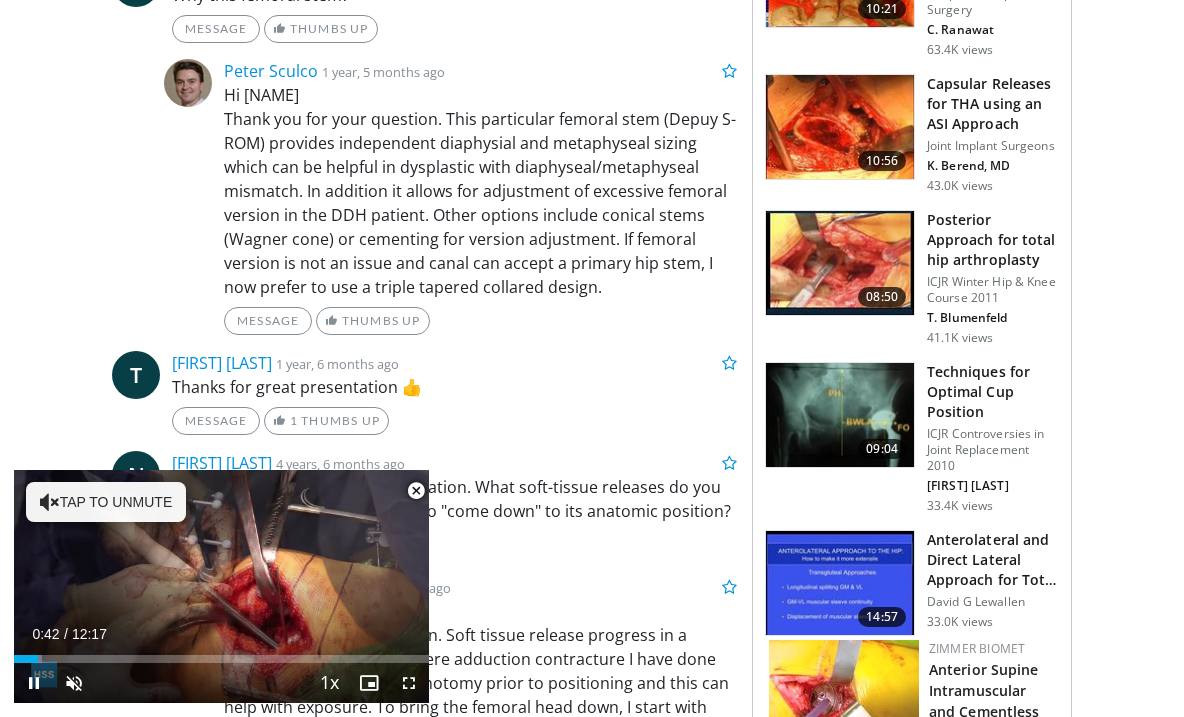 click at bounding box center (416, 491) 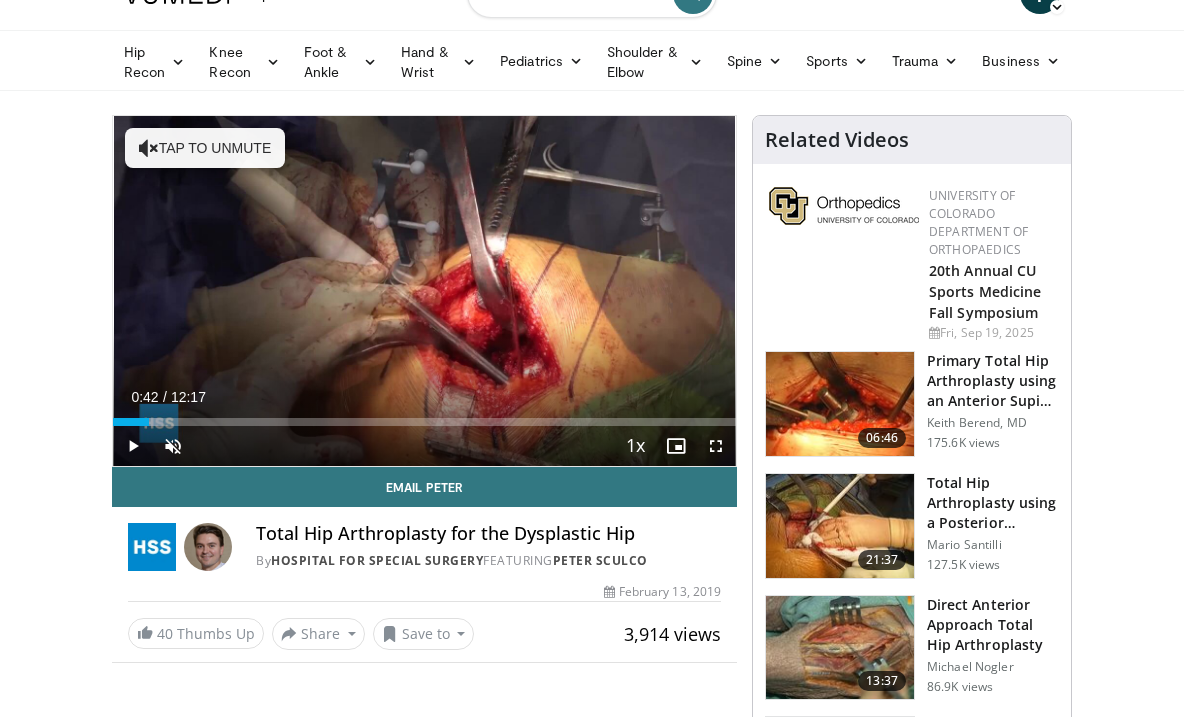 scroll, scrollTop: 17, scrollLeft: 0, axis: vertical 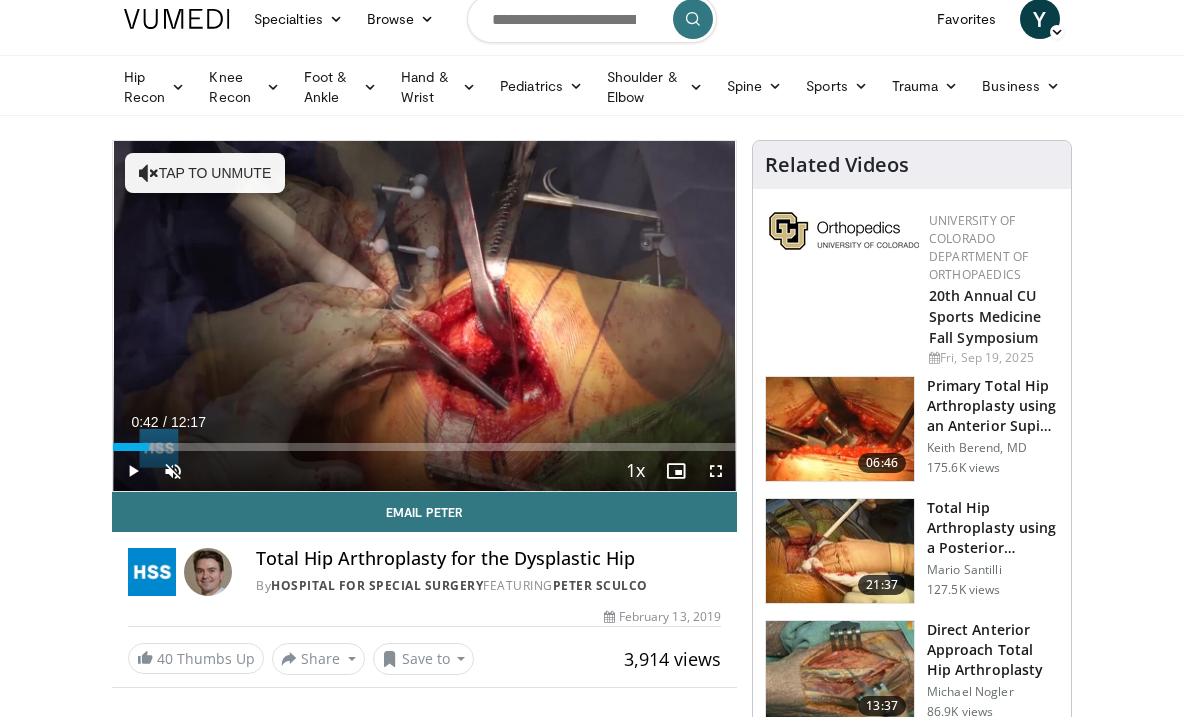 click at bounding box center (133, 471) 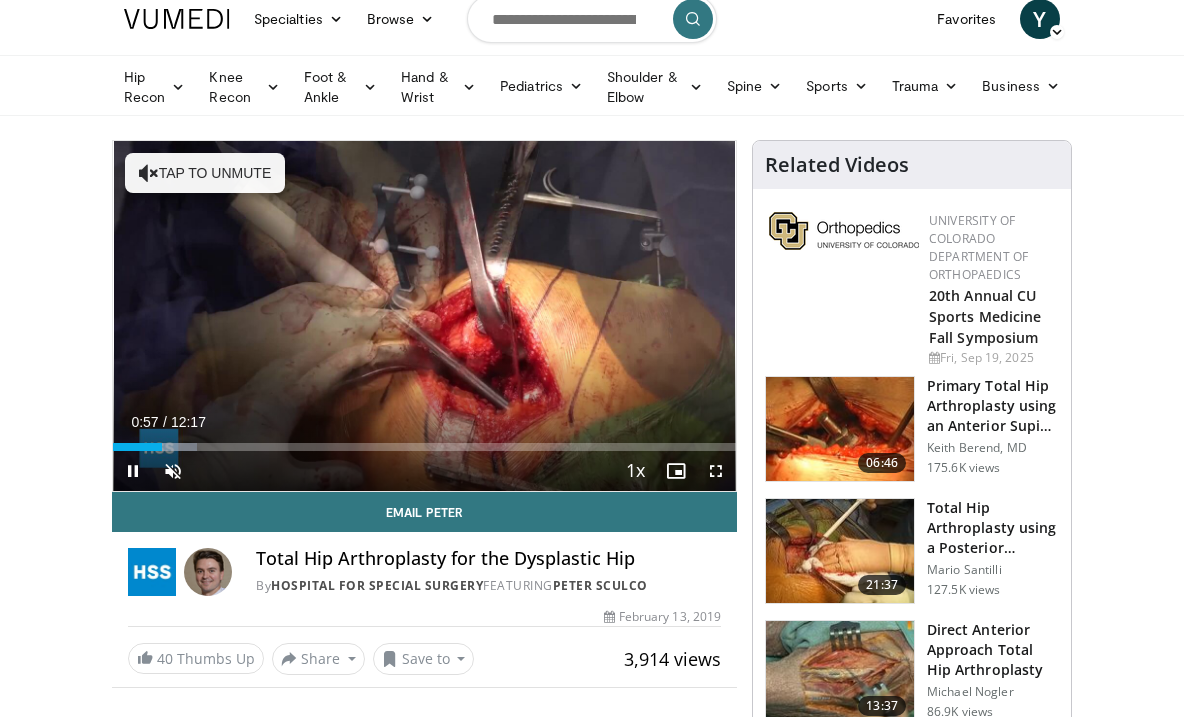 click at bounding box center [716, 471] 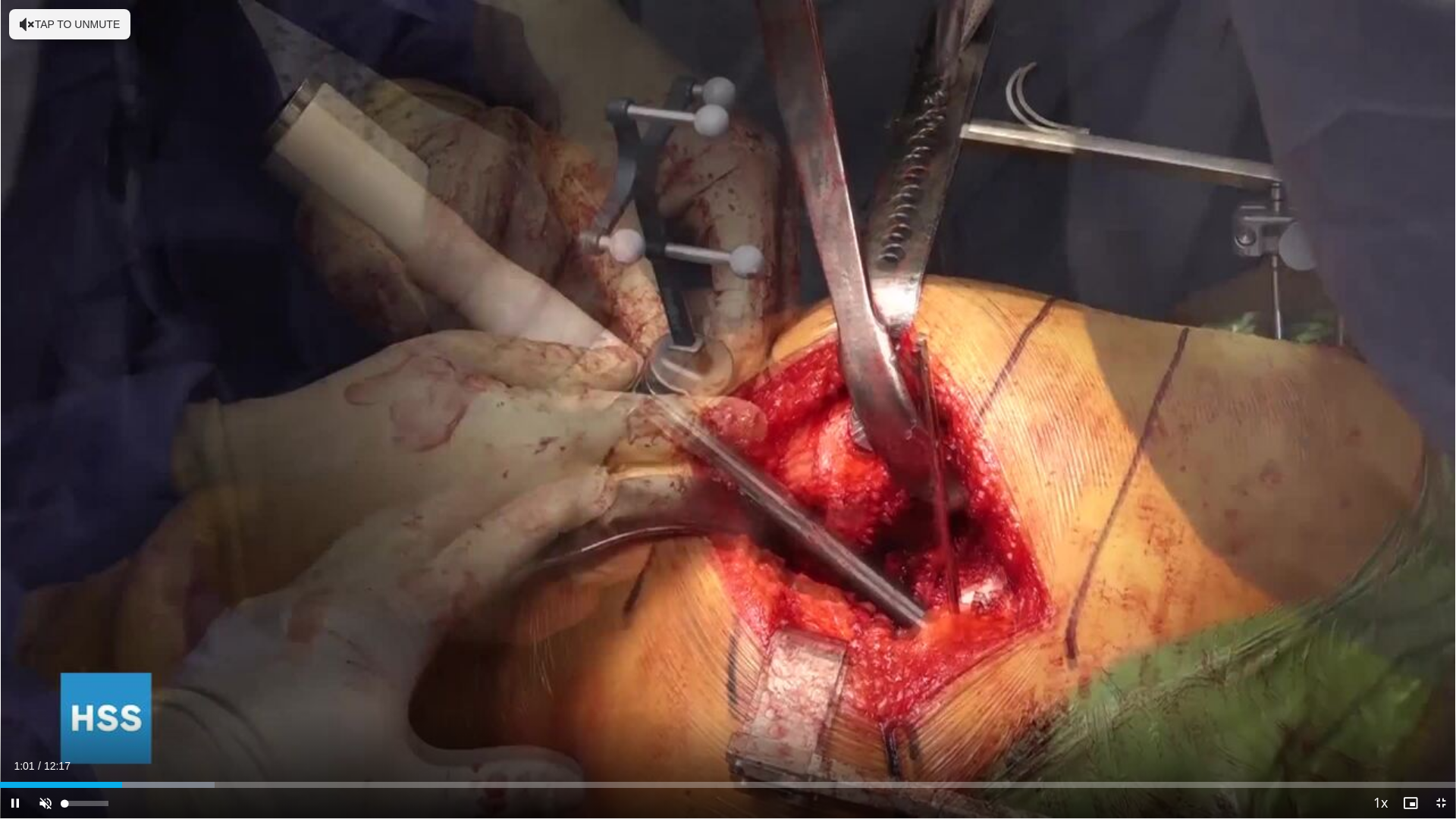 click at bounding box center [46, 803] 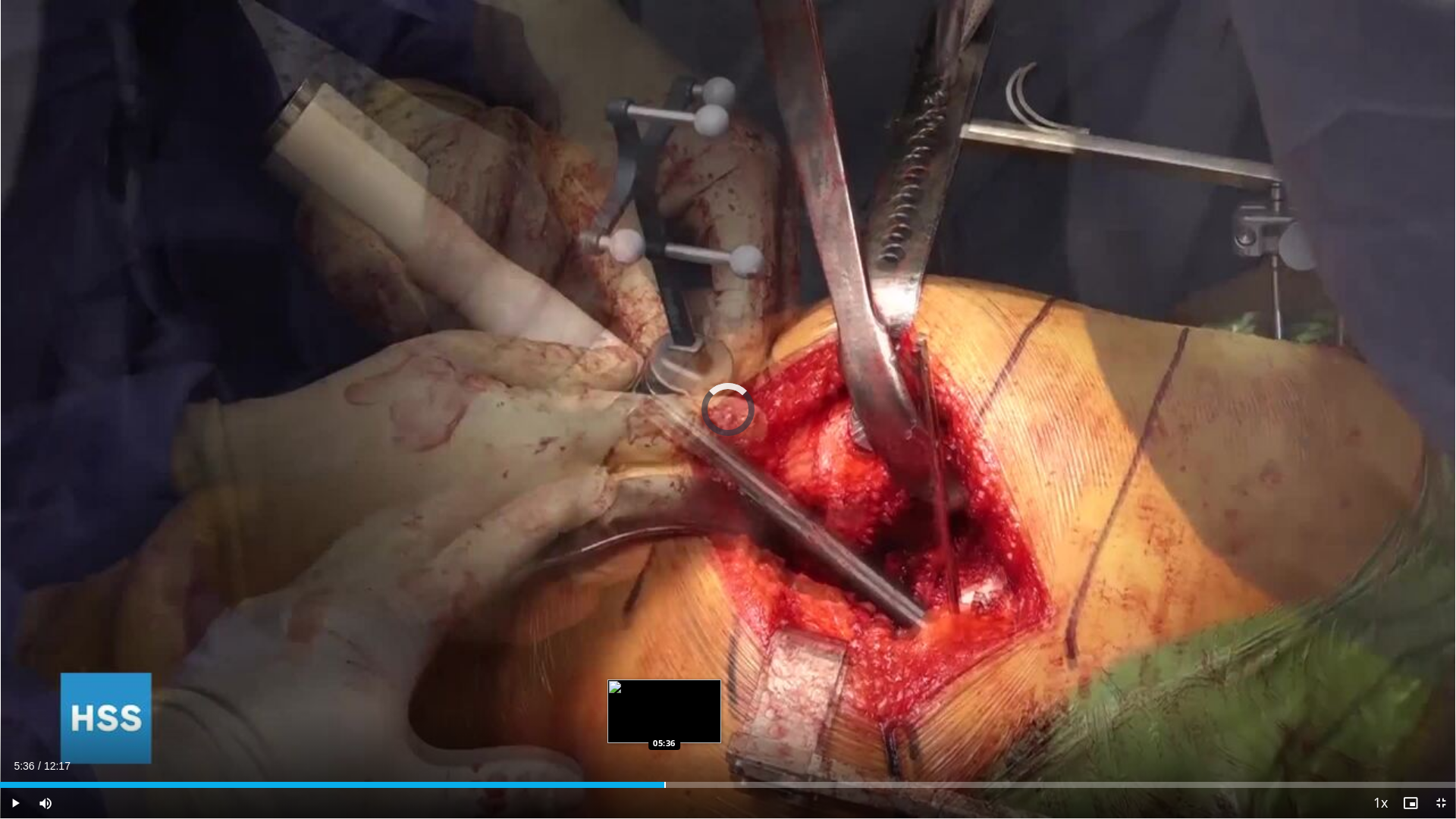 click at bounding box center (665, 785) 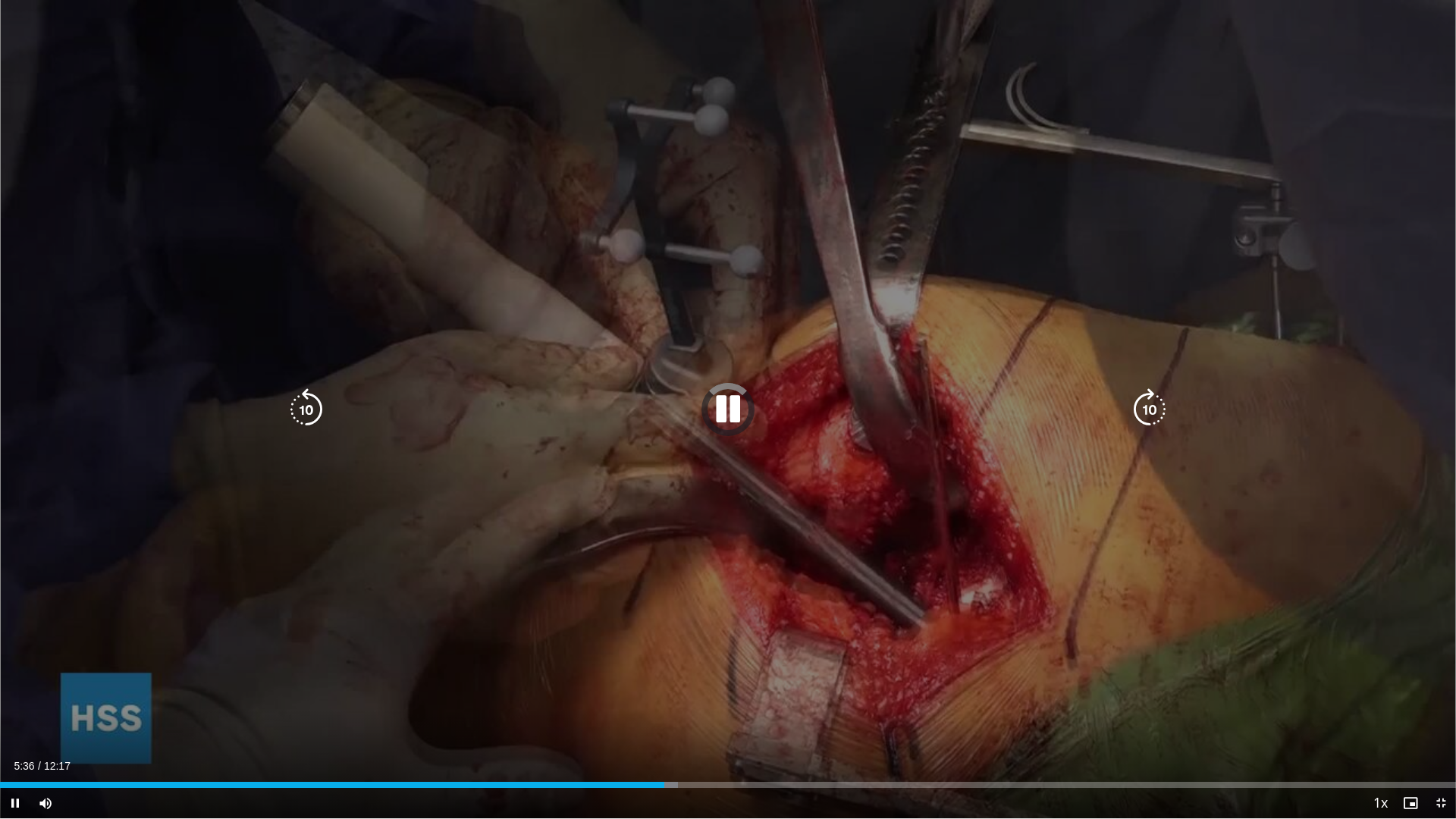 click on "Loaded :  46.58% 05:36 05:08" at bounding box center (728, 780) 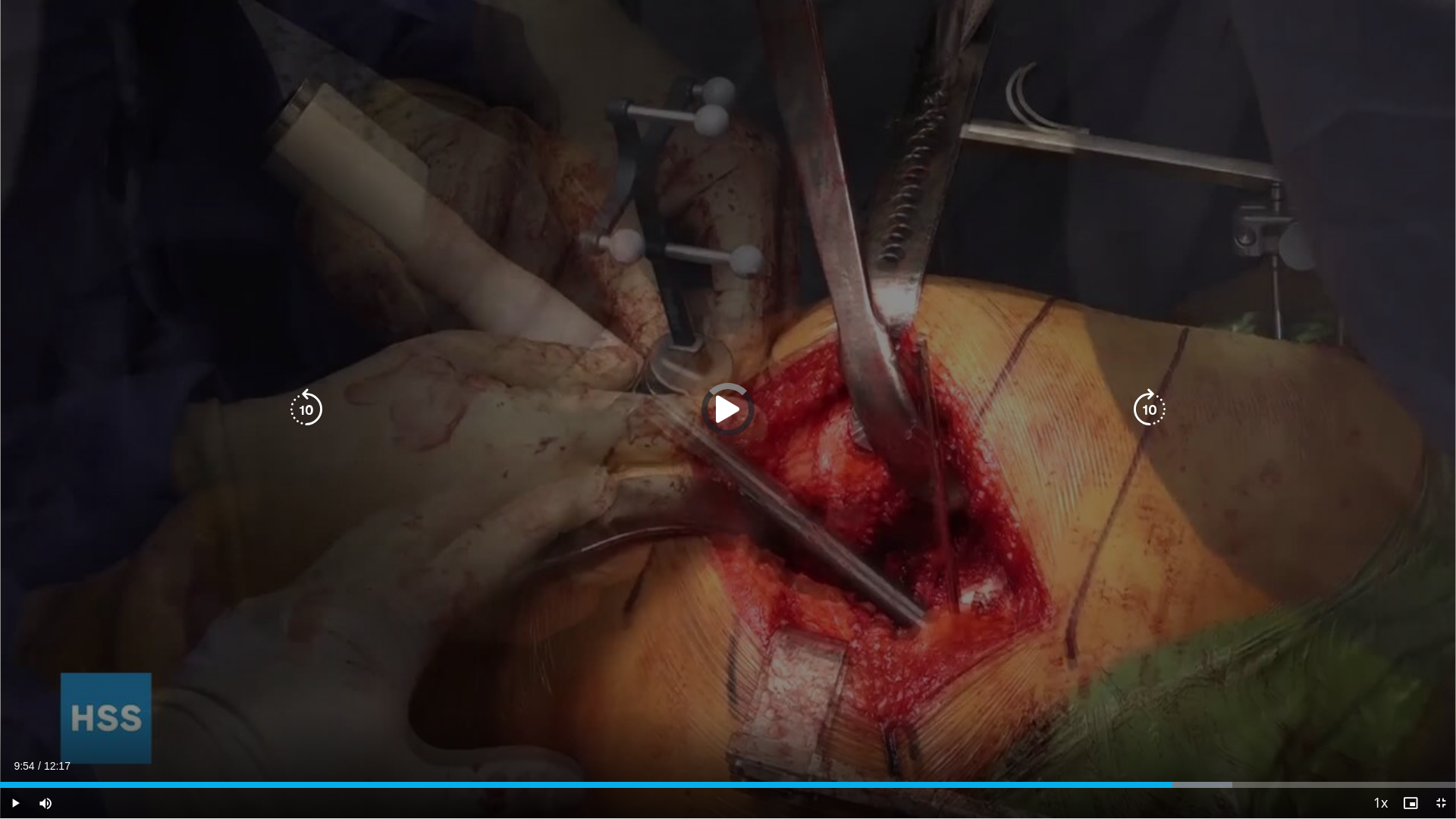 click on "Loaded :  84.66% 09:54 09:54" at bounding box center [728, 780] 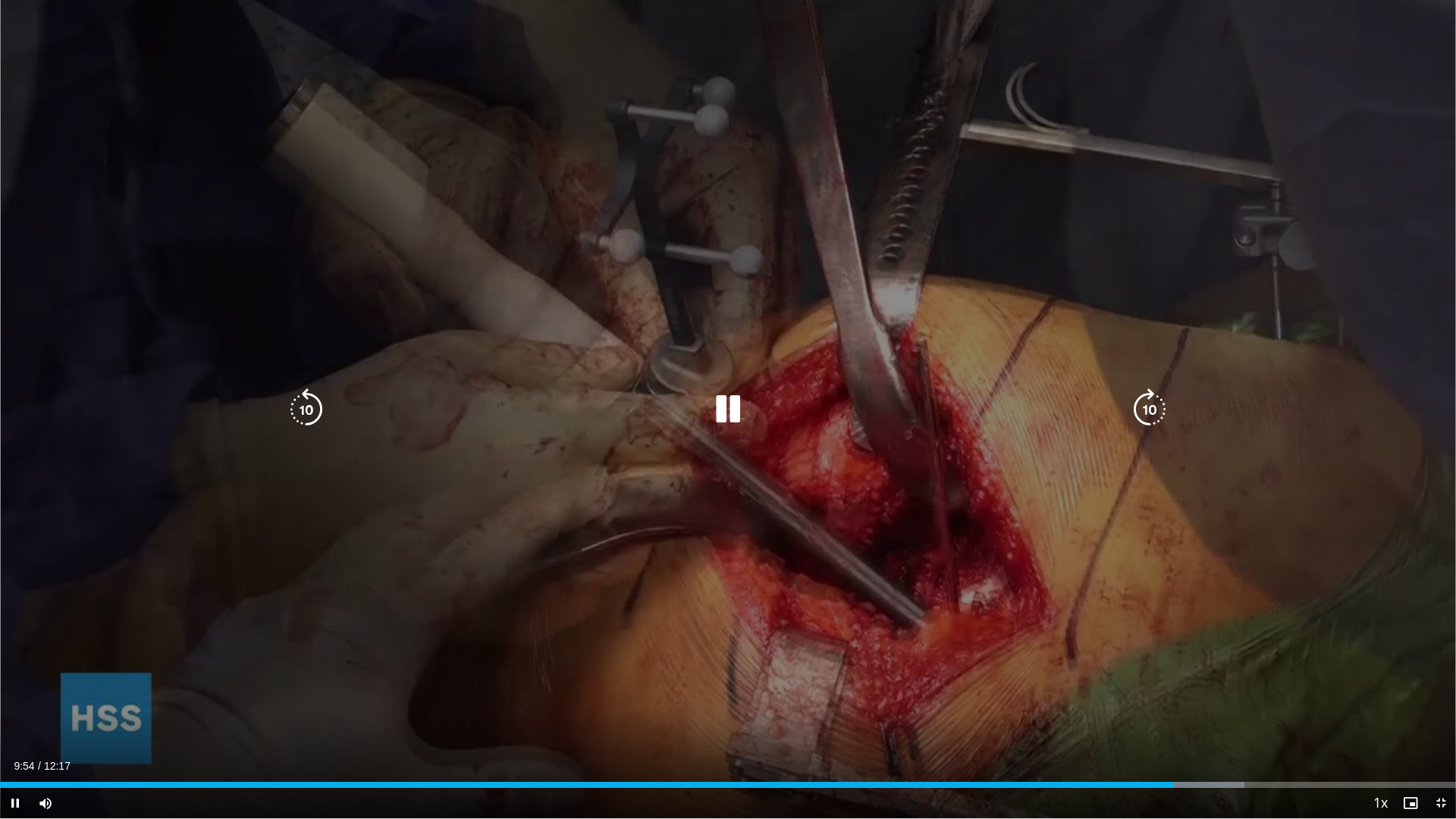 click on "Loaded :  85.45% 09:55 10:14" at bounding box center (728, 780) 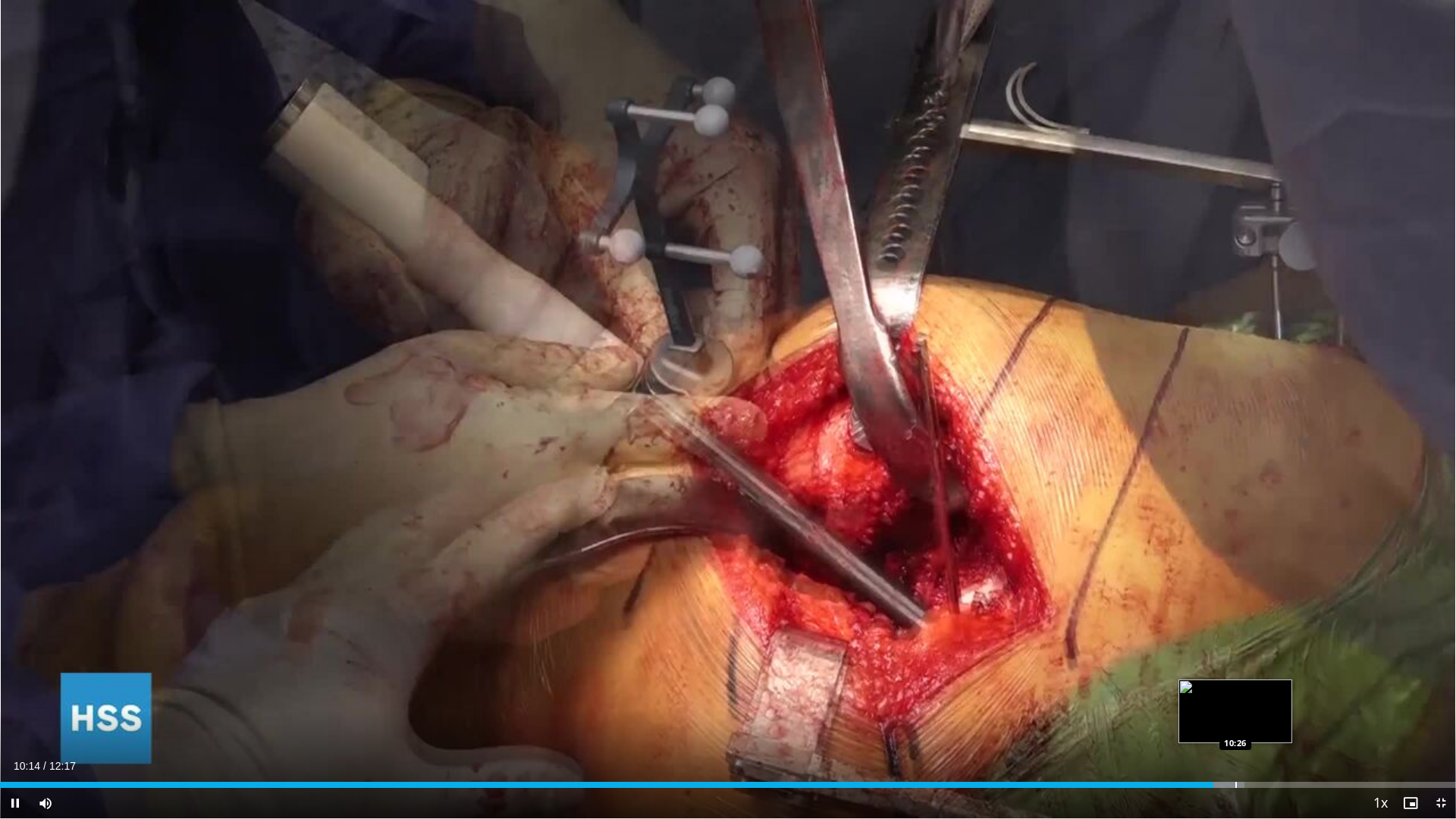 click at bounding box center (1236, 785) 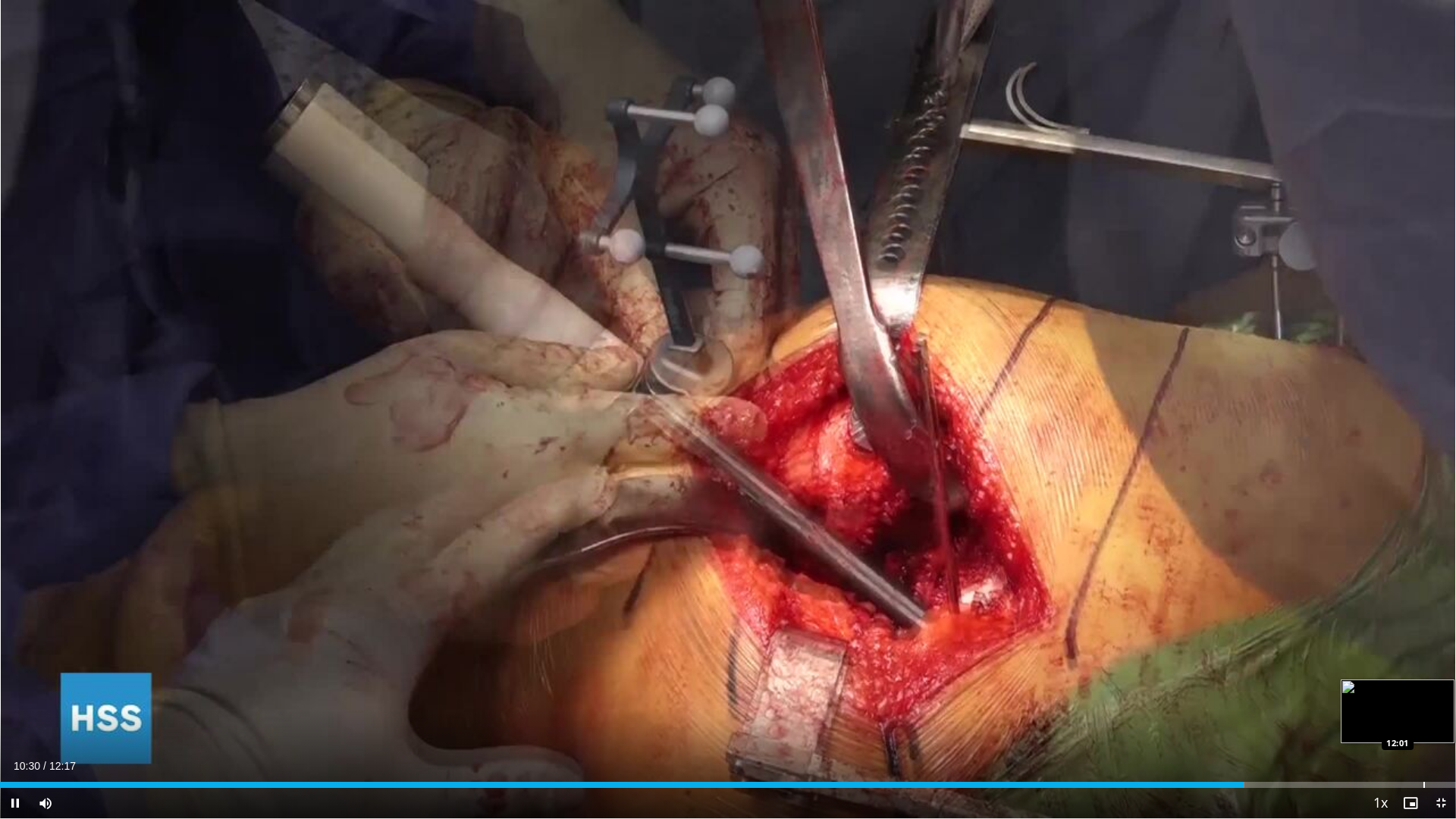 click at bounding box center (1424, 785) 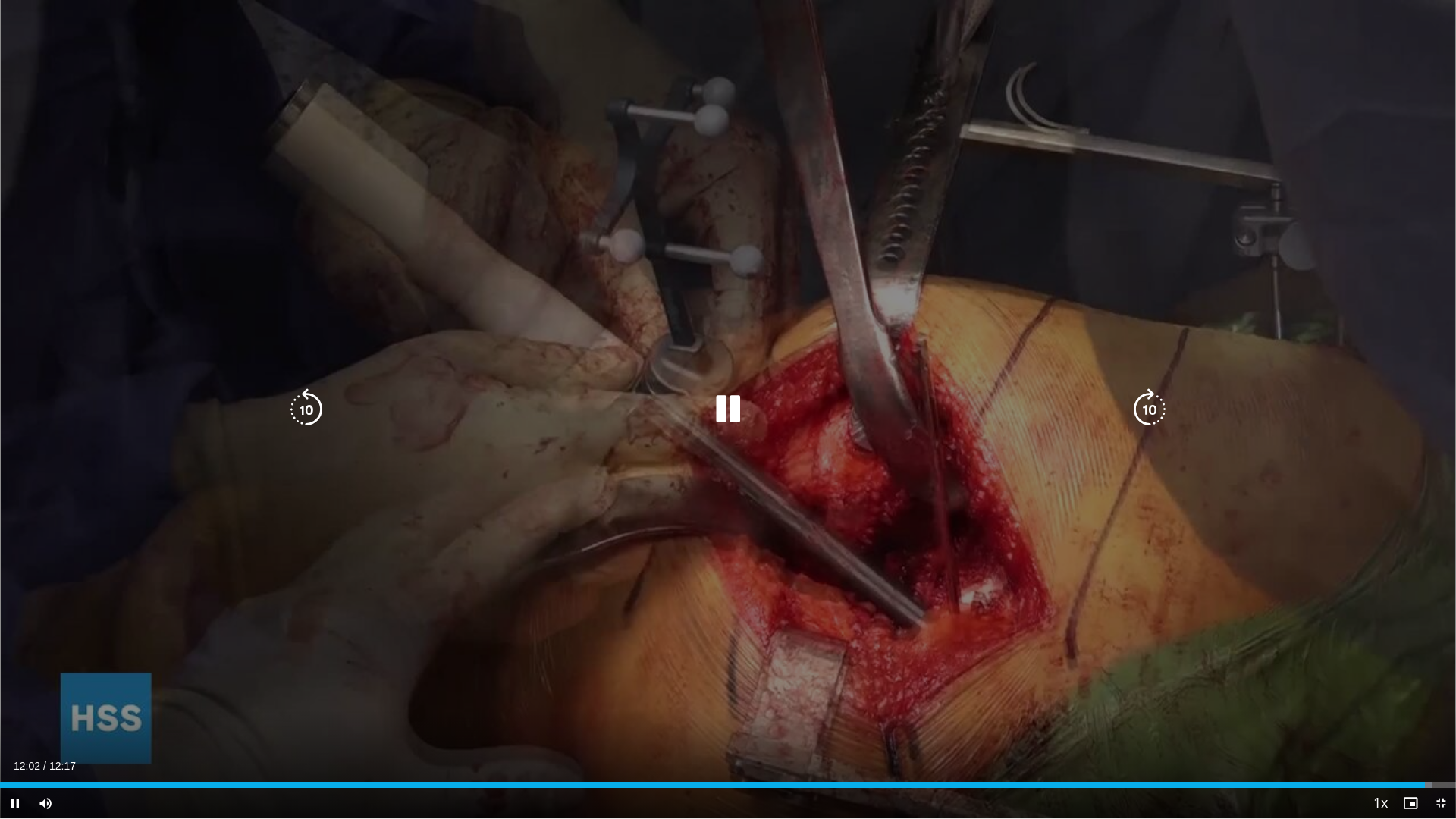 click on "10 seconds
Tap to unmute" at bounding box center (728, 409) 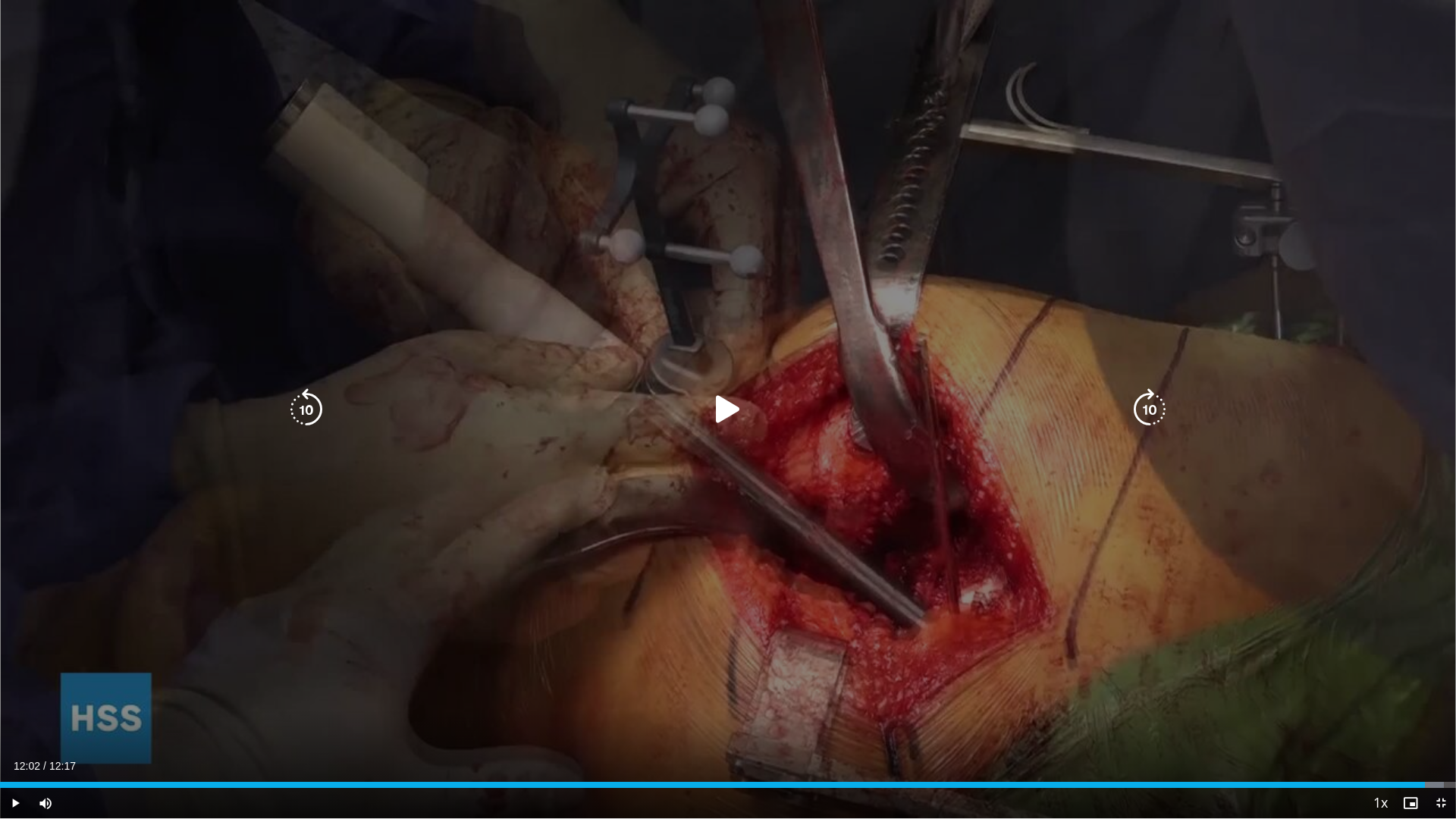 click on "10 seconds
Tap to unmute" at bounding box center [728, 409] 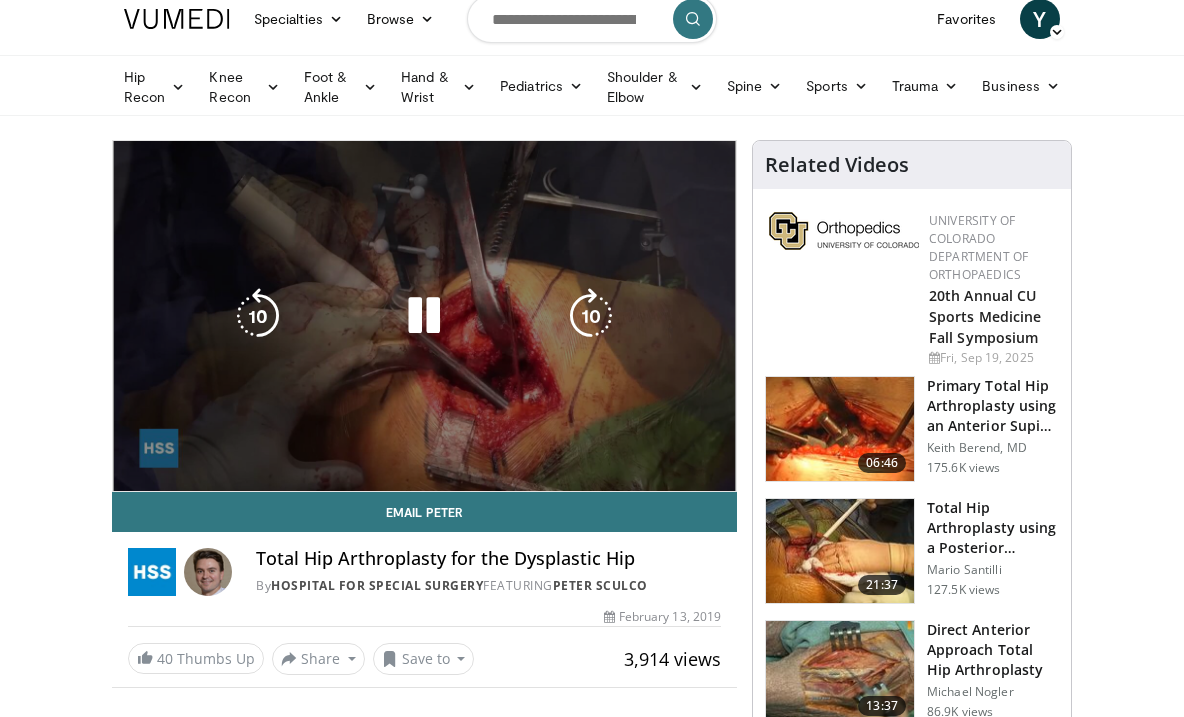 click on "10 seconds
Tap to unmute" at bounding box center (424, 316) 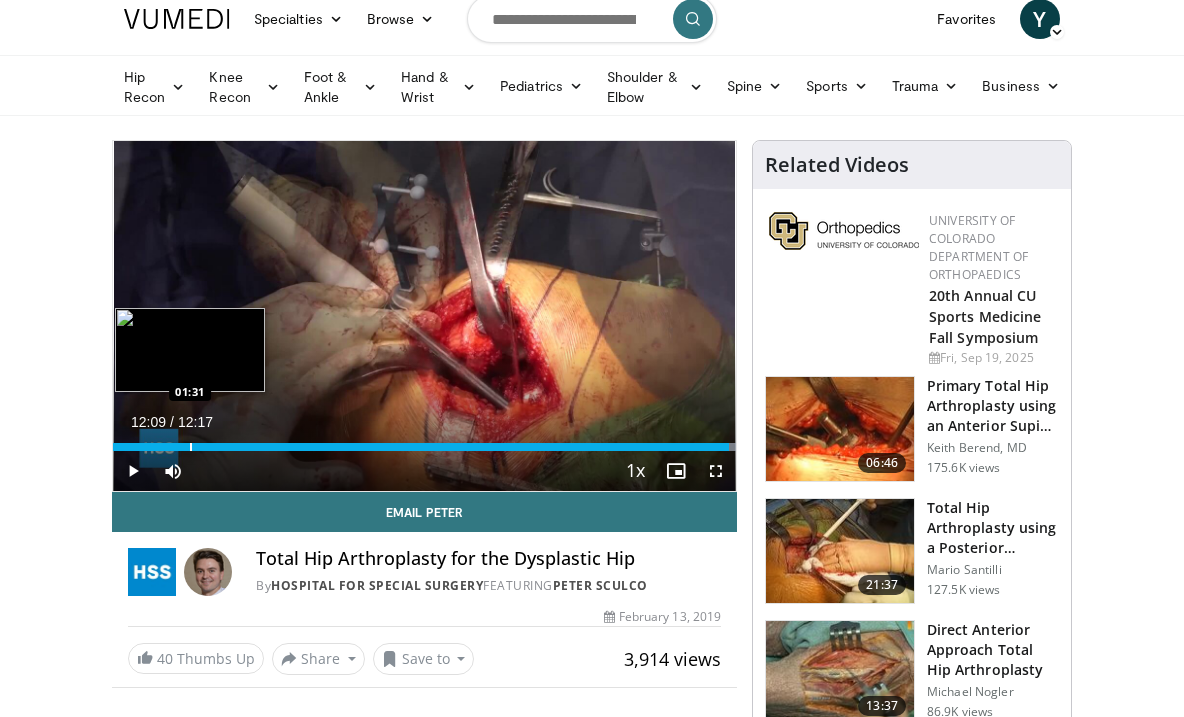 click on "Loaded :  99.99% 12:09 01:31" at bounding box center (424, 441) 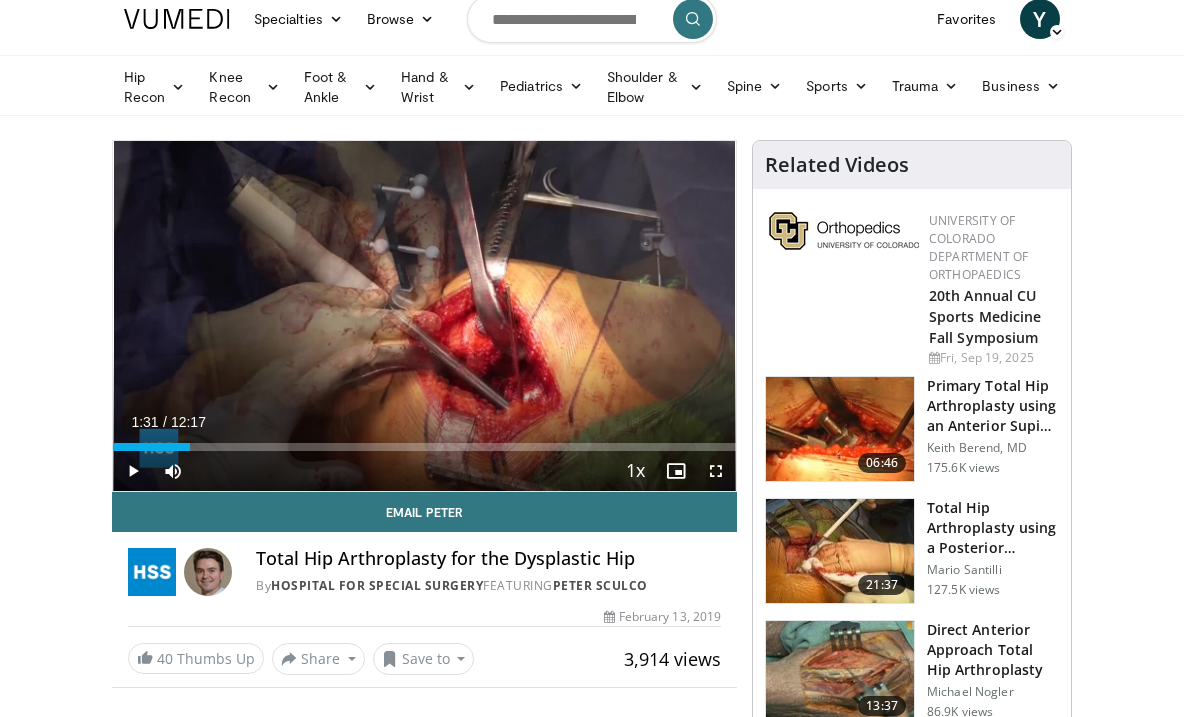 click at bounding box center (133, 471) 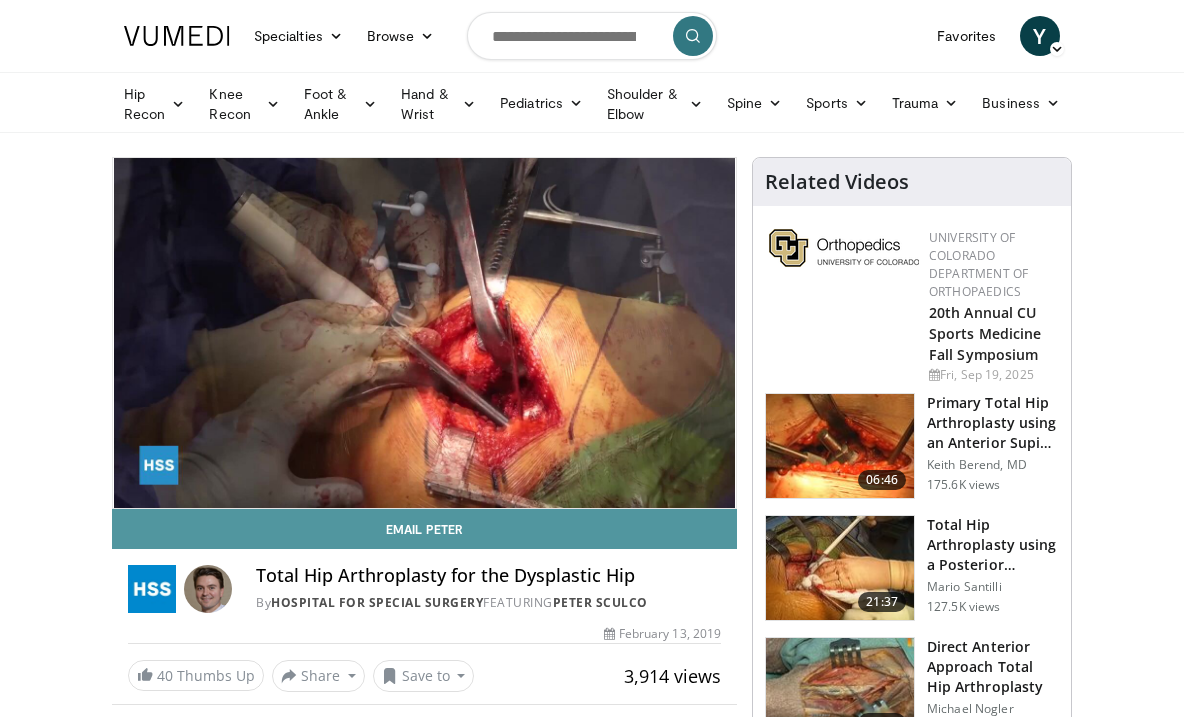 scroll, scrollTop: 0, scrollLeft: 0, axis: both 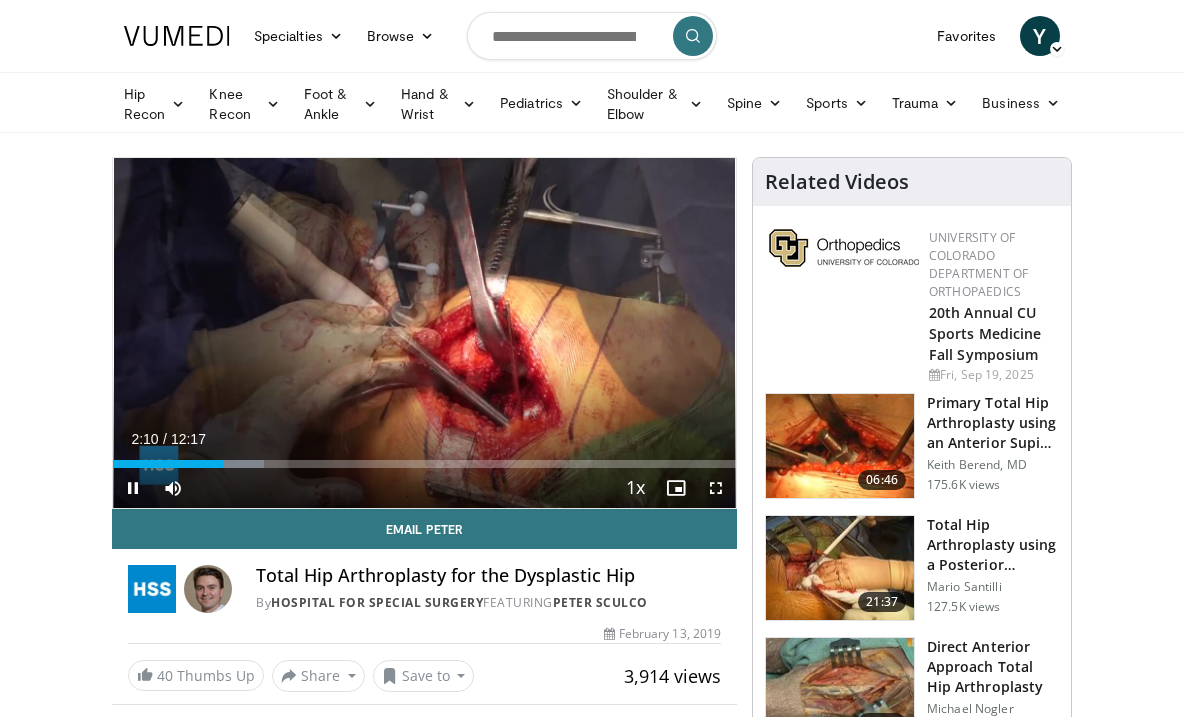 click at bounding box center (133, 488) 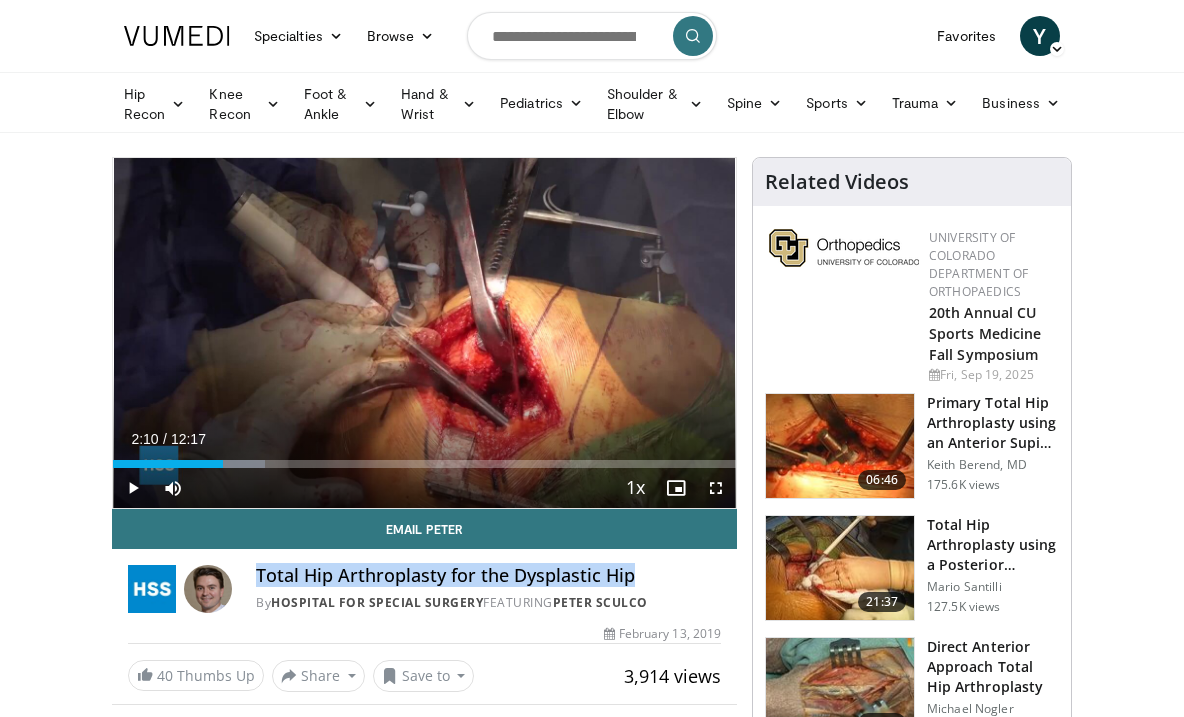 drag, startPoint x: 259, startPoint y: 574, endPoint x: 567, endPoint y: 556, distance: 308.5255 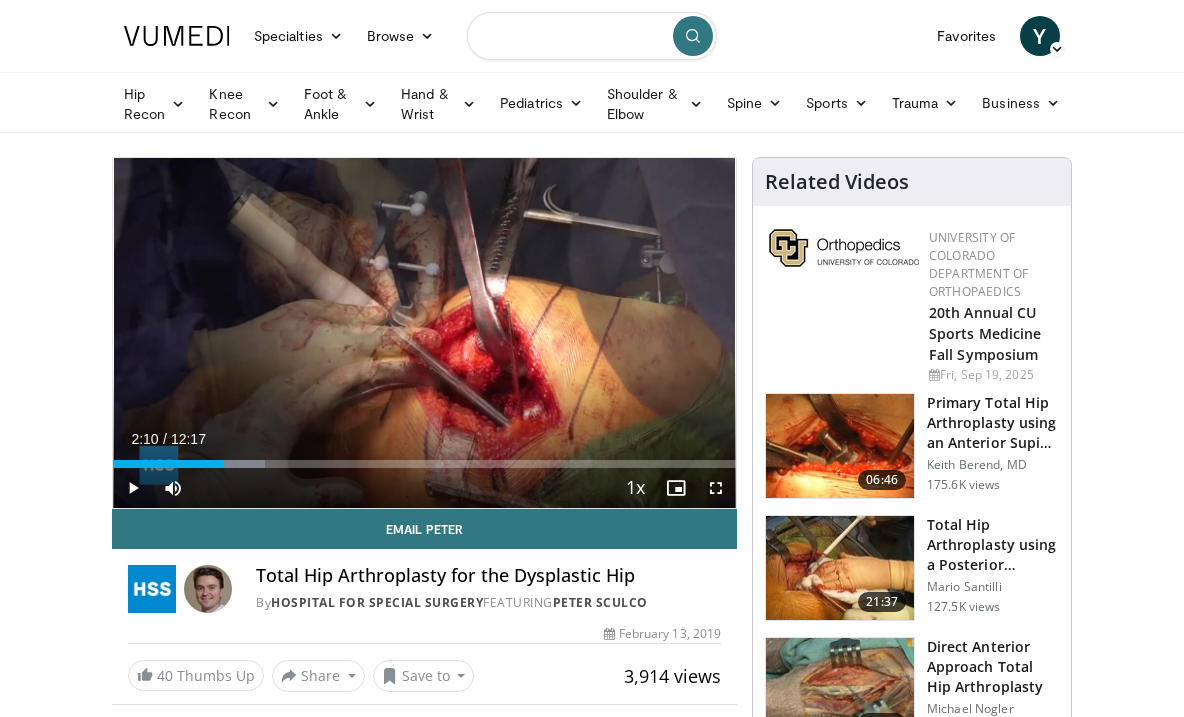 drag, startPoint x: 545, startPoint y: 24, endPoint x: 548, endPoint y: 34, distance: 10.440307 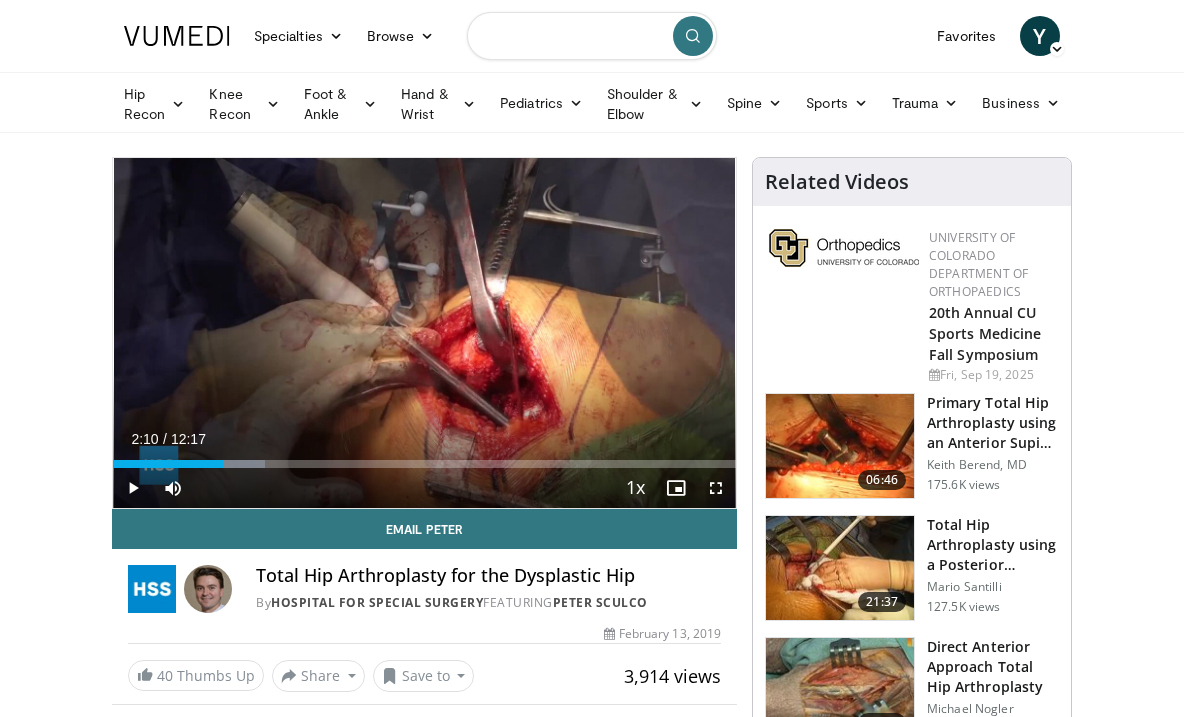 paste on "**********" 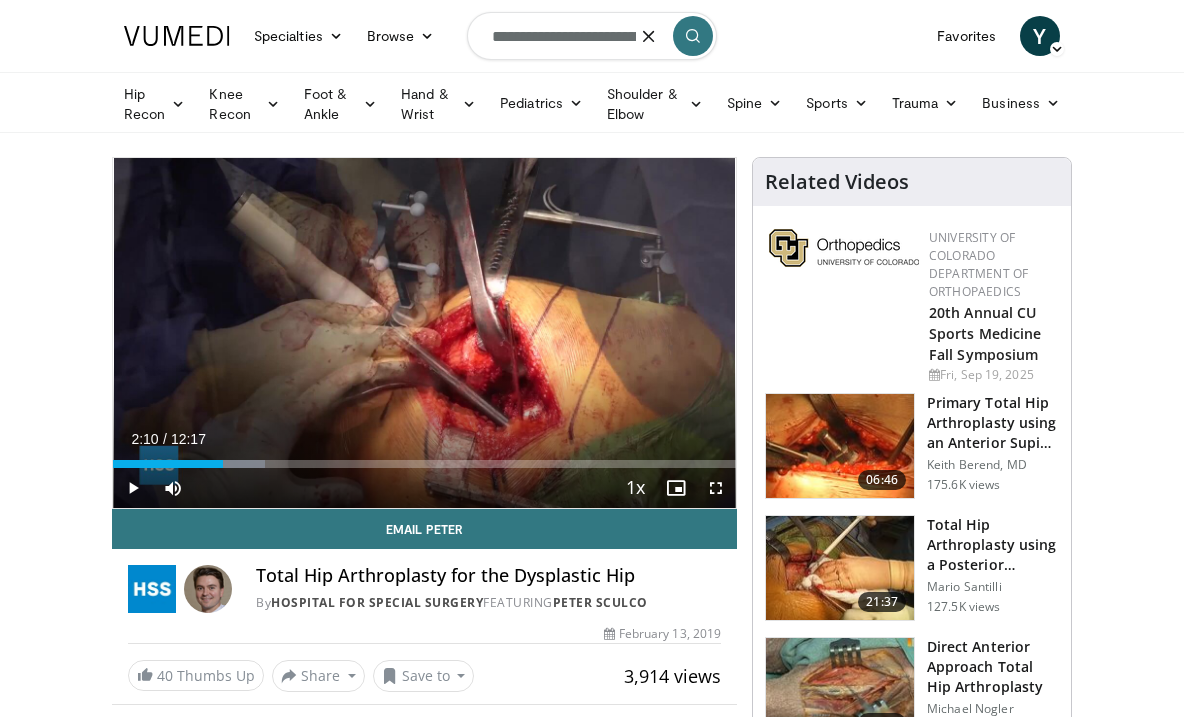 type on "**********" 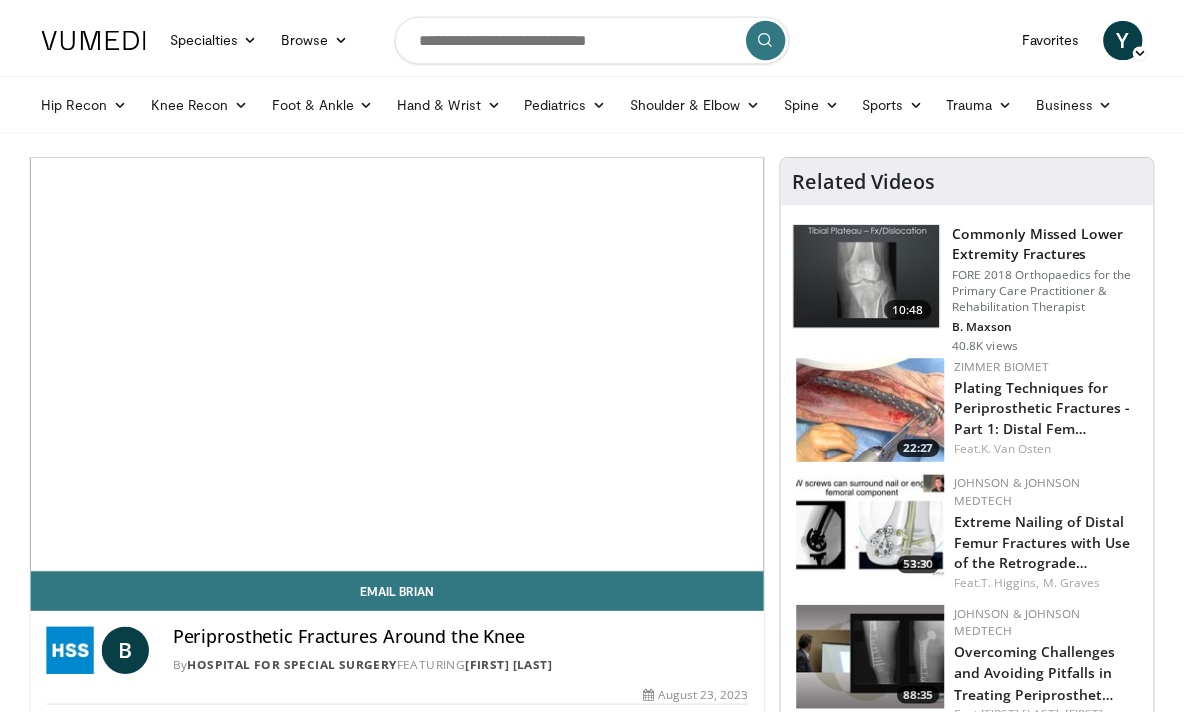 scroll, scrollTop: 0, scrollLeft: 0, axis: both 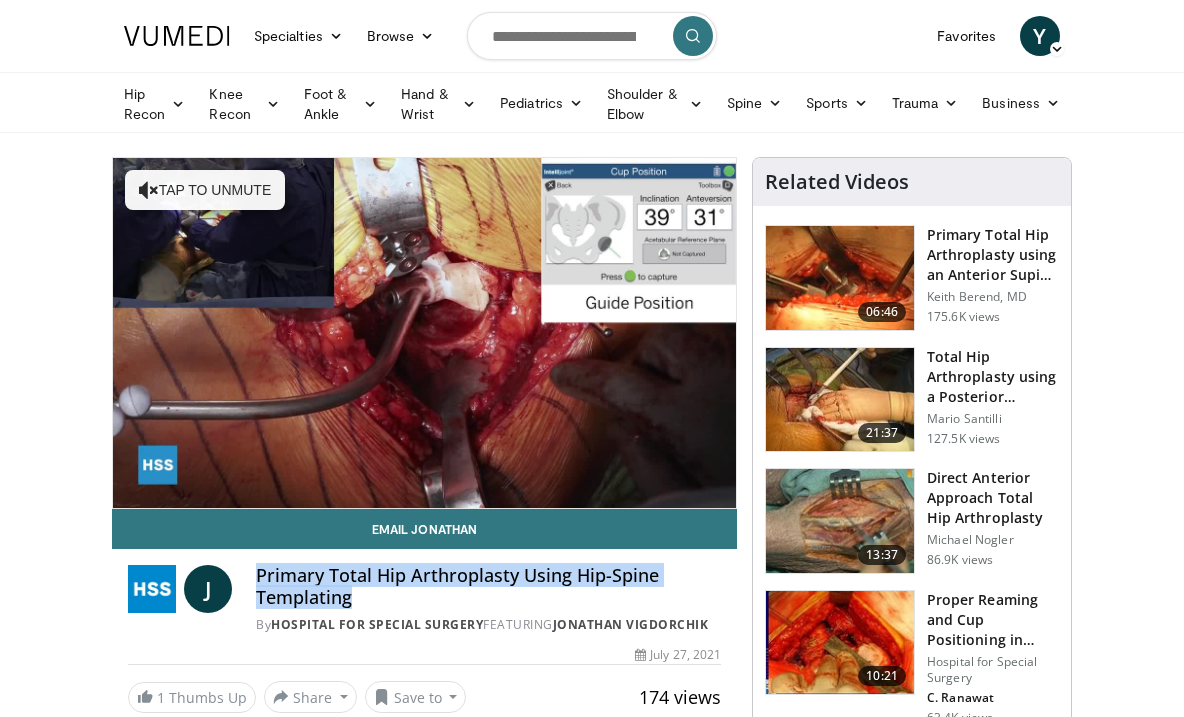 drag, startPoint x: 259, startPoint y: 573, endPoint x: 349, endPoint y: 595, distance: 92.64988 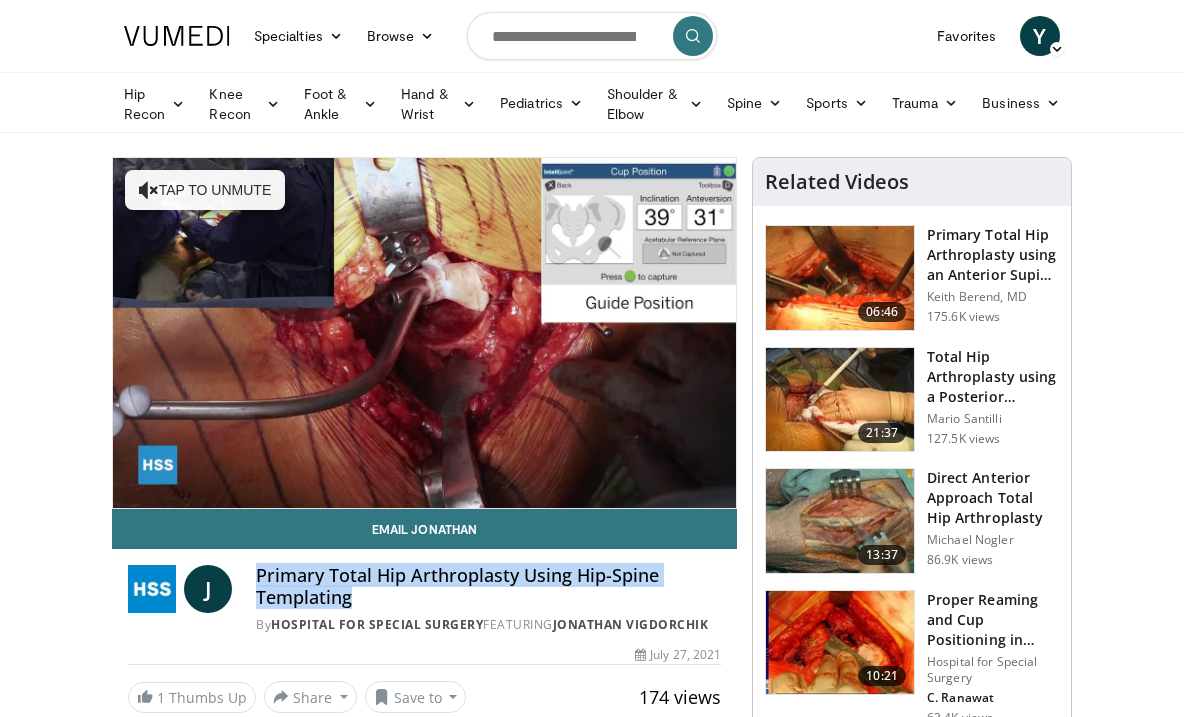 copy on "Primary Total Hip Arthroplasty Using Hip-Spine Templating" 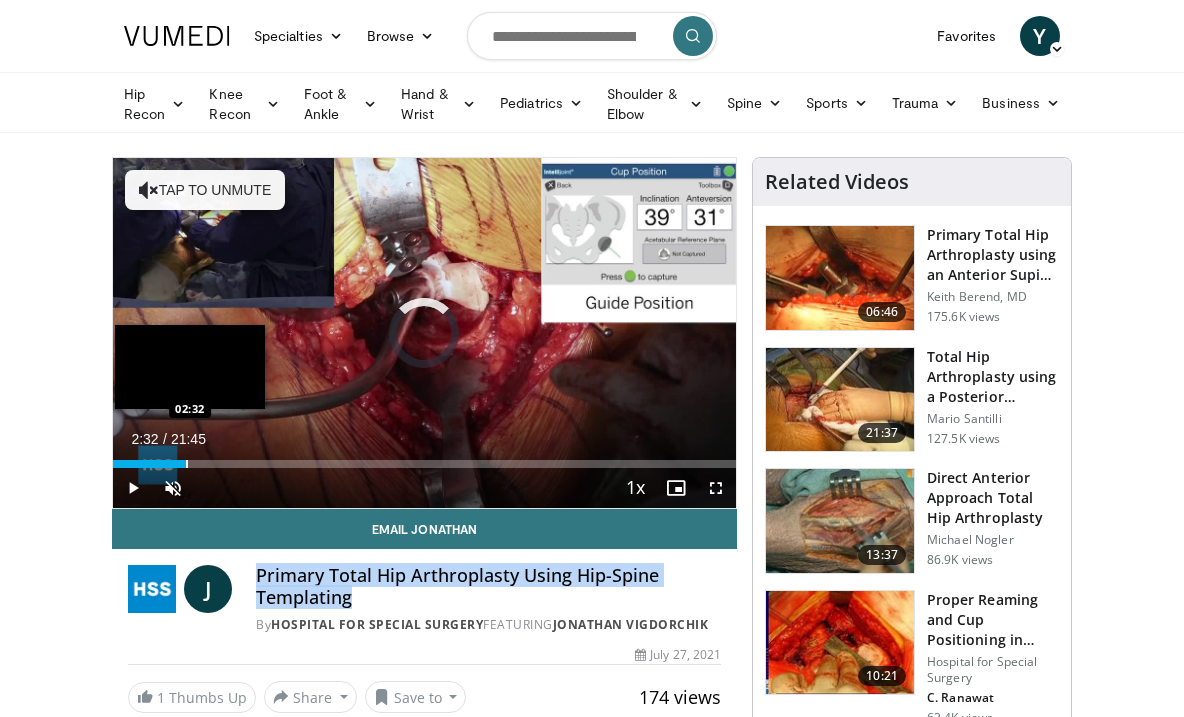 click at bounding box center [187, 464] 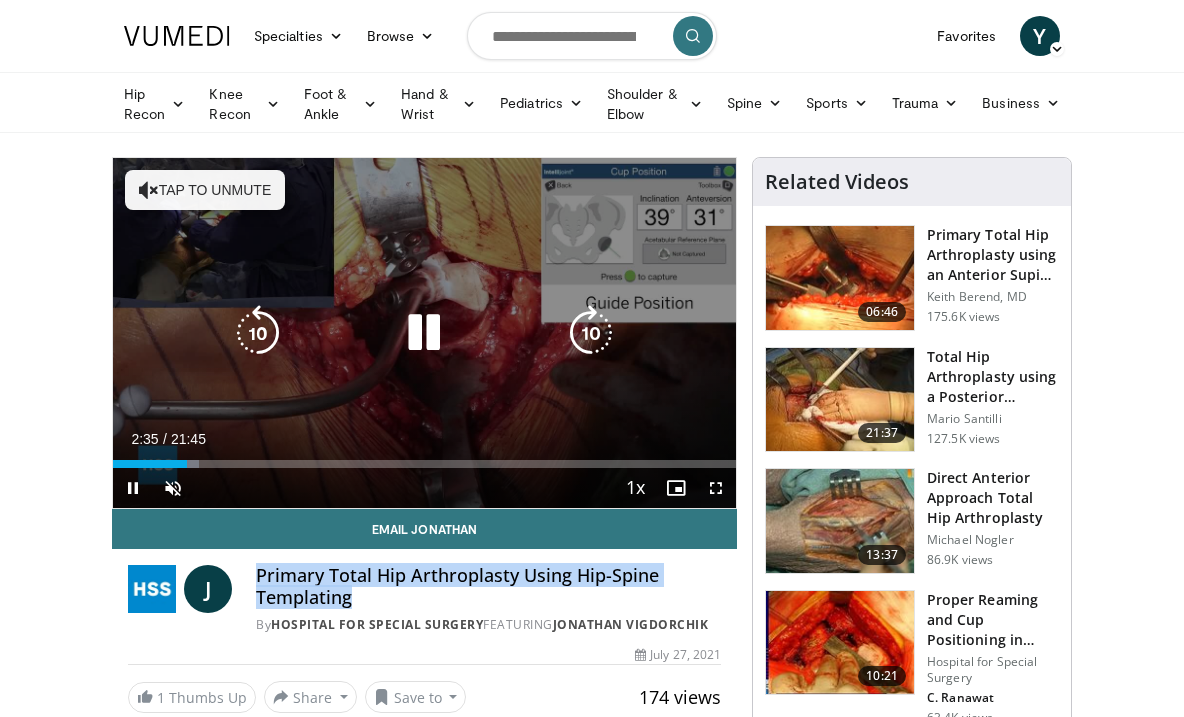 click at bounding box center [0, 0] 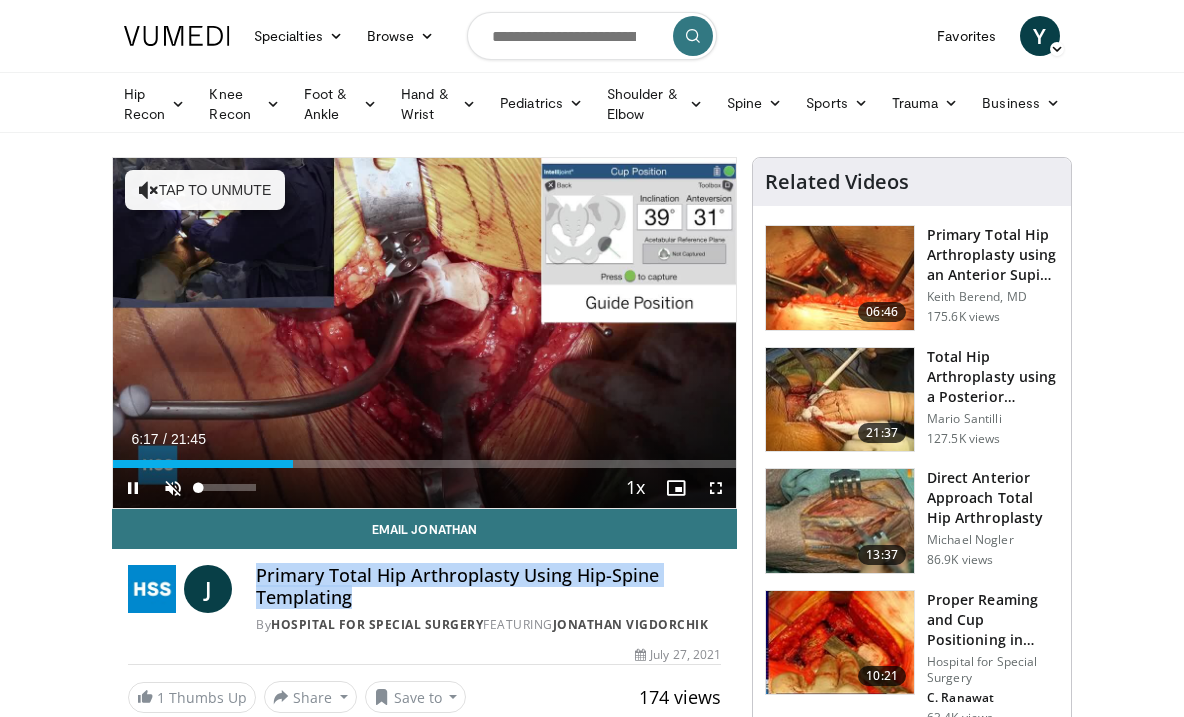 click at bounding box center [173, 488] 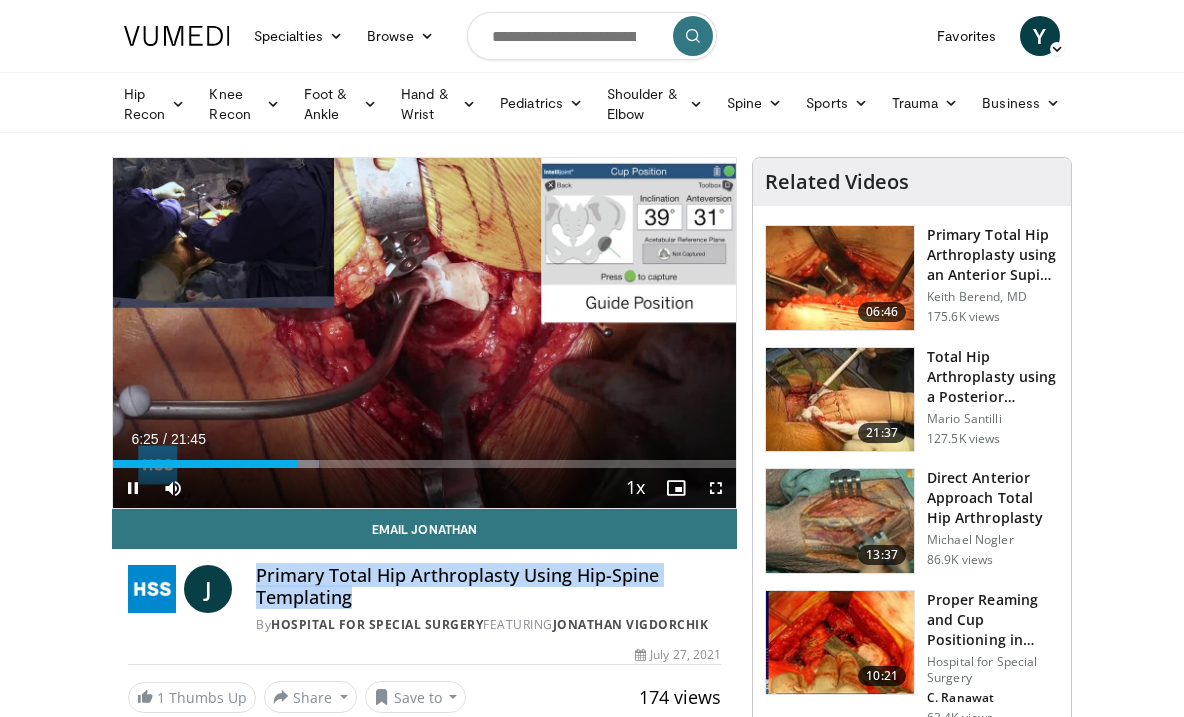click at bounding box center (133, 488) 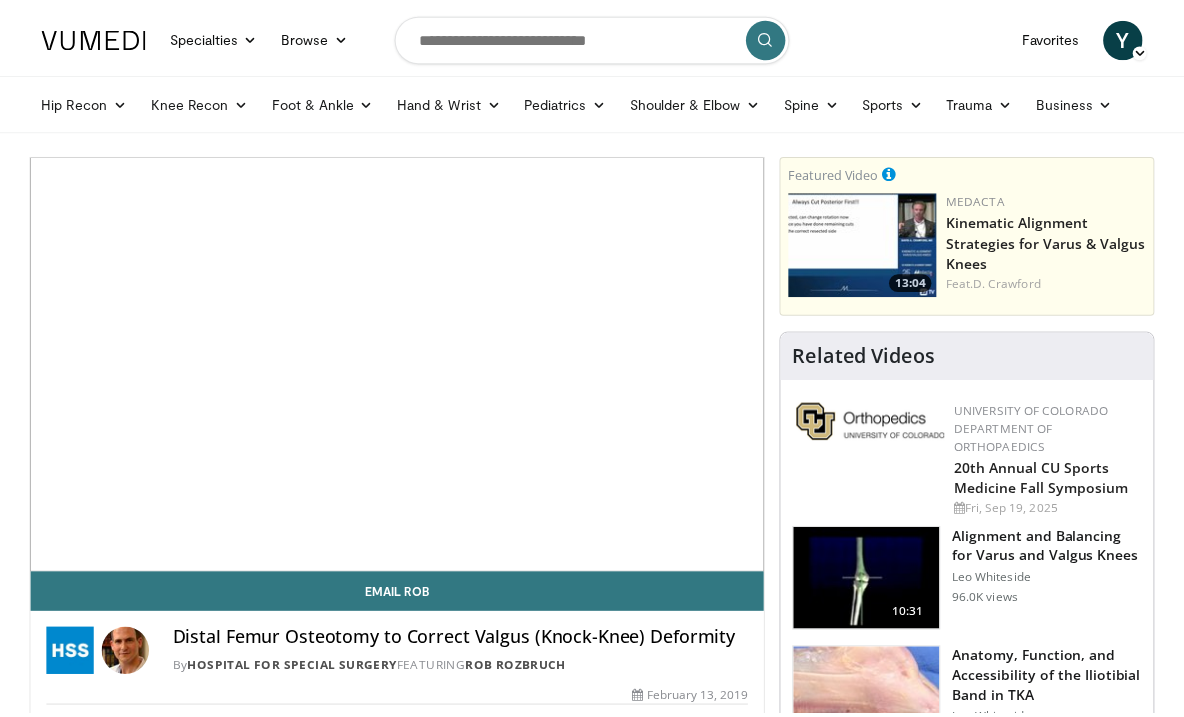 scroll, scrollTop: 0, scrollLeft: 0, axis: both 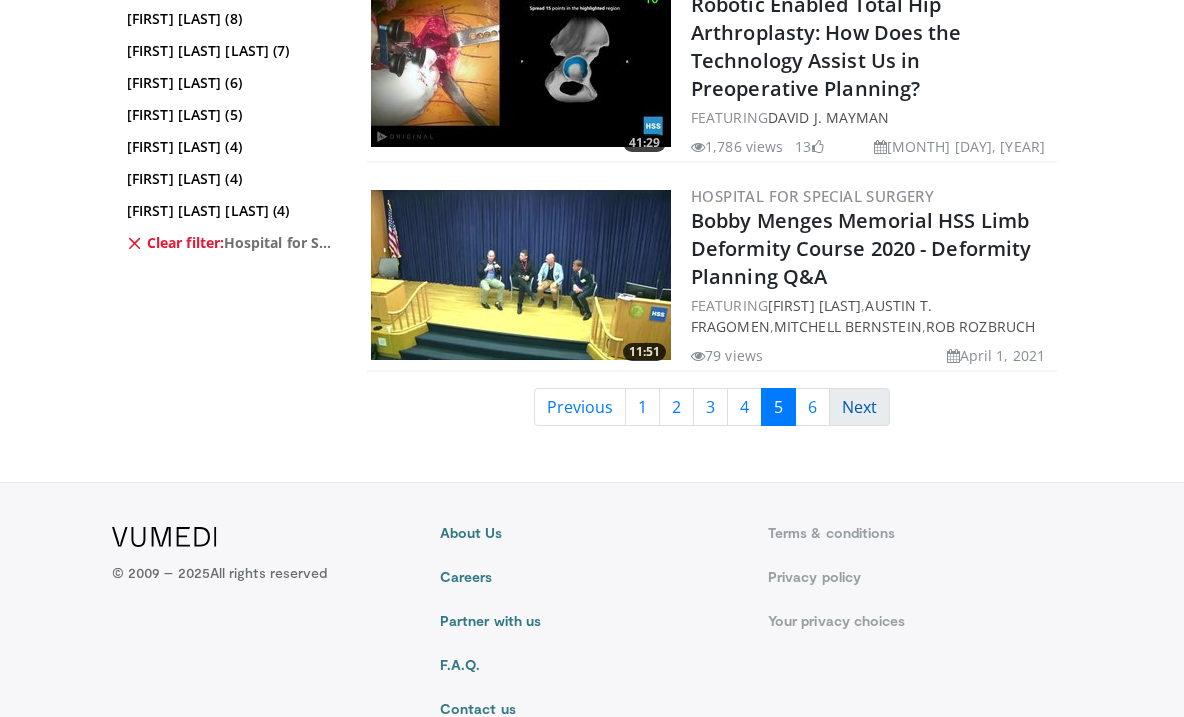 click on "Next" at bounding box center (859, 407) 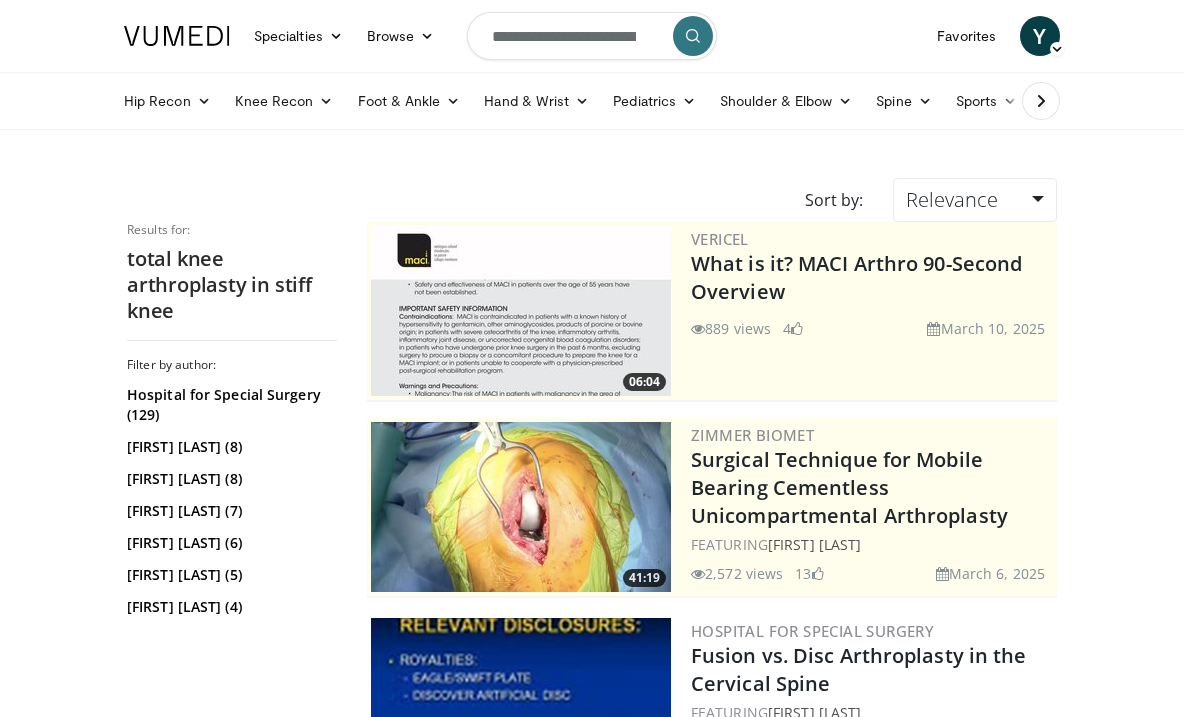scroll, scrollTop: 0, scrollLeft: 0, axis: both 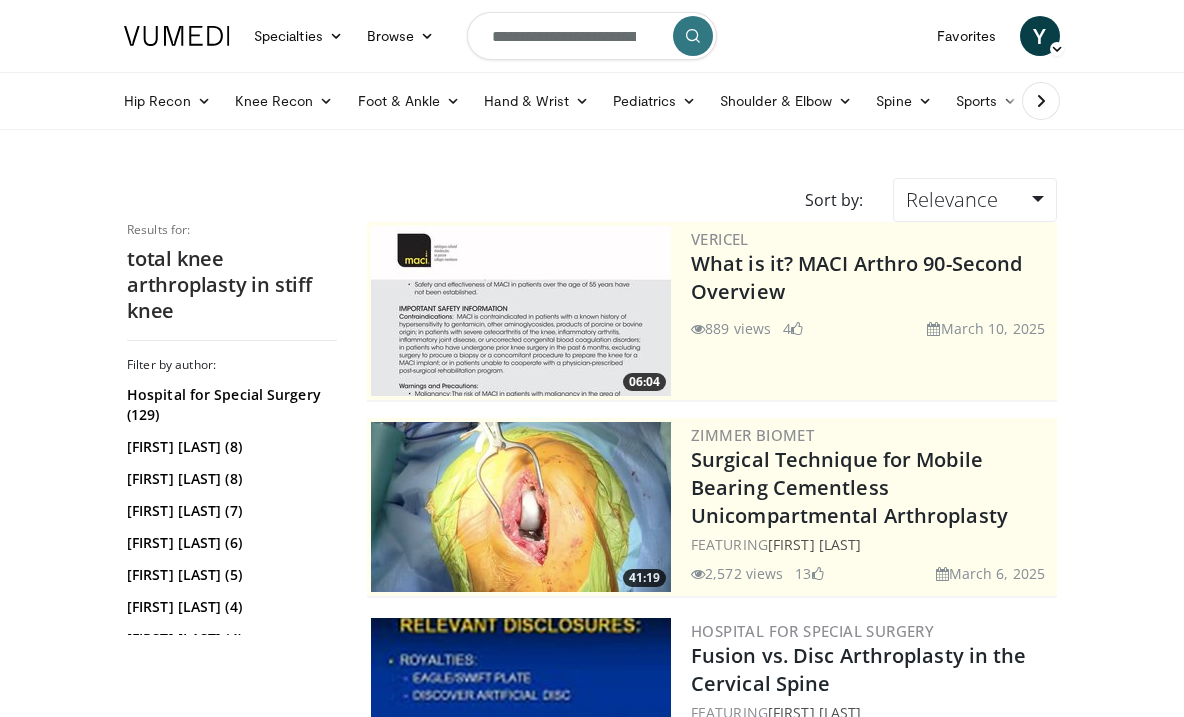 click on "**********" at bounding box center [592, 36] 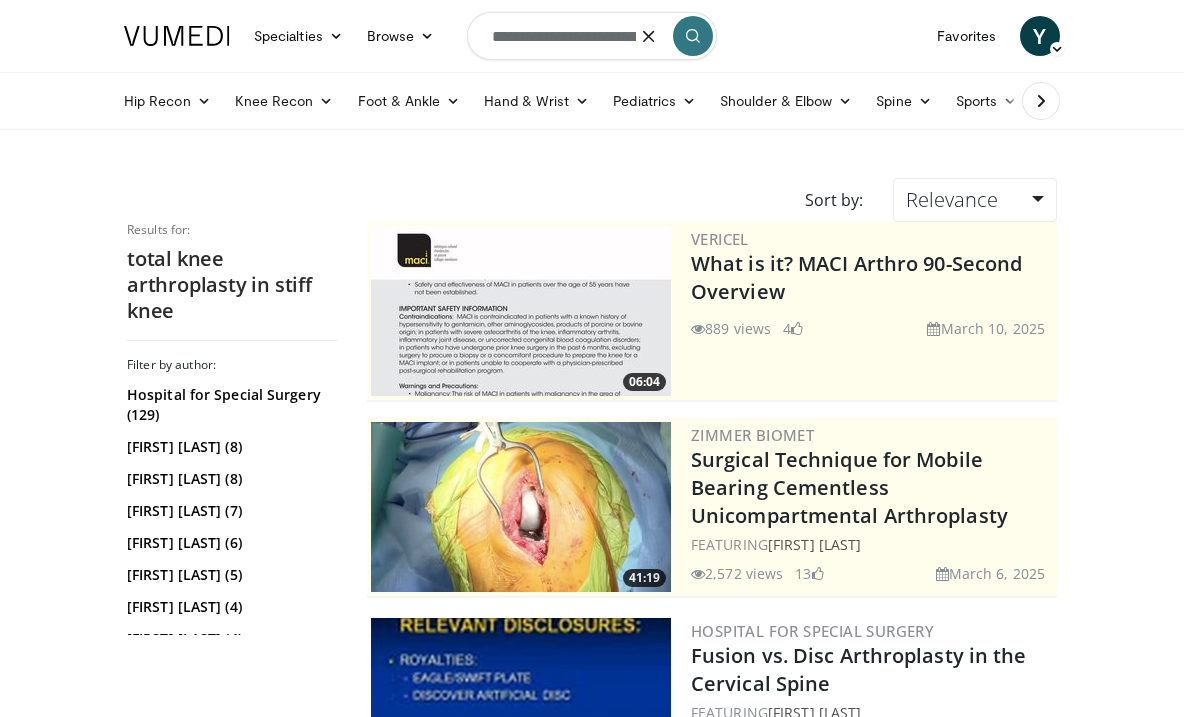 click on "**********" at bounding box center (592, 36) 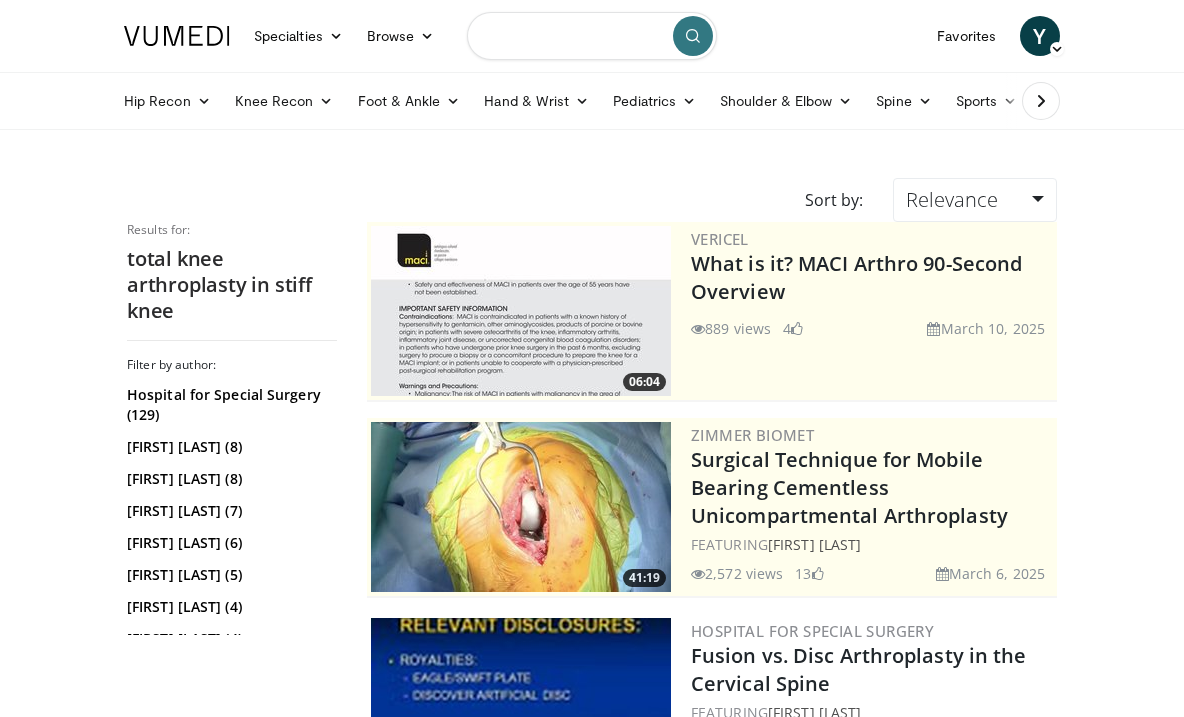click at bounding box center (592, 36) 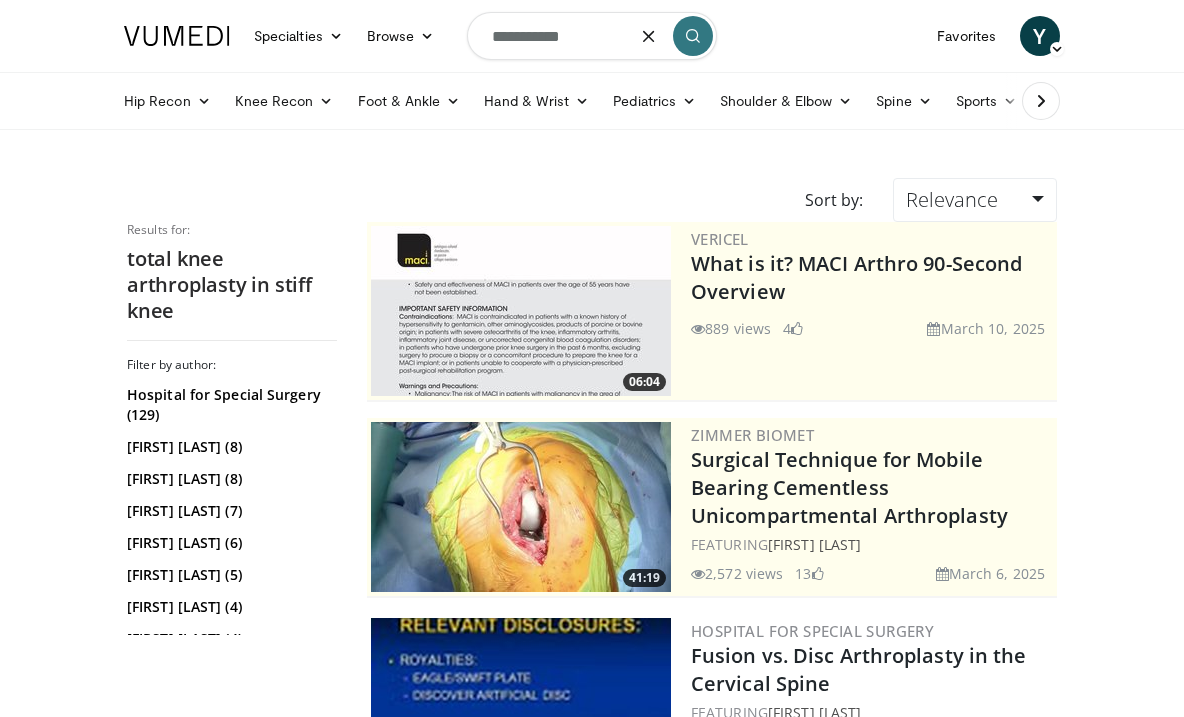 type on "**********" 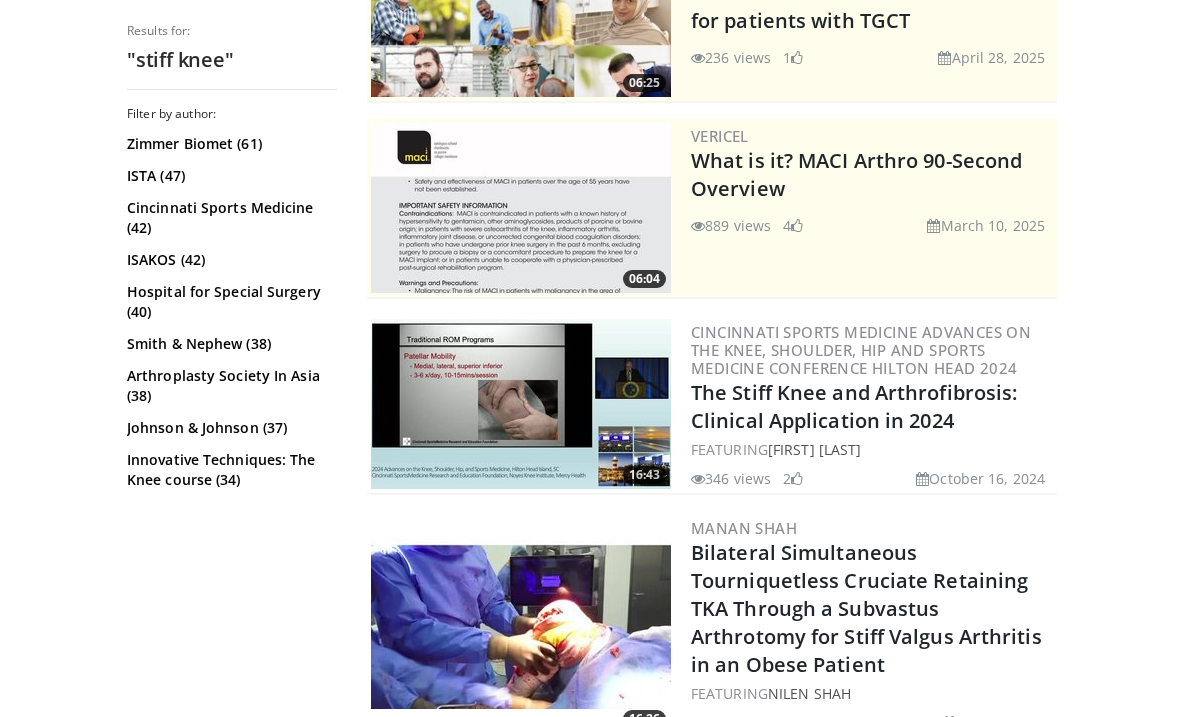 scroll, scrollTop: 301, scrollLeft: 0, axis: vertical 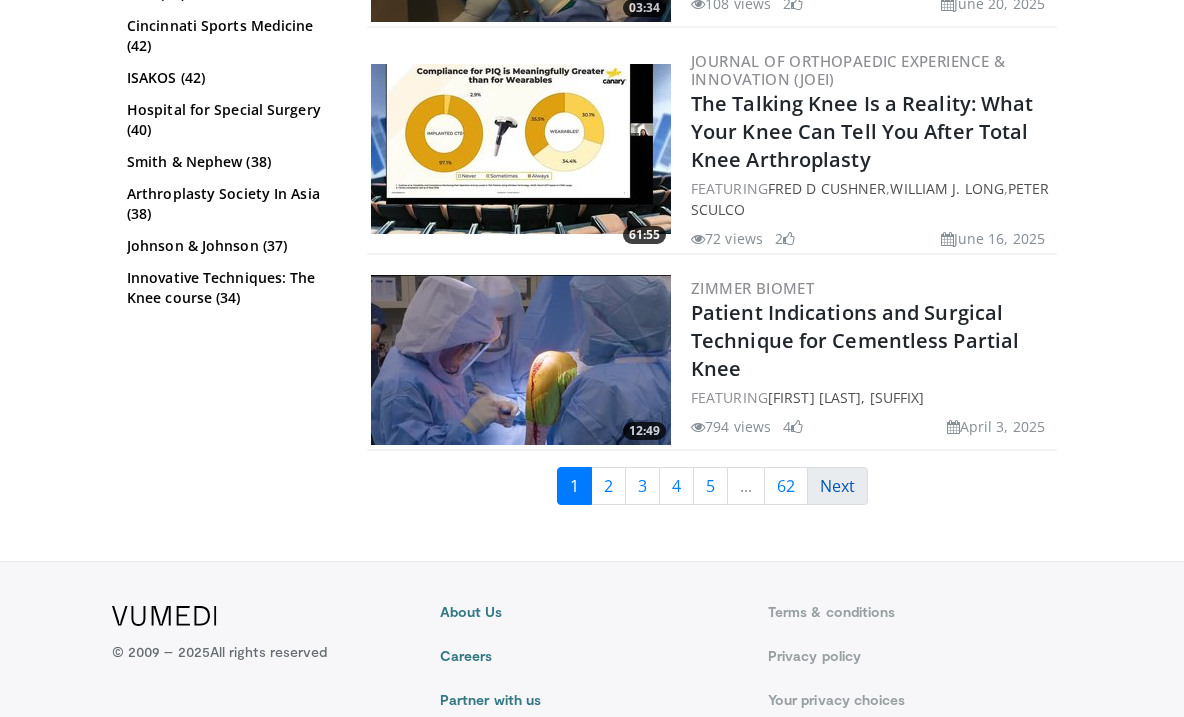 click on "Next" at bounding box center (837, 486) 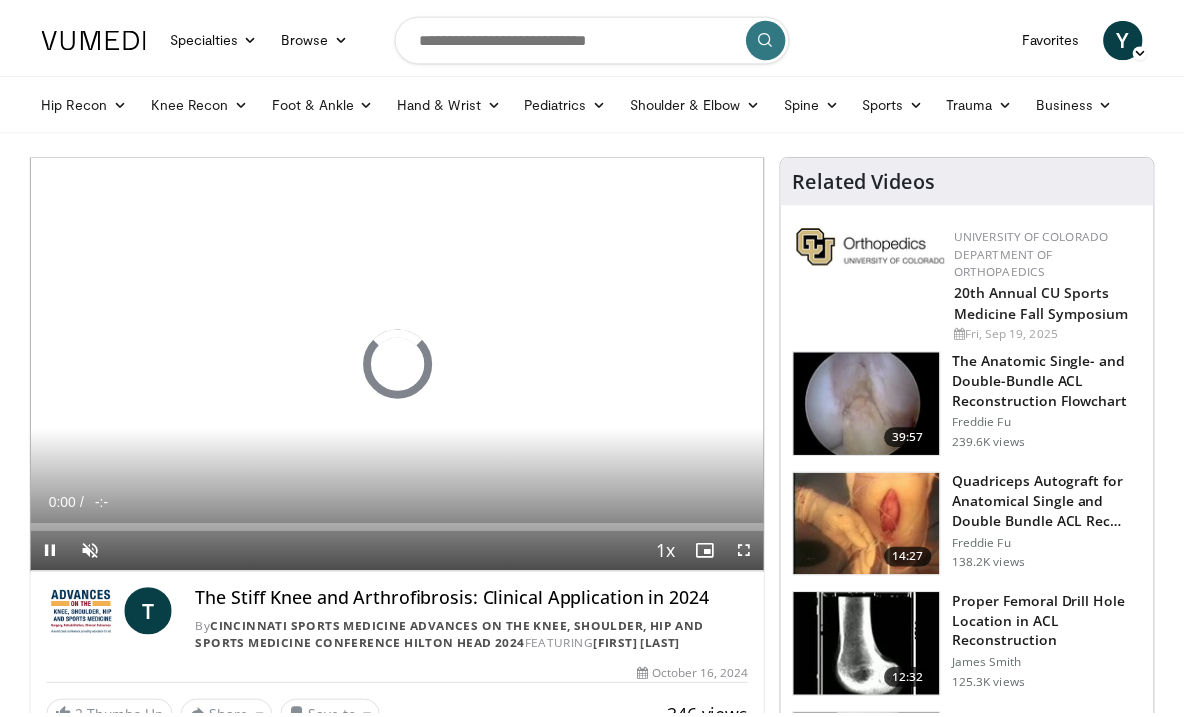 scroll, scrollTop: 0, scrollLeft: 0, axis: both 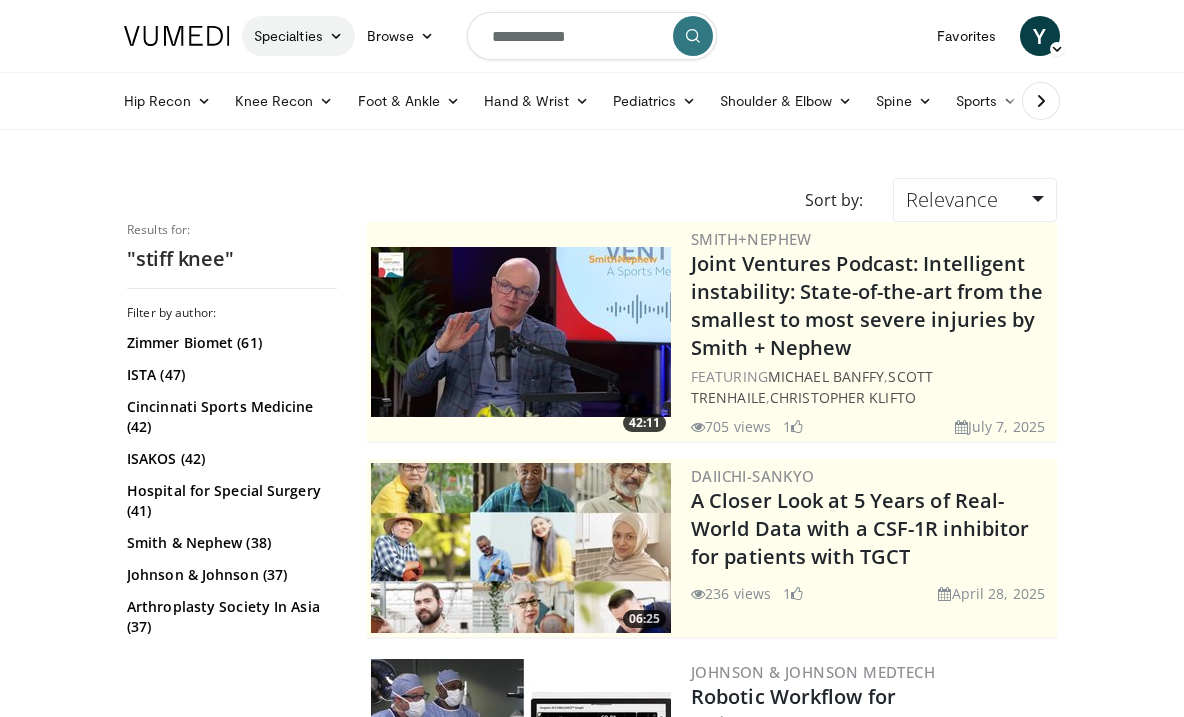click on "Specialties" at bounding box center (298, 36) 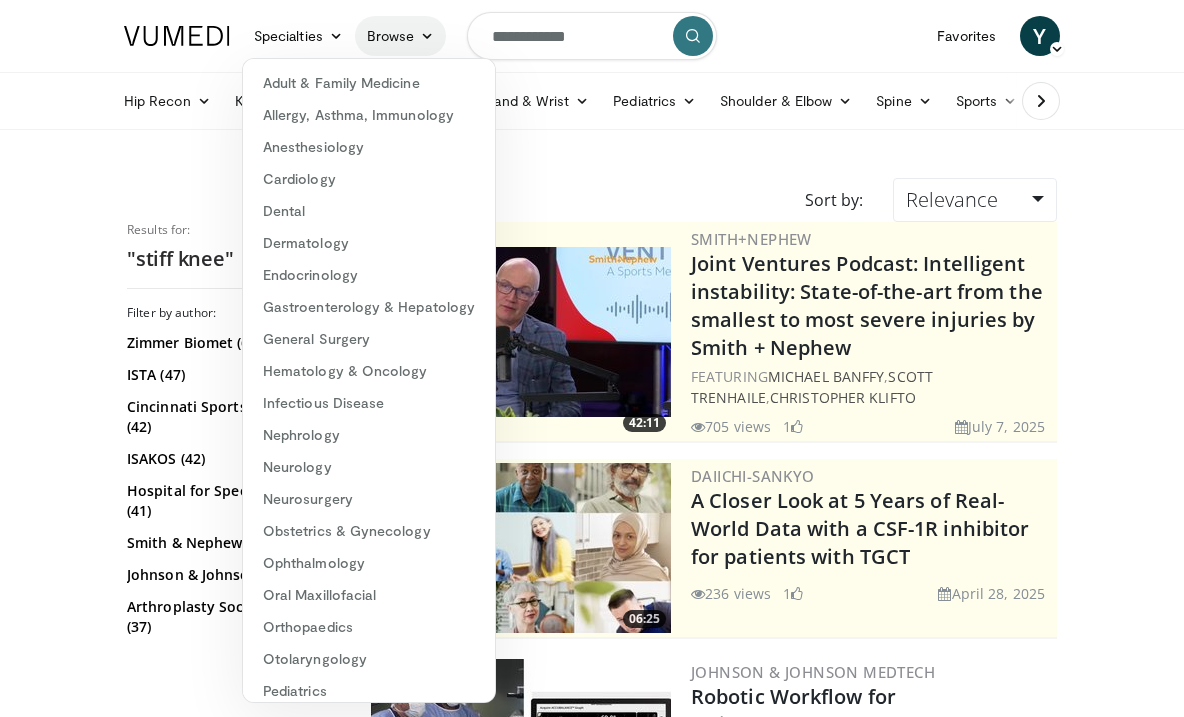 click on "Browse" at bounding box center (401, 36) 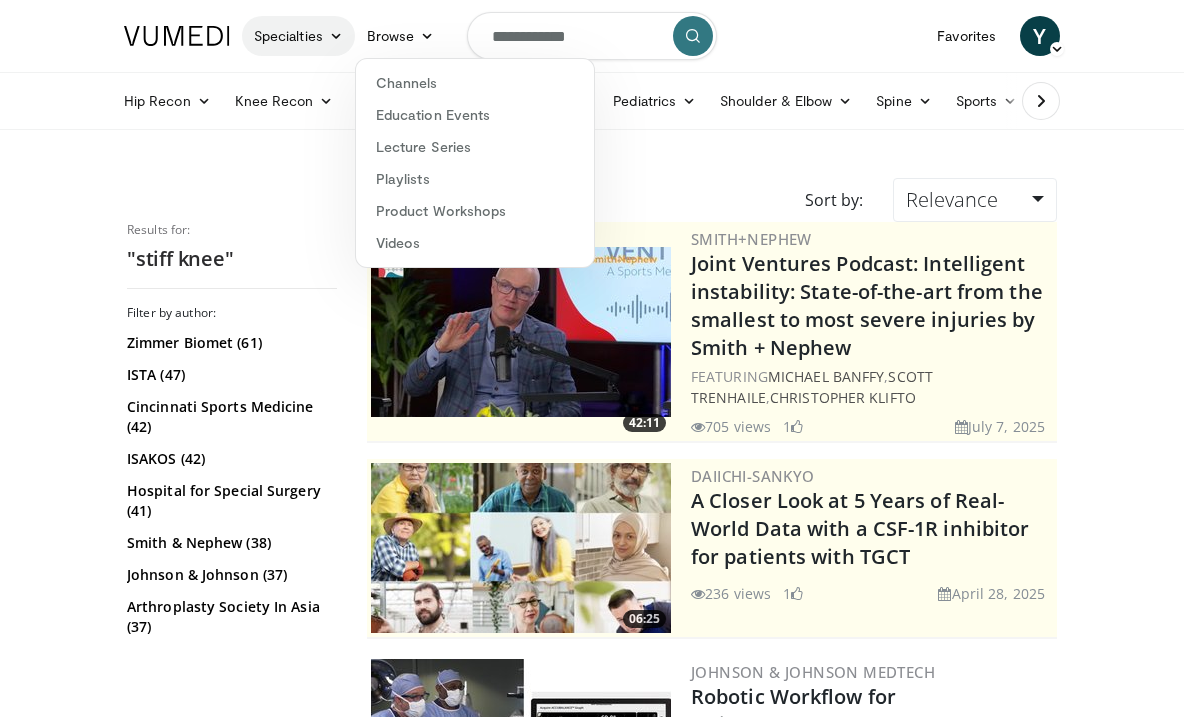 click on "Specialties" at bounding box center [298, 36] 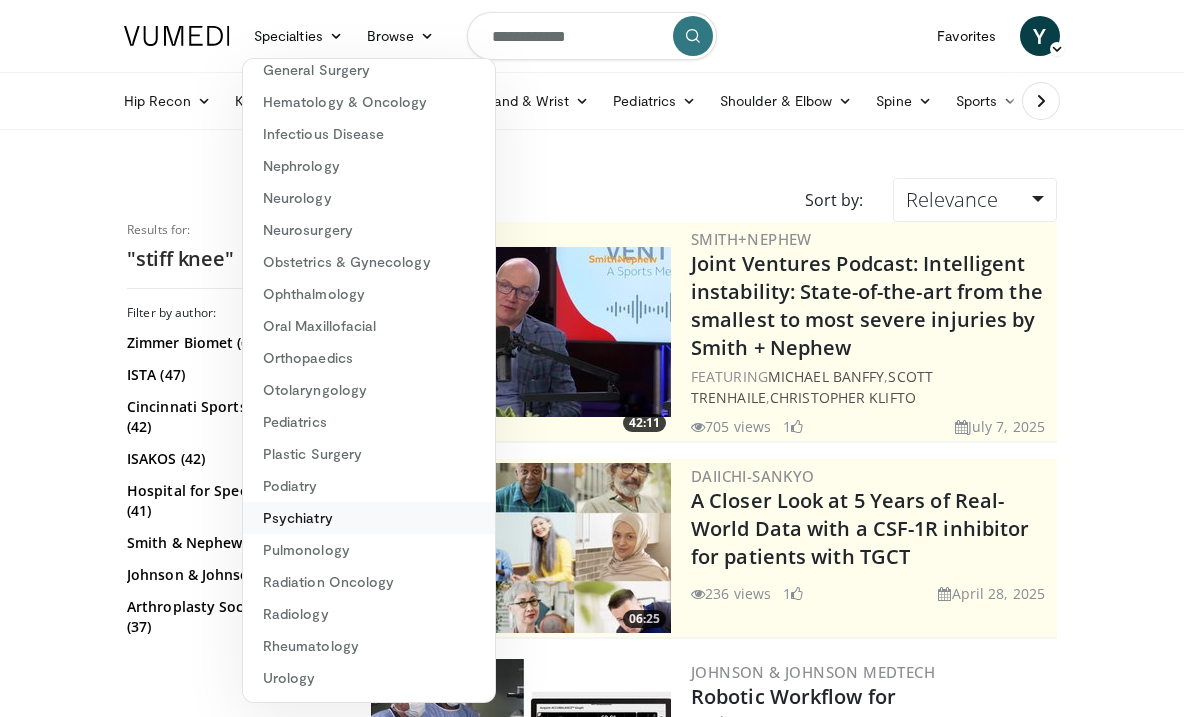 scroll, scrollTop: 269, scrollLeft: 0, axis: vertical 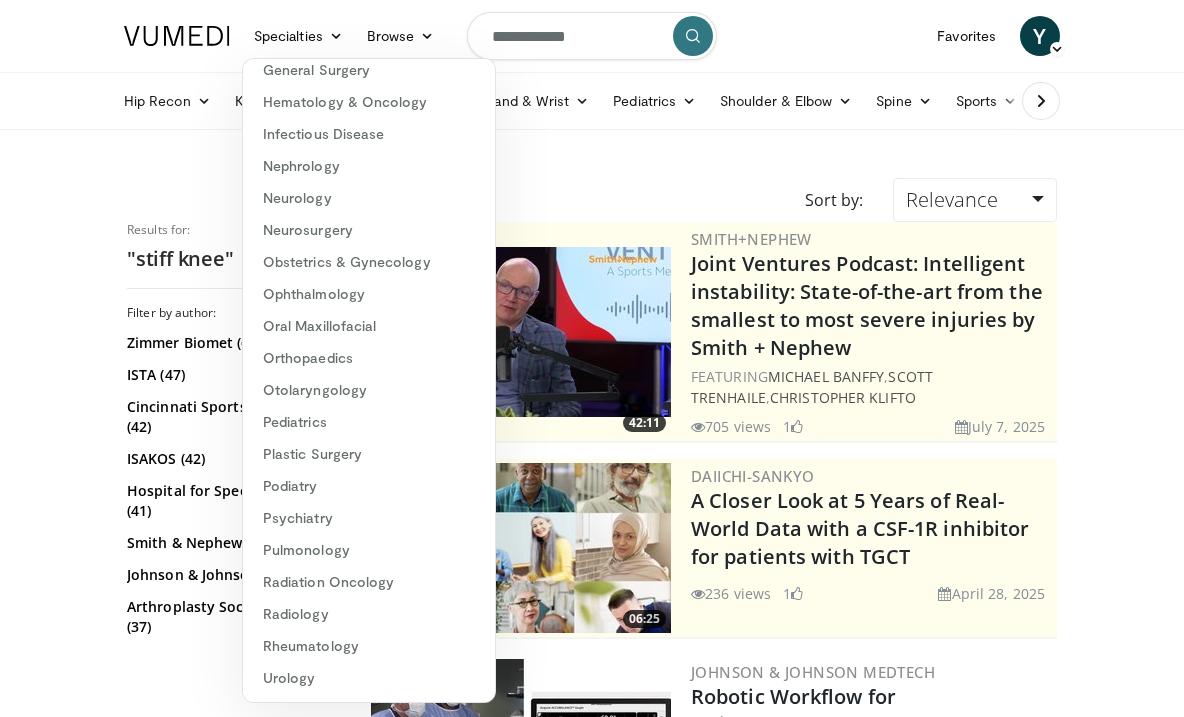 click on "Orthopaedics" at bounding box center [369, 358] 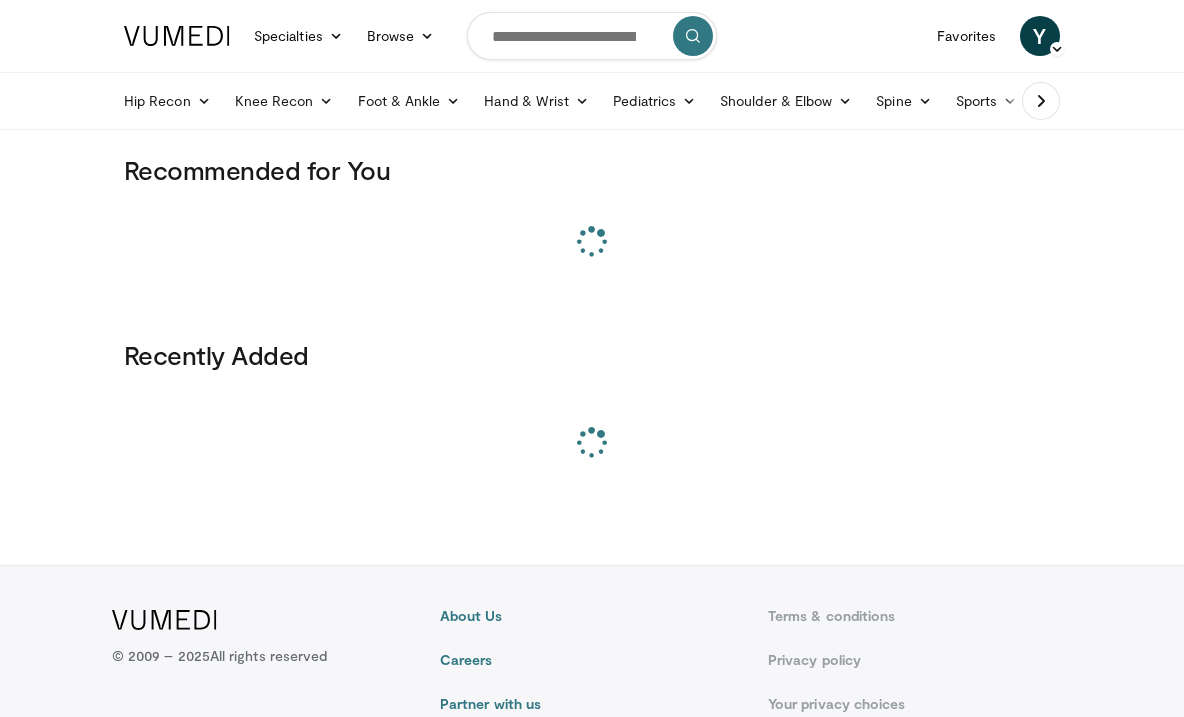 scroll, scrollTop: 0, scrollLeft: 0, axis: both 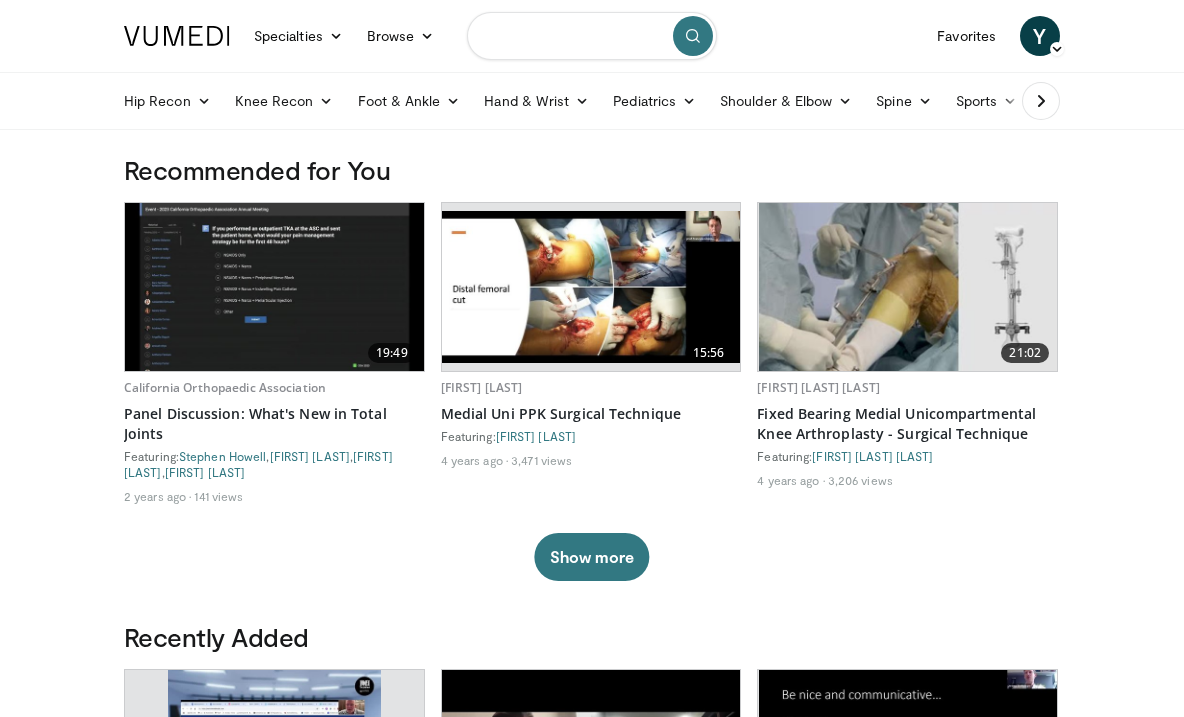 click at bounding box center (592, 36) 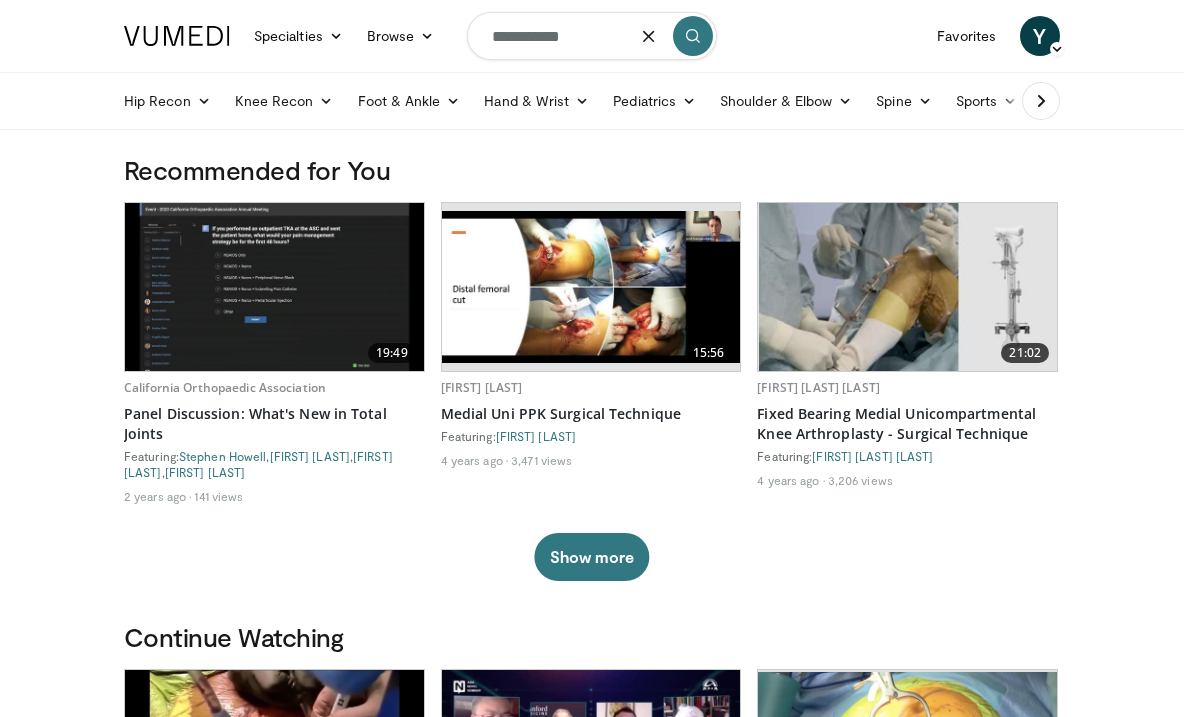 type on "**********" 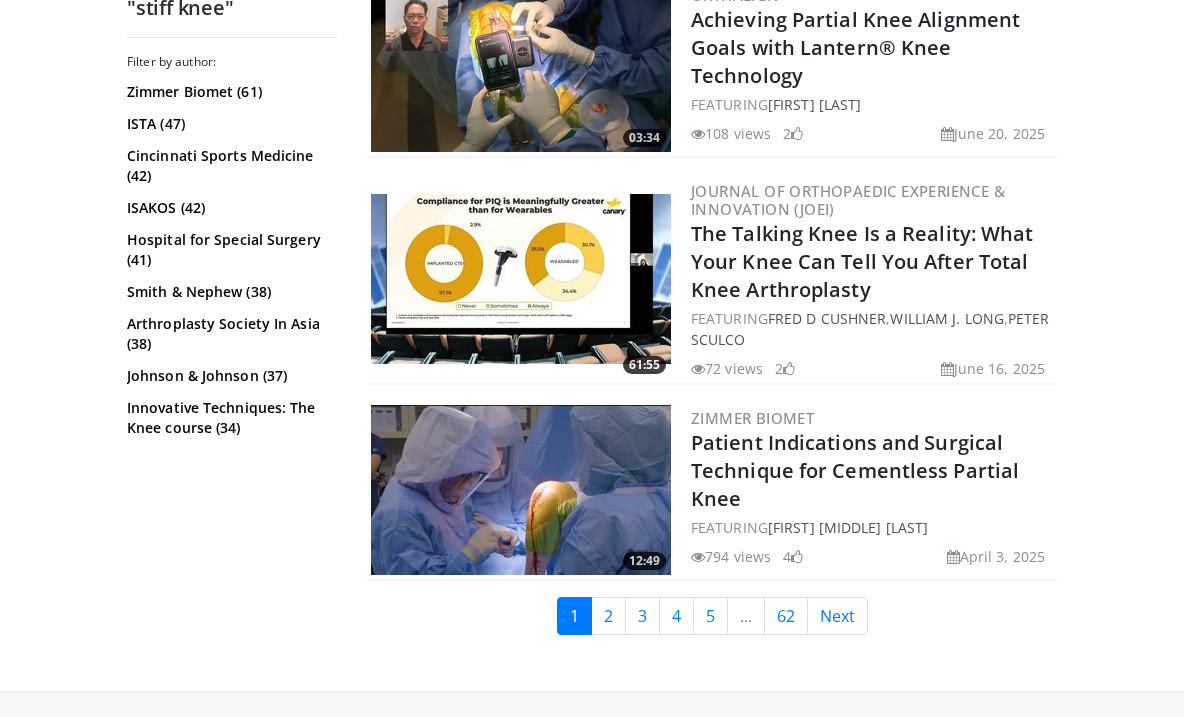 scroll, scrollTop: 5005, scrollLeft: 0, axis: vertical 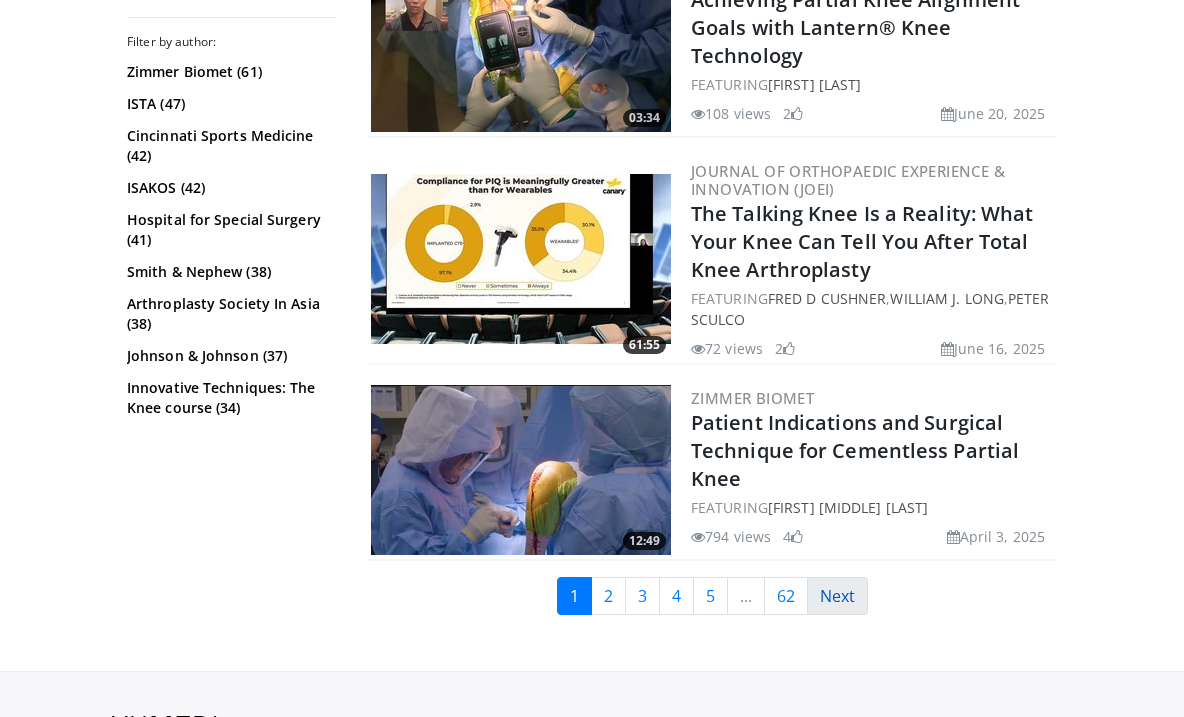 click on "Next" at bounding box center [837, 596] 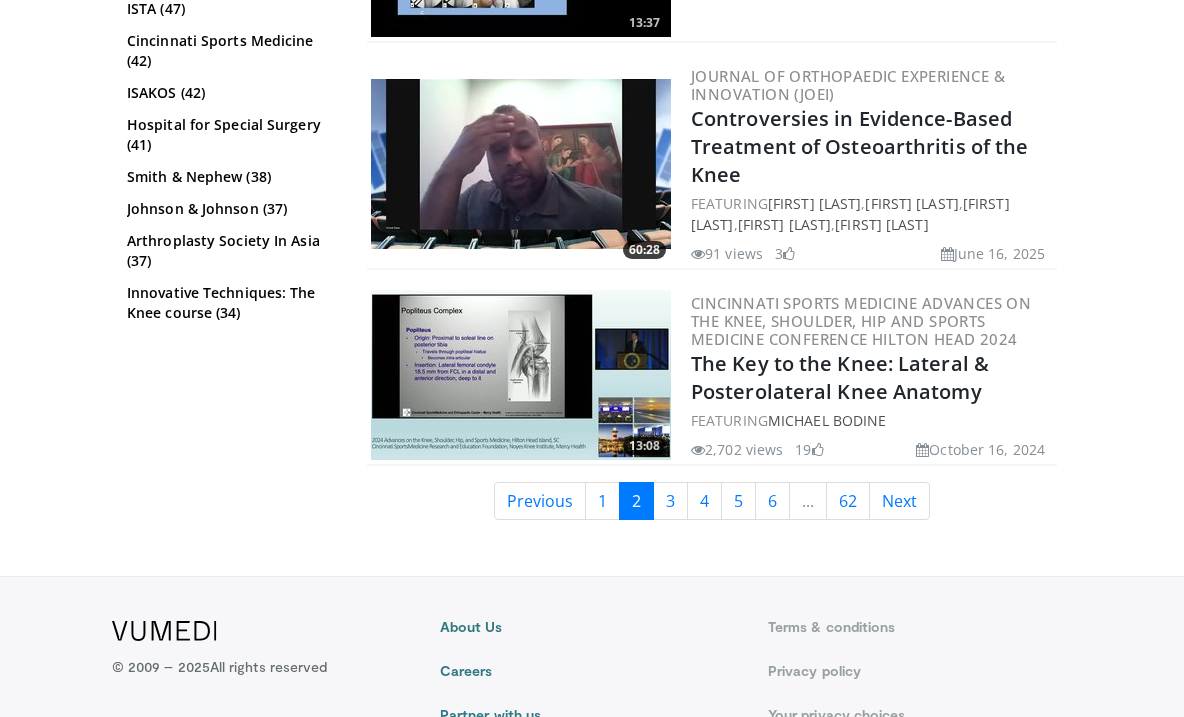 scroll, scrollTop: 5062, scrollLeft: 0, axis: vertical 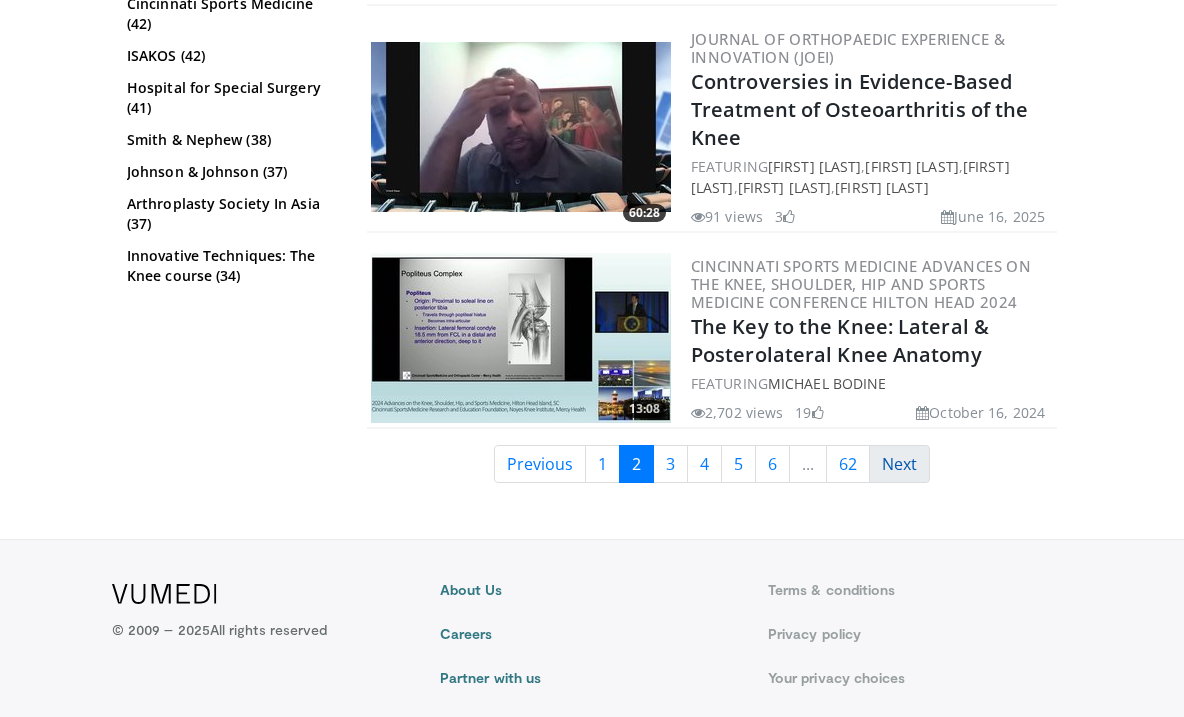 click on "Next" at bounding box center [899, 464] 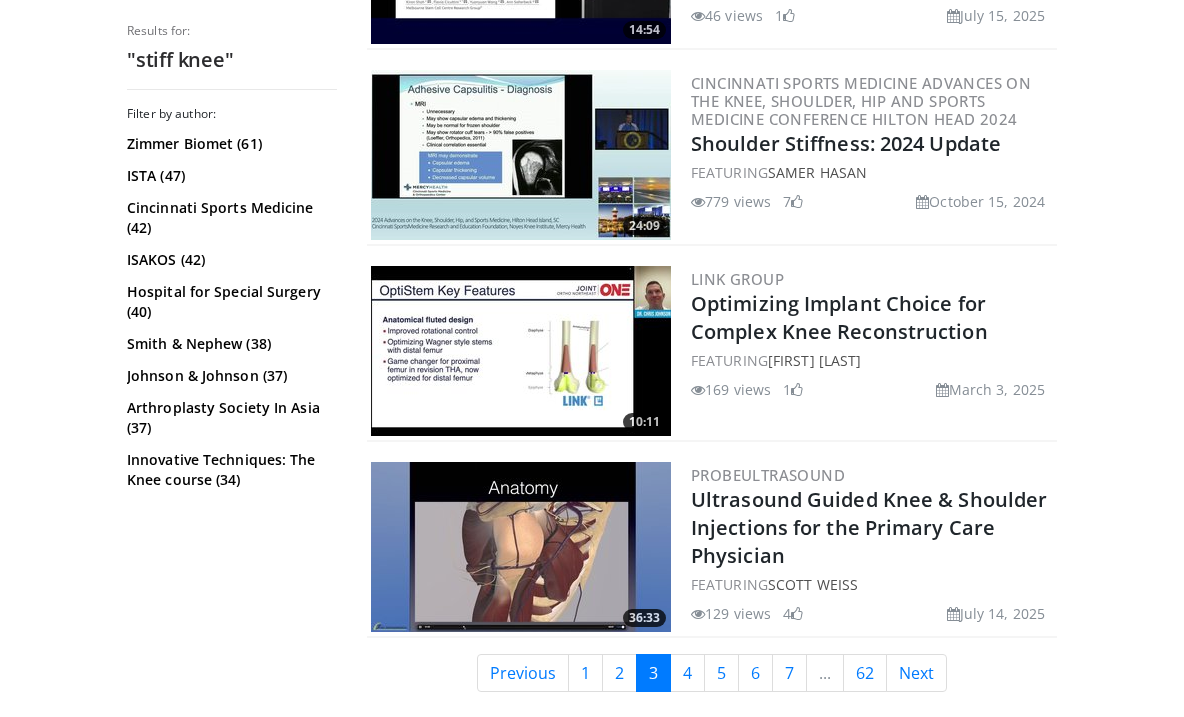 scroll, scrollTop: 4726, scrollLeft: 0, axis: vertical 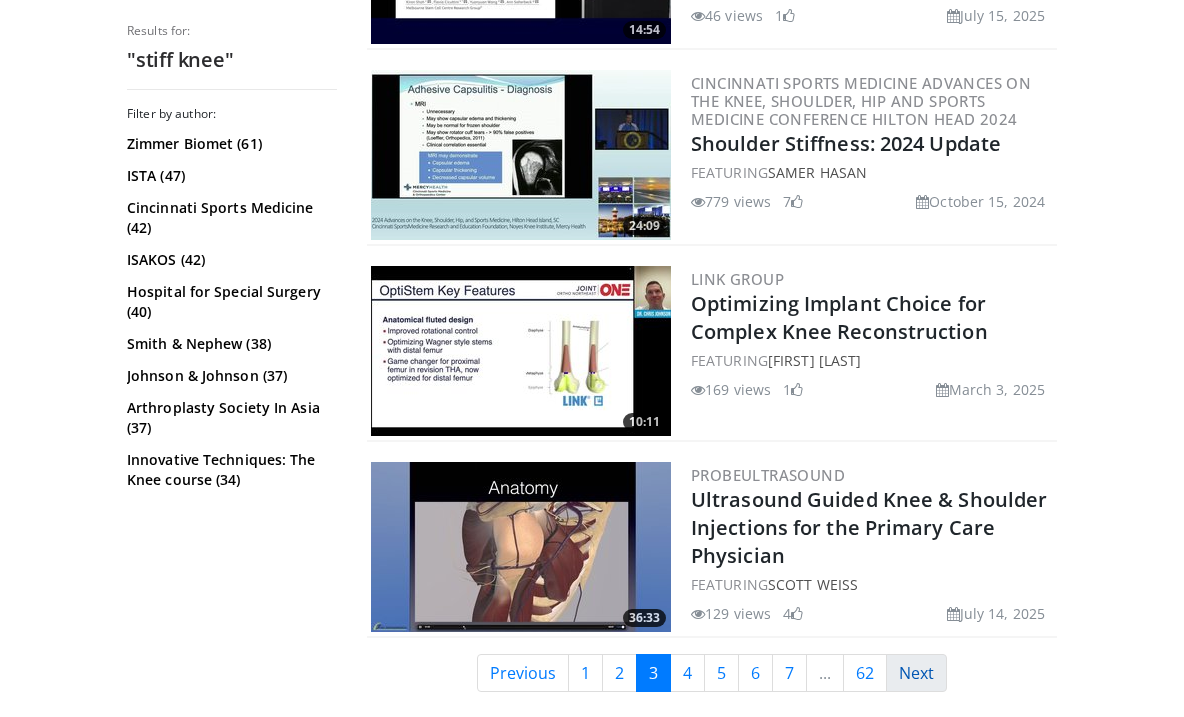 click on "Next" at bounding box center [916, 673] 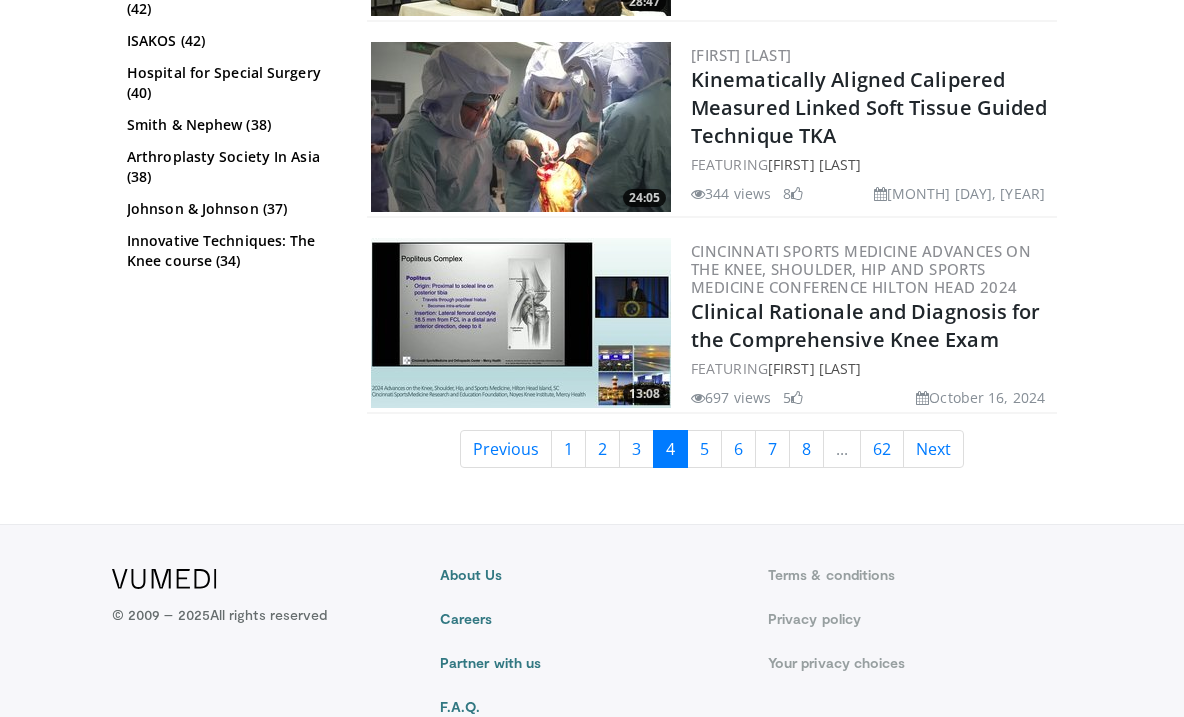 scroll, scrollTop: 5000, scrollLeft: 0, axis: vertical 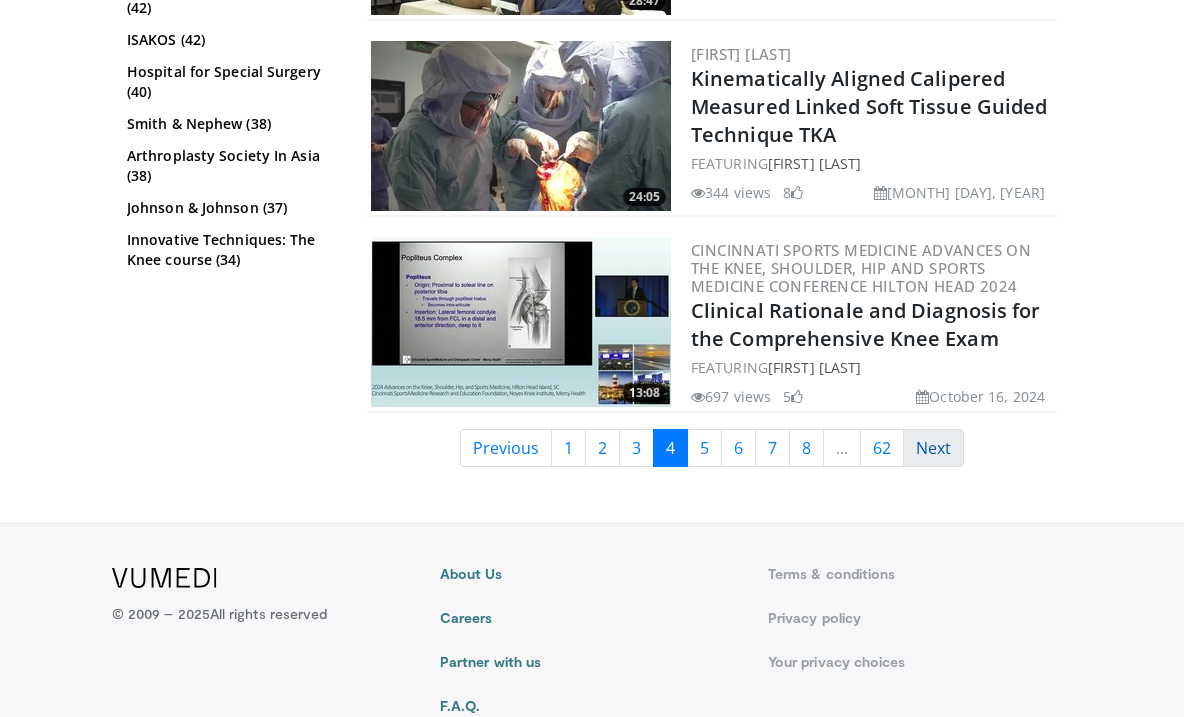 click on "Next" at bounding box center (933, 448) 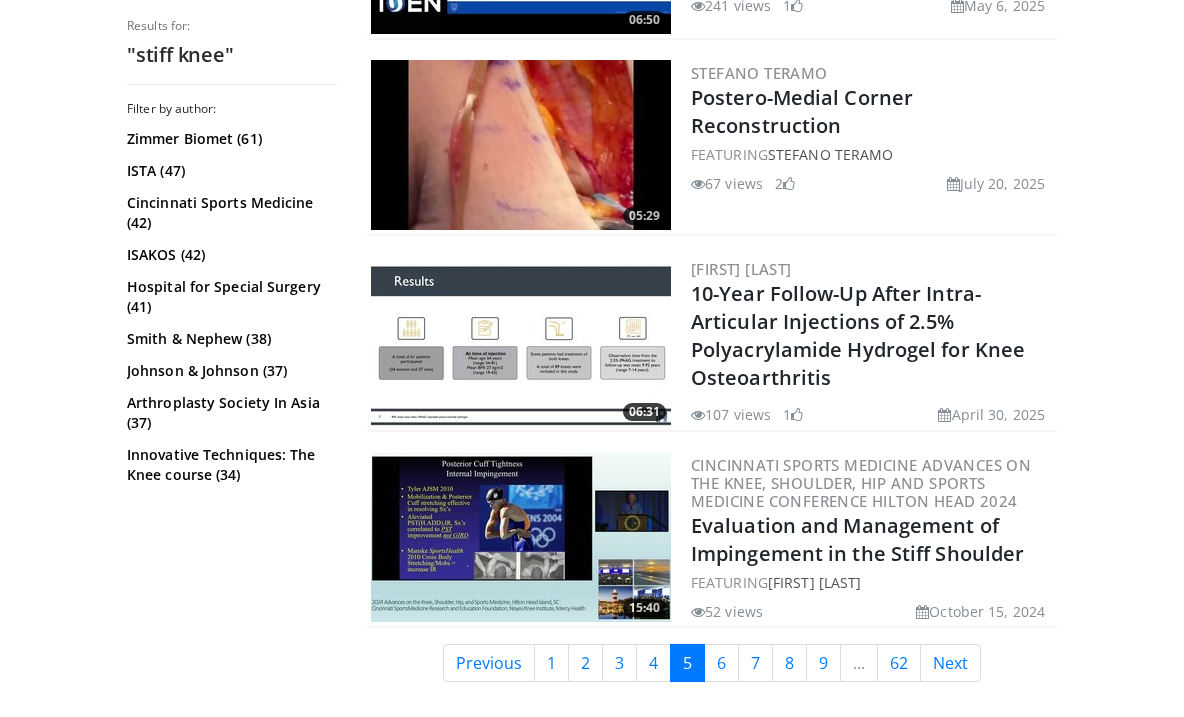 scroll, scrollTop: 4601, scrollLeft: 0, axis: vertical 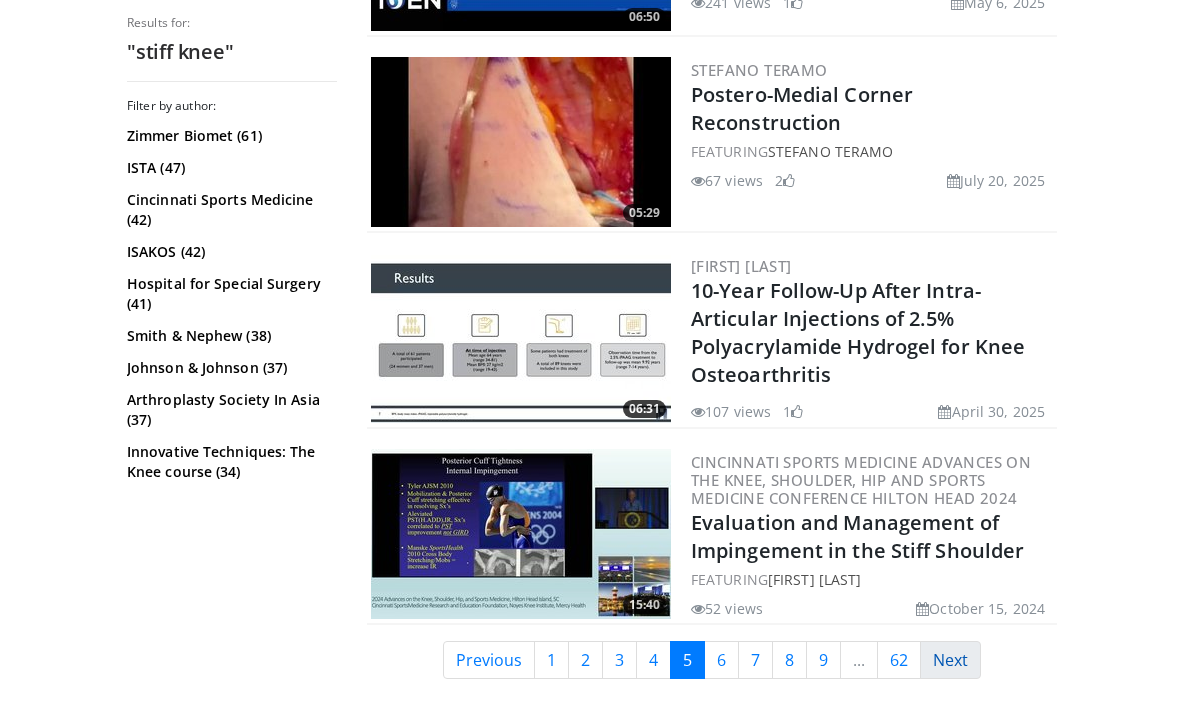 click on "Next" at bounding box center [950, 660] 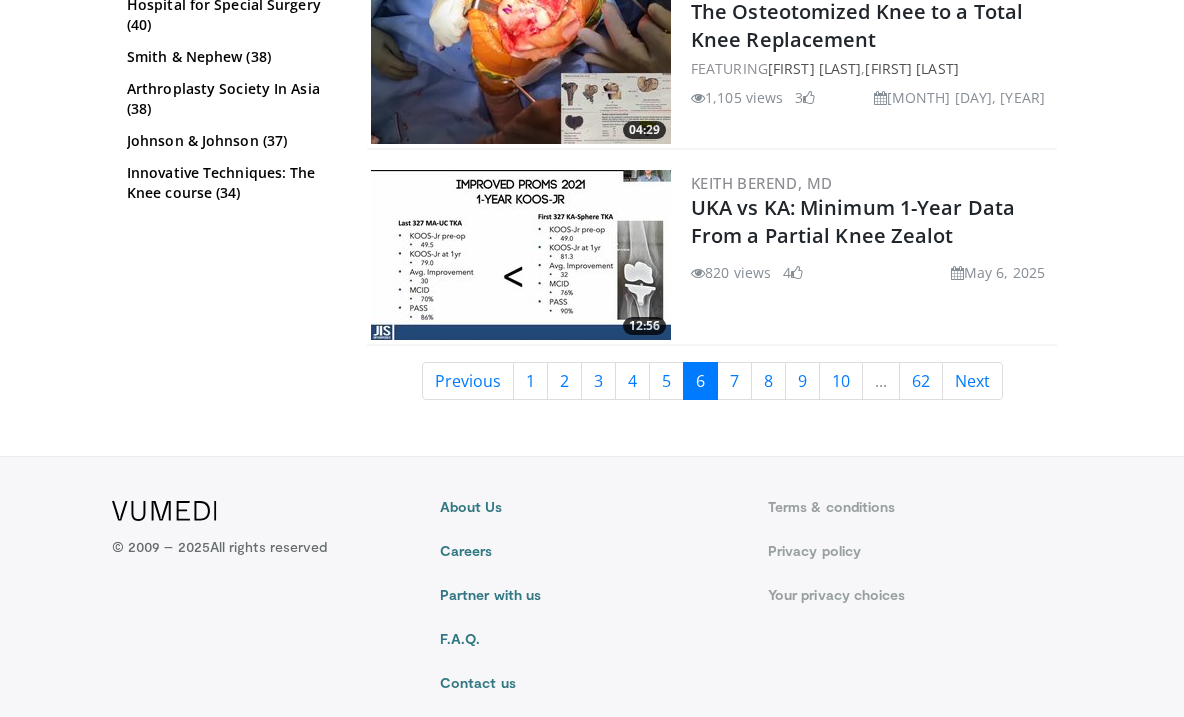scroll, scrollTop: 5050, scrollLeft: 0, axis: vertical 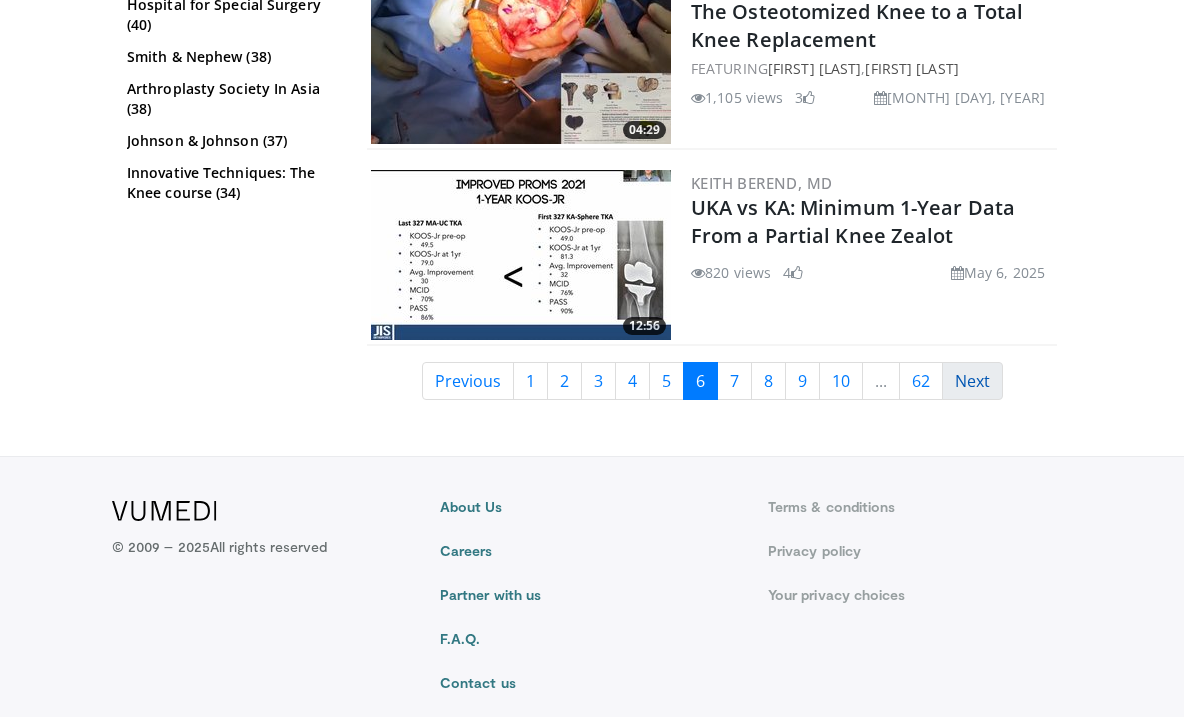 click on "Next" at bounding box center (972, 381) 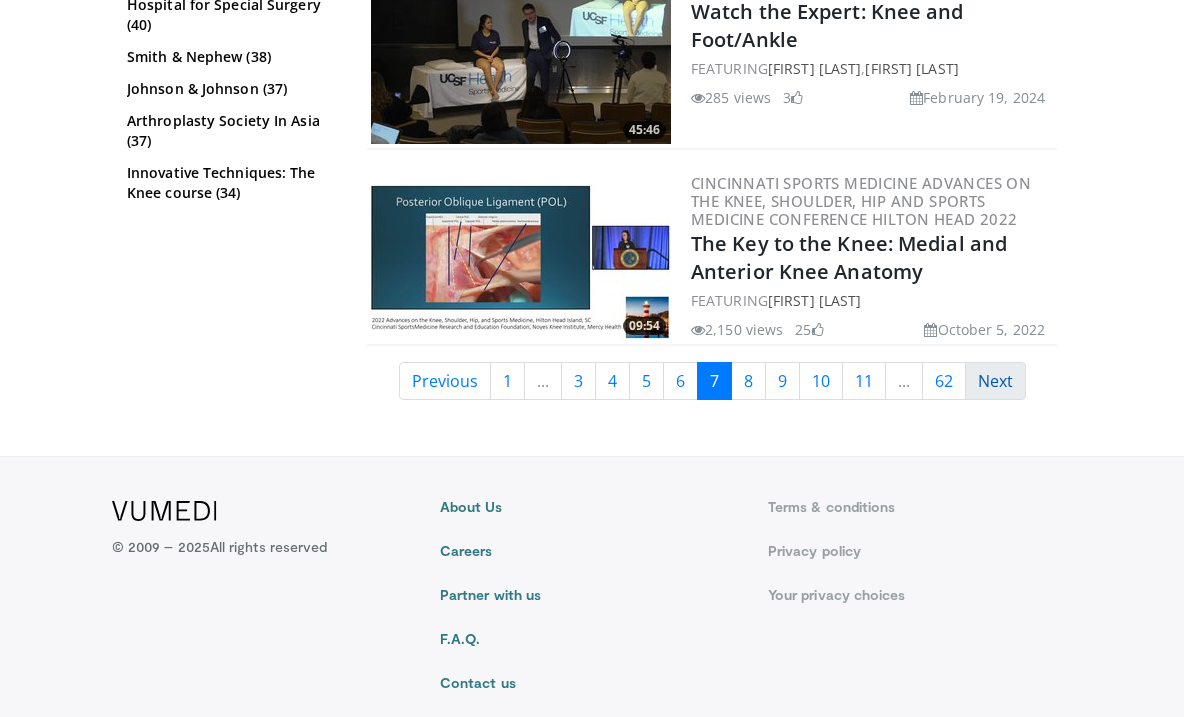 scroll, scrollTop: 4793, scrollLeft: 0, axis: vertical 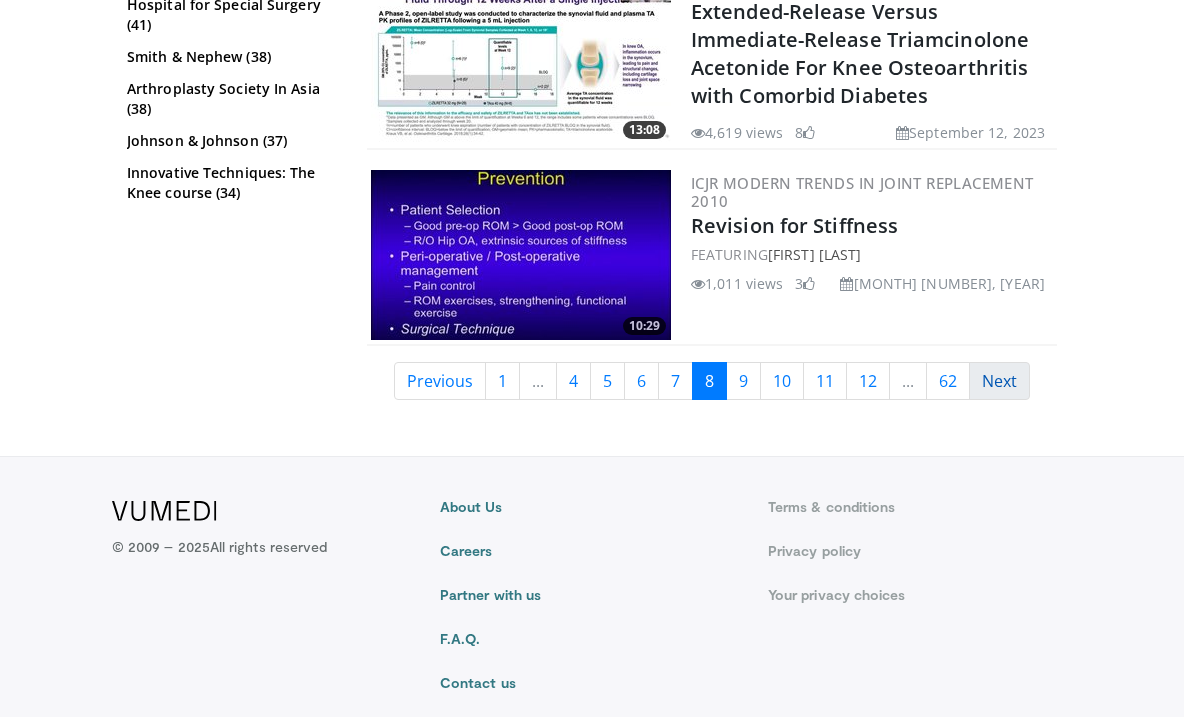 click on "Next" at bounding box center (999, 381) 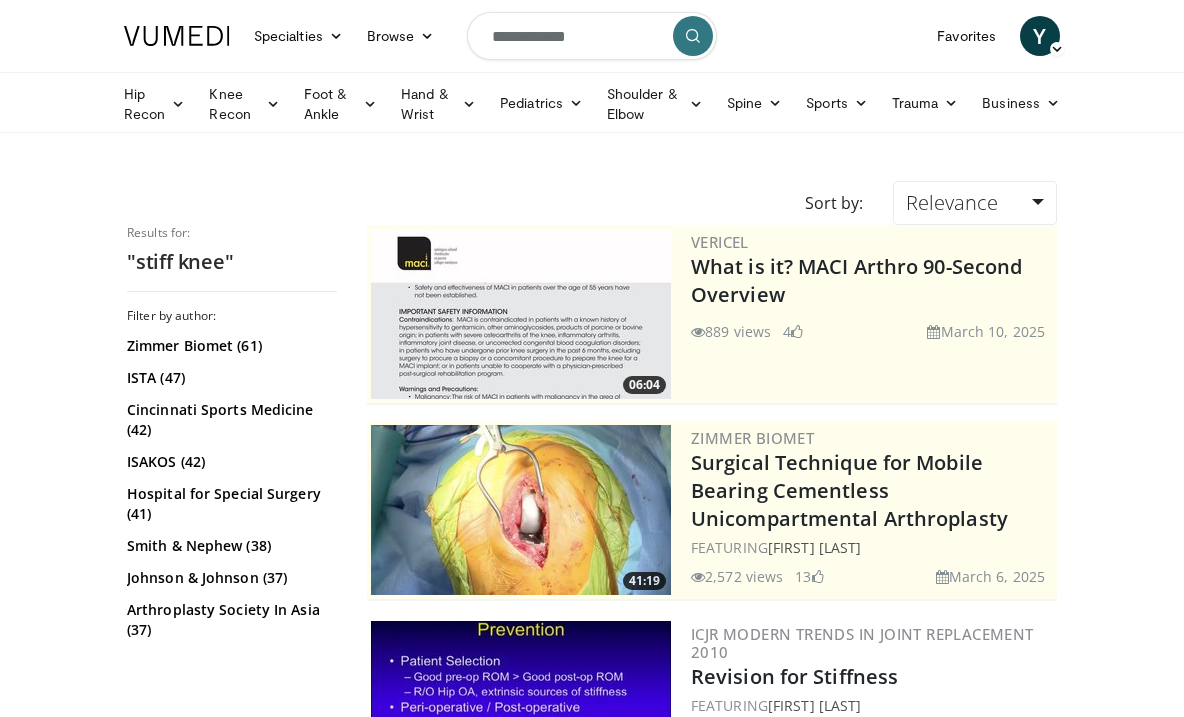 scroll, scrollTop: 0, scrollLeft: 0, axis: both 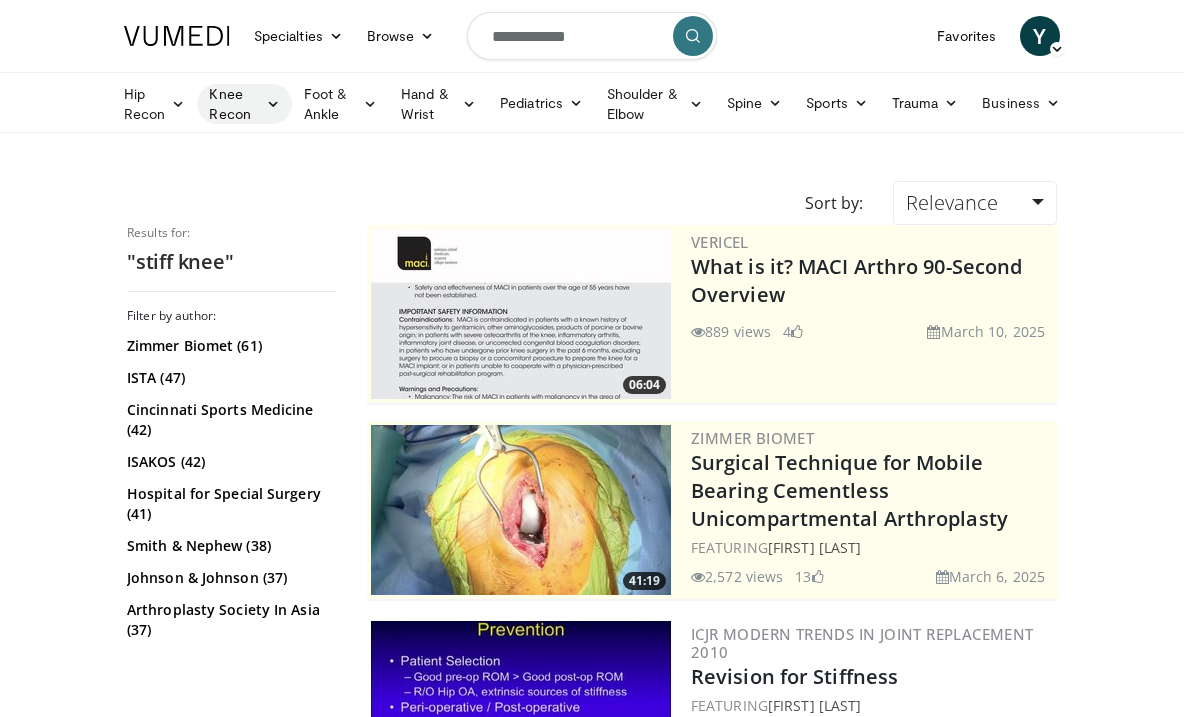 click on "Knee Recon" at bounding box center (244, 104) 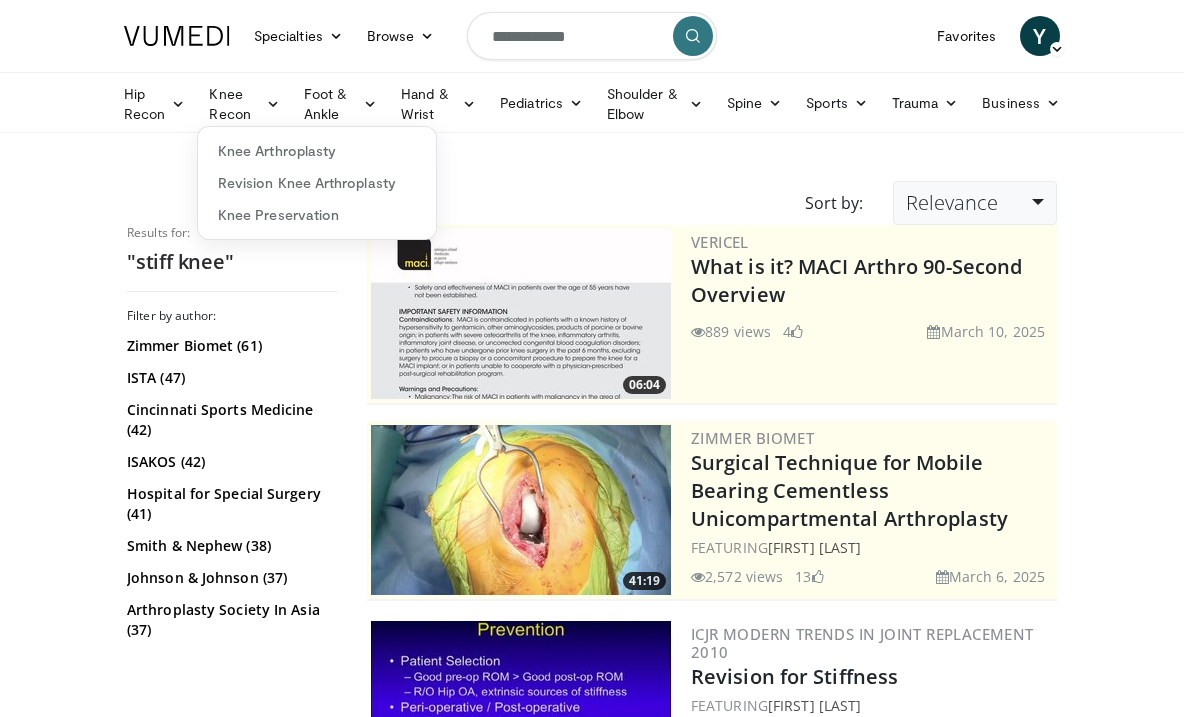 click on "Relevance" at bounding box center (952, 202) 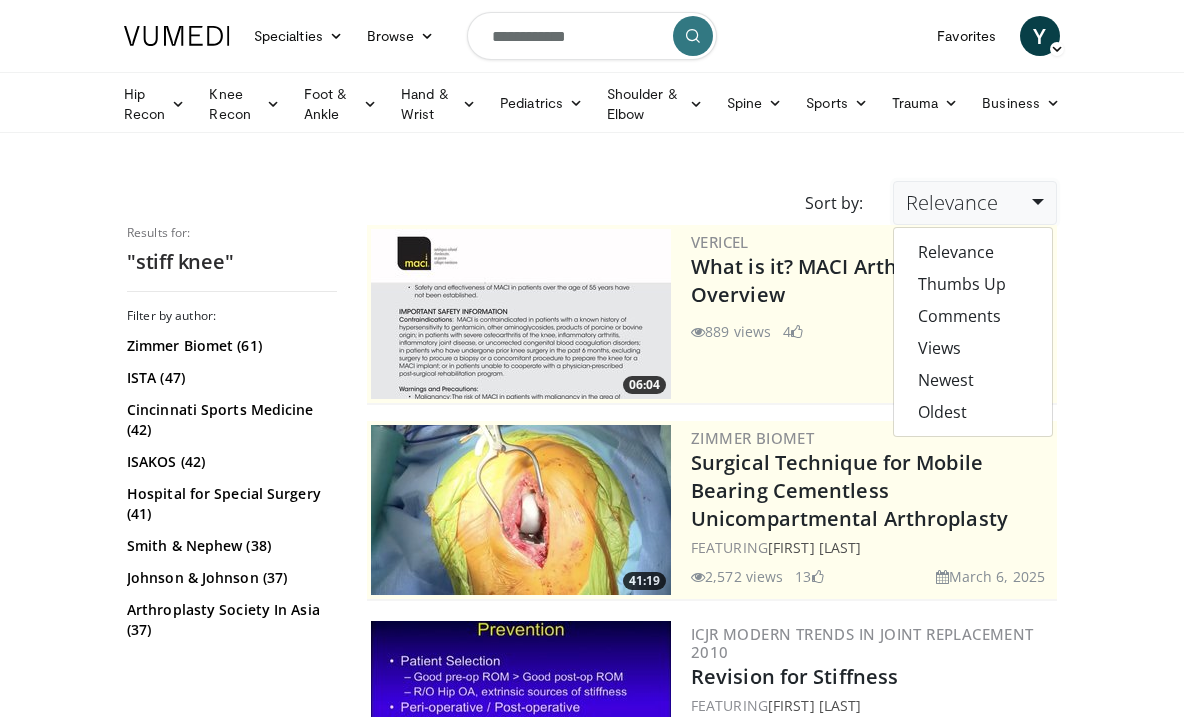 click on "Newest" at bounding box center [973, 380] 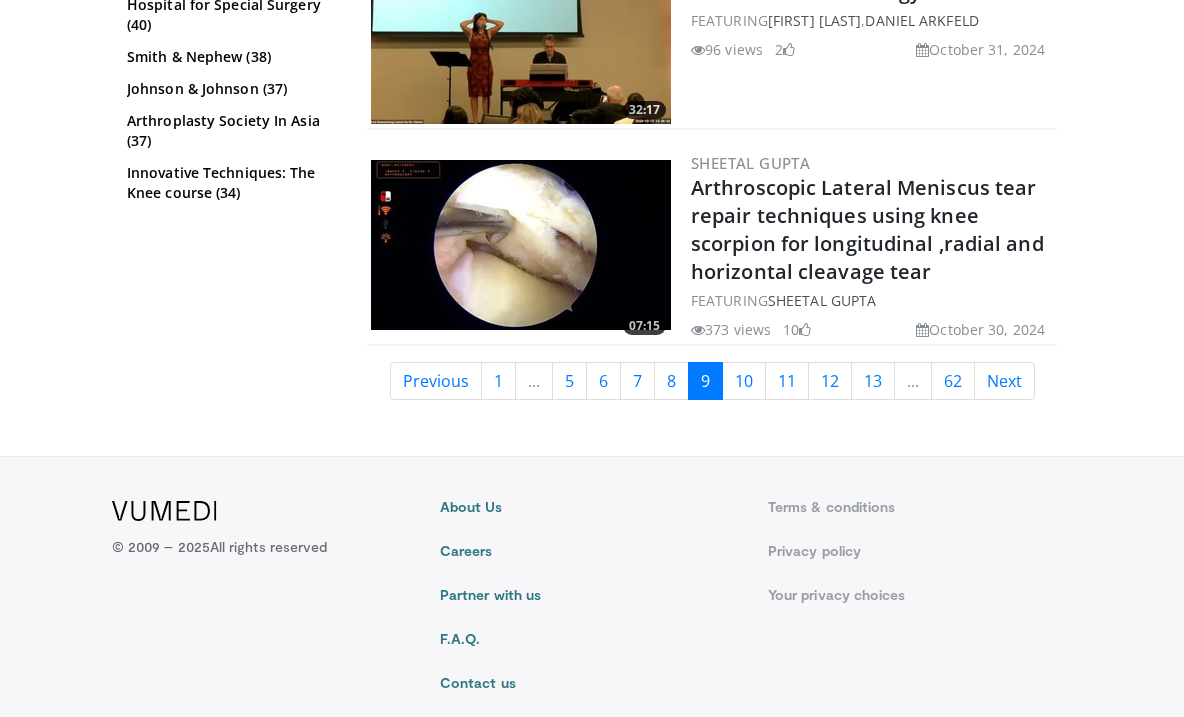 scroll, scrollTop: 4310, scrollLeft: 0, axis: vertical 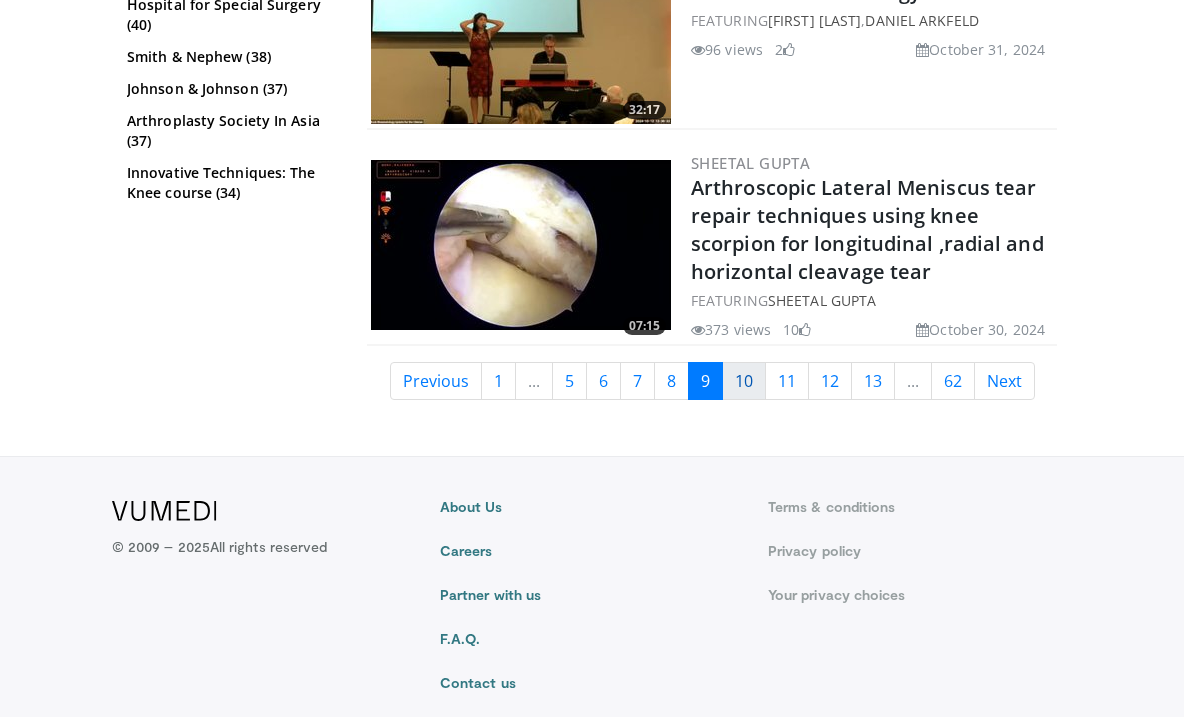 click on "10" at bounding box center [744, 381] 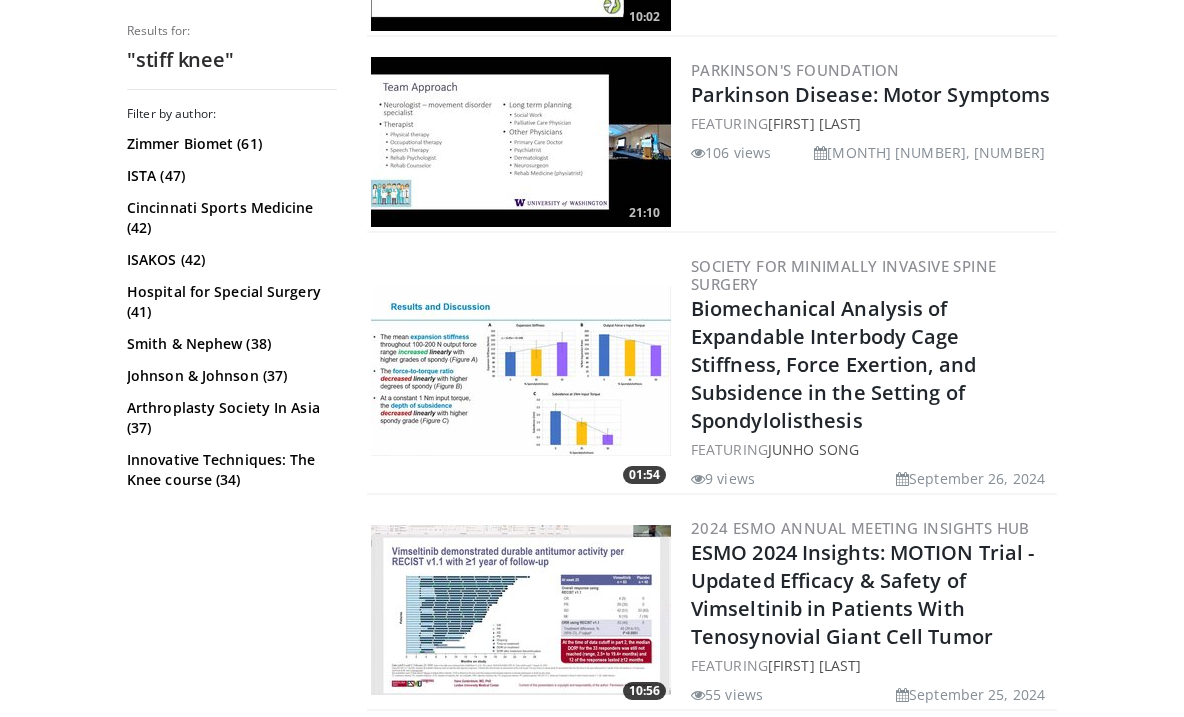 scroll, scrollTop: 4643, scrollLeft: 0, axis: vertical 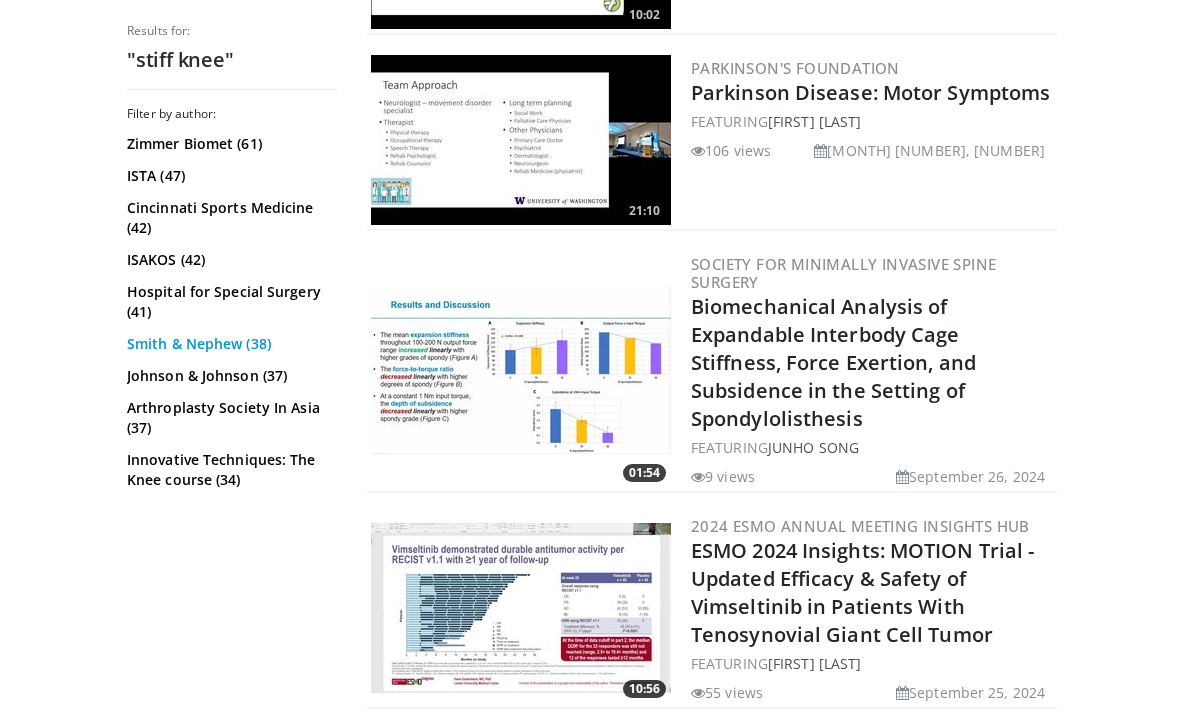 click on "Smith & Nephew (38)" at bounding box center [229, 344] 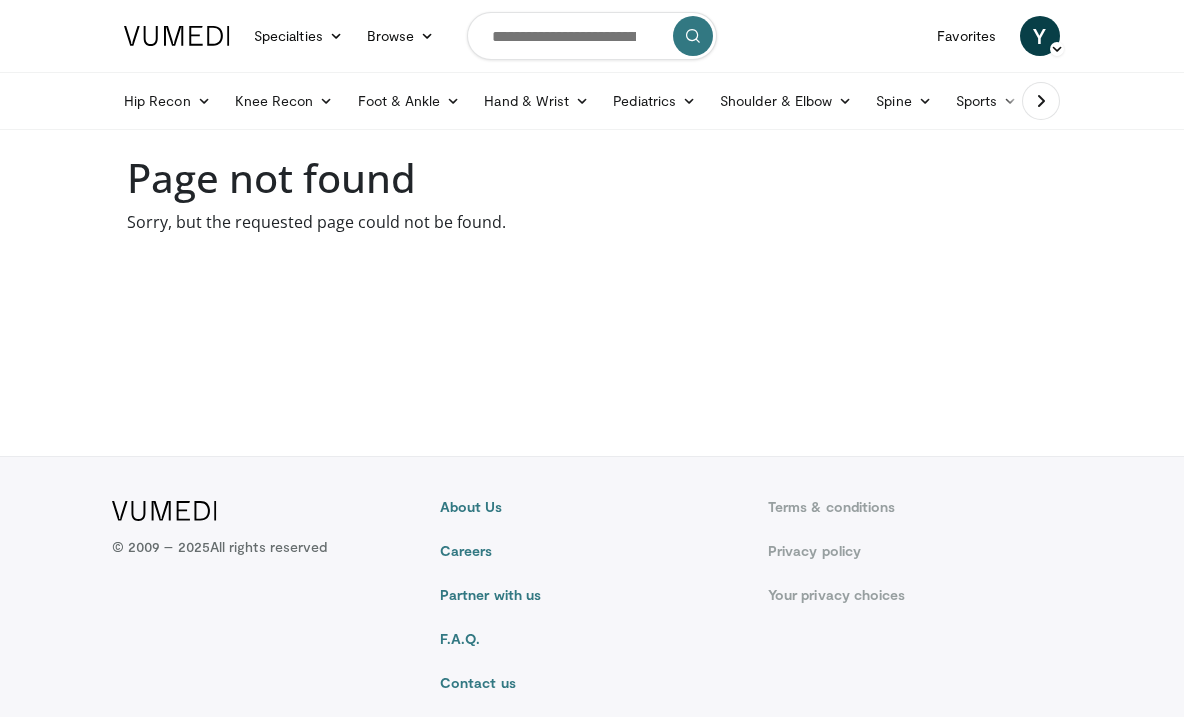 scroll, scrollTop: 0, scrollLeft: 0, axis: both 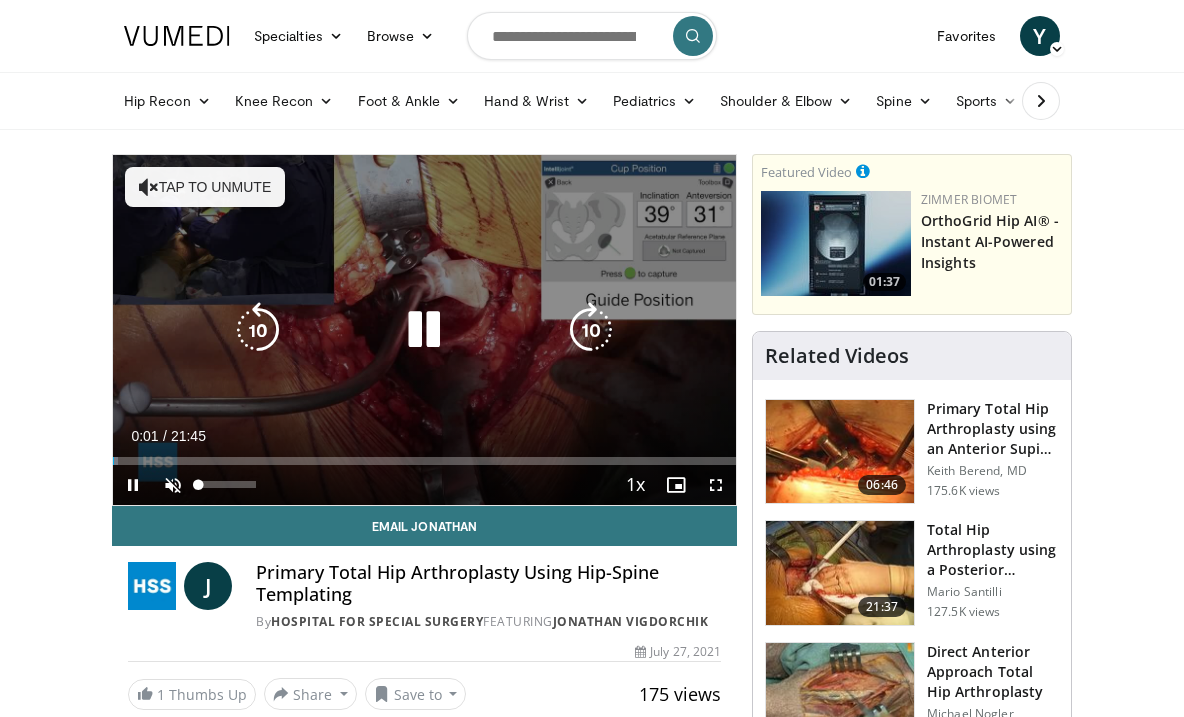 click on "Current Time  0:01 / Duration  21:45 Pause Skip Backward Skip Forward Unmute 100% Loaded :  0.76% 00:01 07:01 Stream Type  LIVE Seek to live, currently behind live LIVE   1x Playback Rate 0.5x 0.75x 1x , selected 1.25x 1.5x 1.75x 2x Chapters Chapters Descriptions descriptions off , selected Captions captions off , selected Audio Track en (Main) , selected Fullscreen Enable picture-in-picture mode" at bounding box center [424, 485] 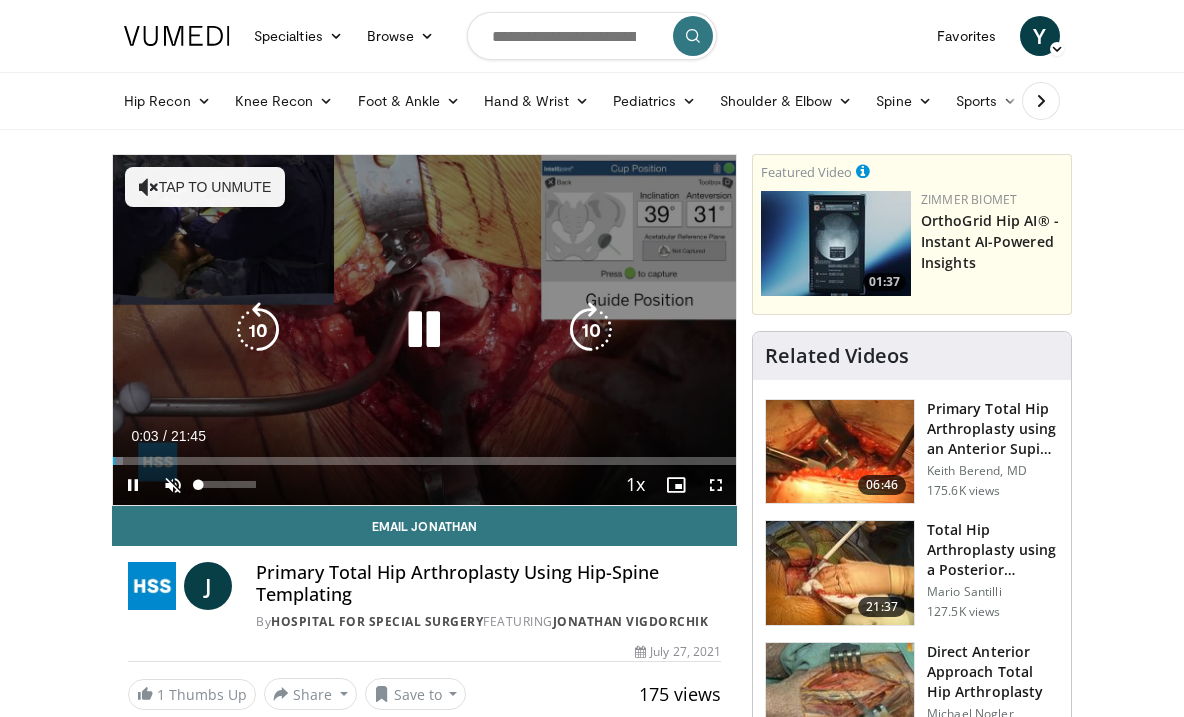 click at bounding box center [173, 485] 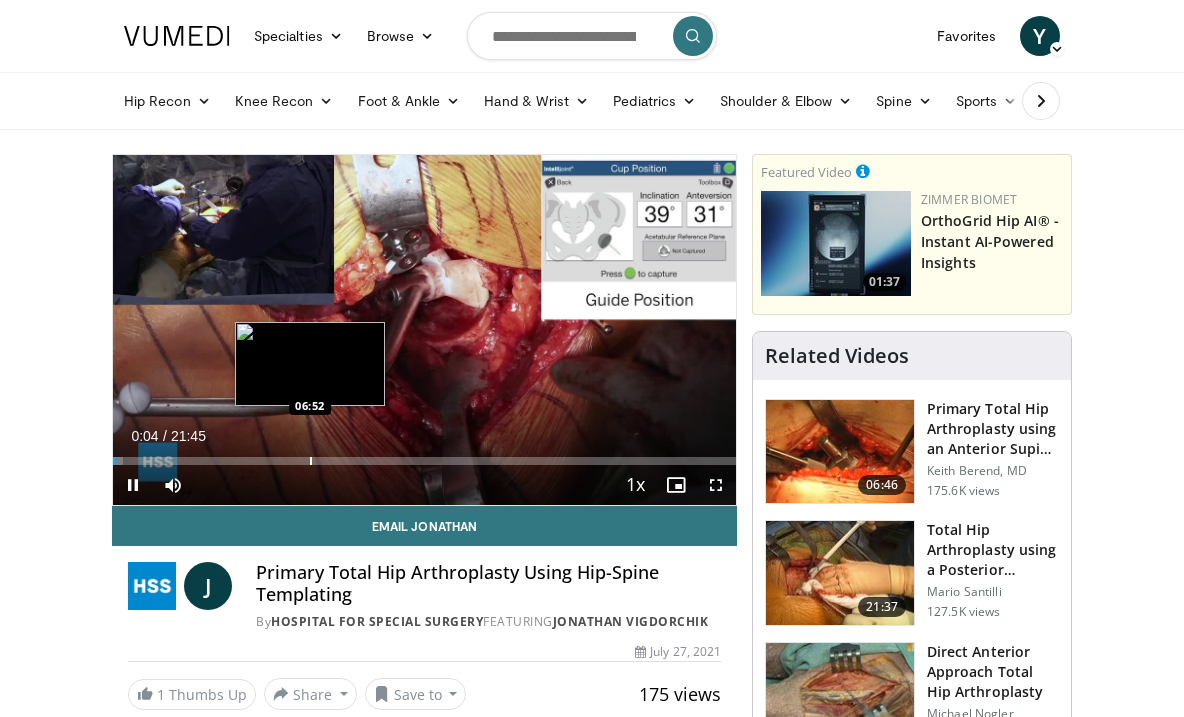 click at bounding box center (311, 461) 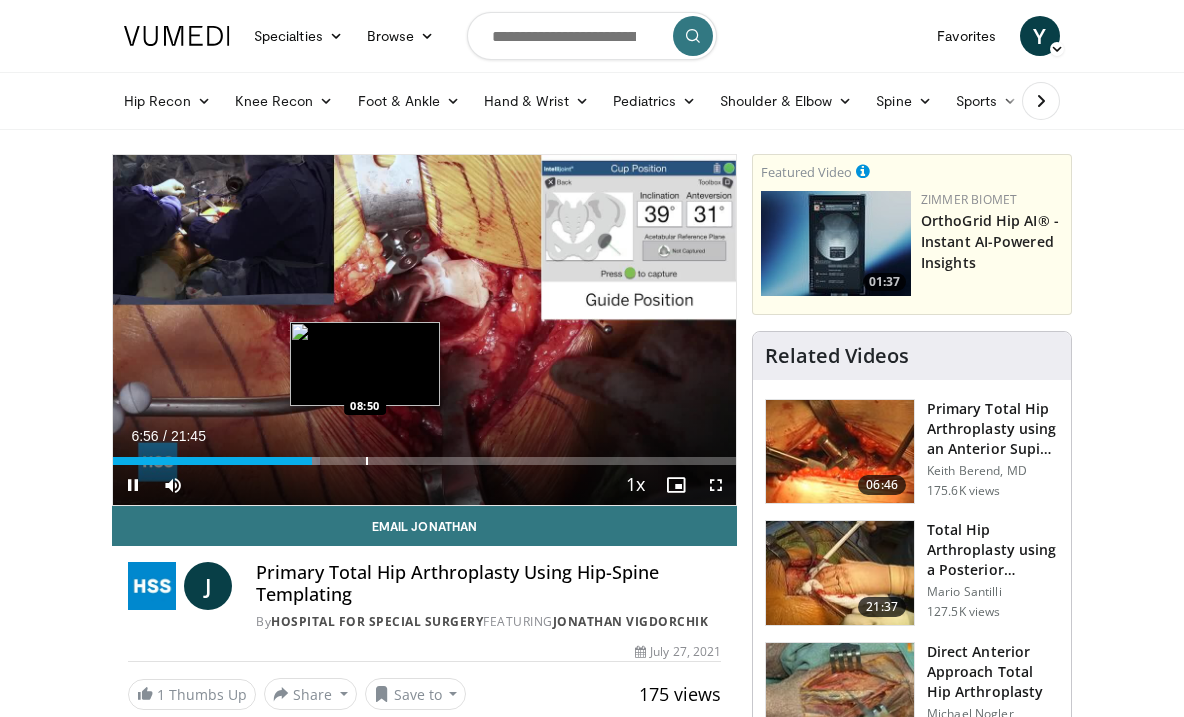 click at bounding box center (367, 461) 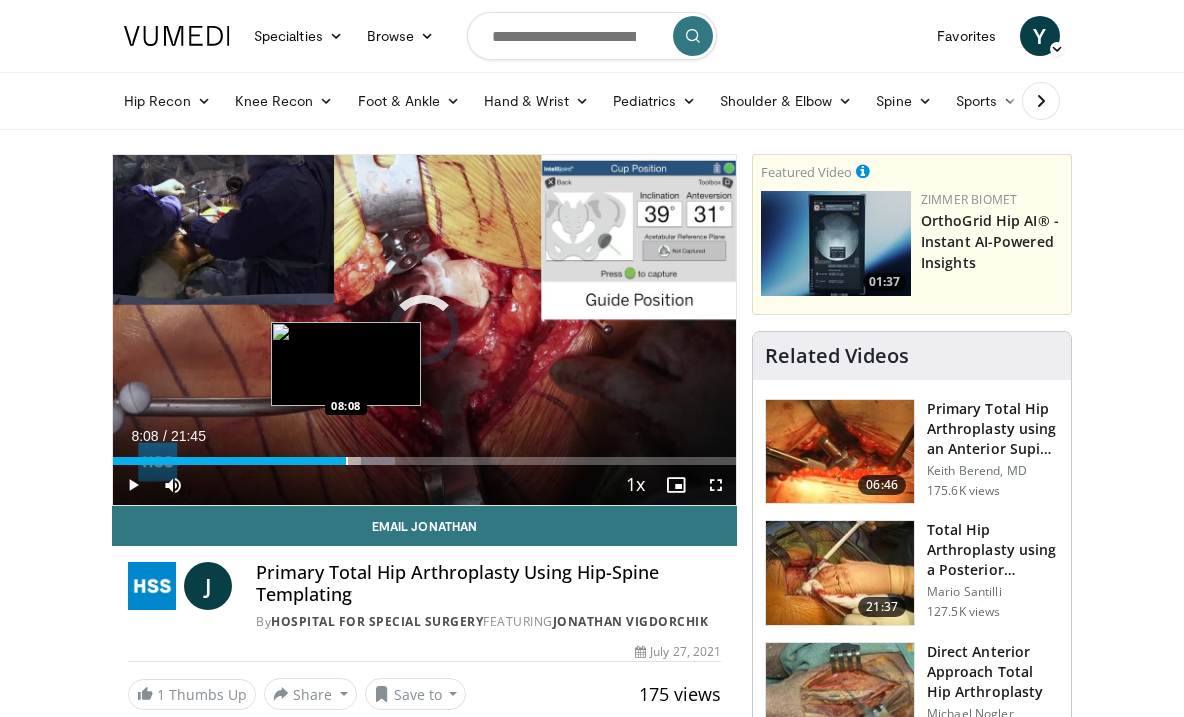 click at bounding box center (347, 461) 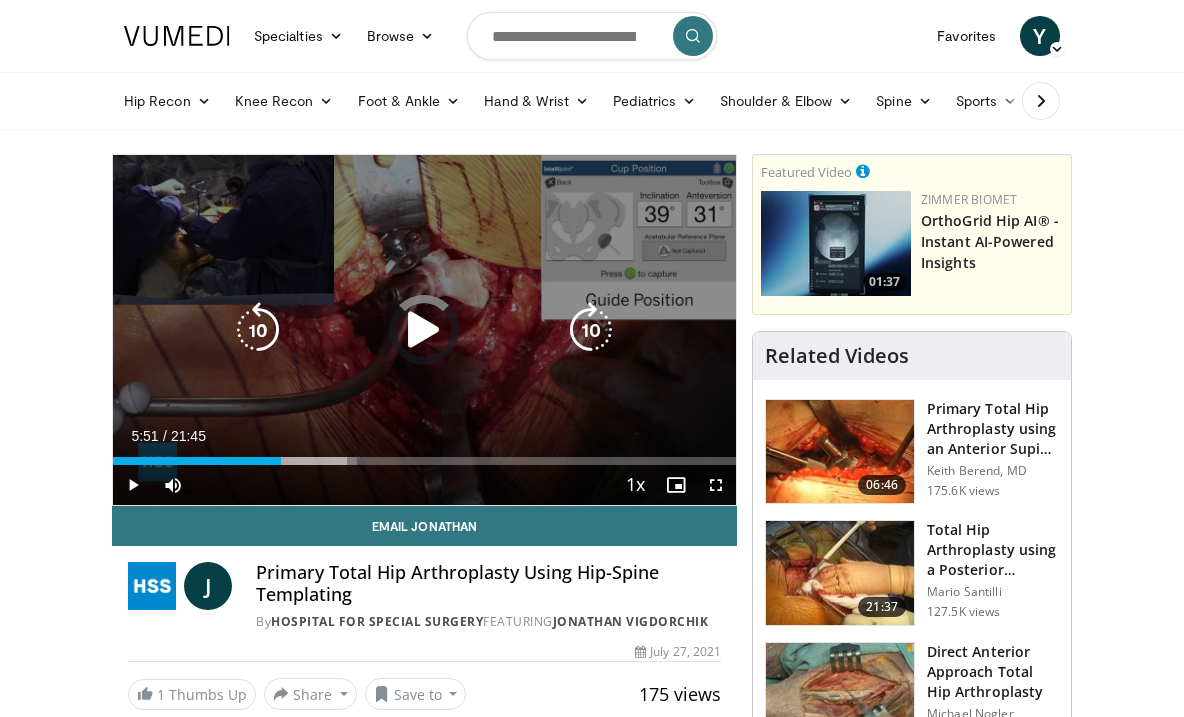 click on "Loaded :  39.11% 05:51 05:51" at bounding box center [424, 455] 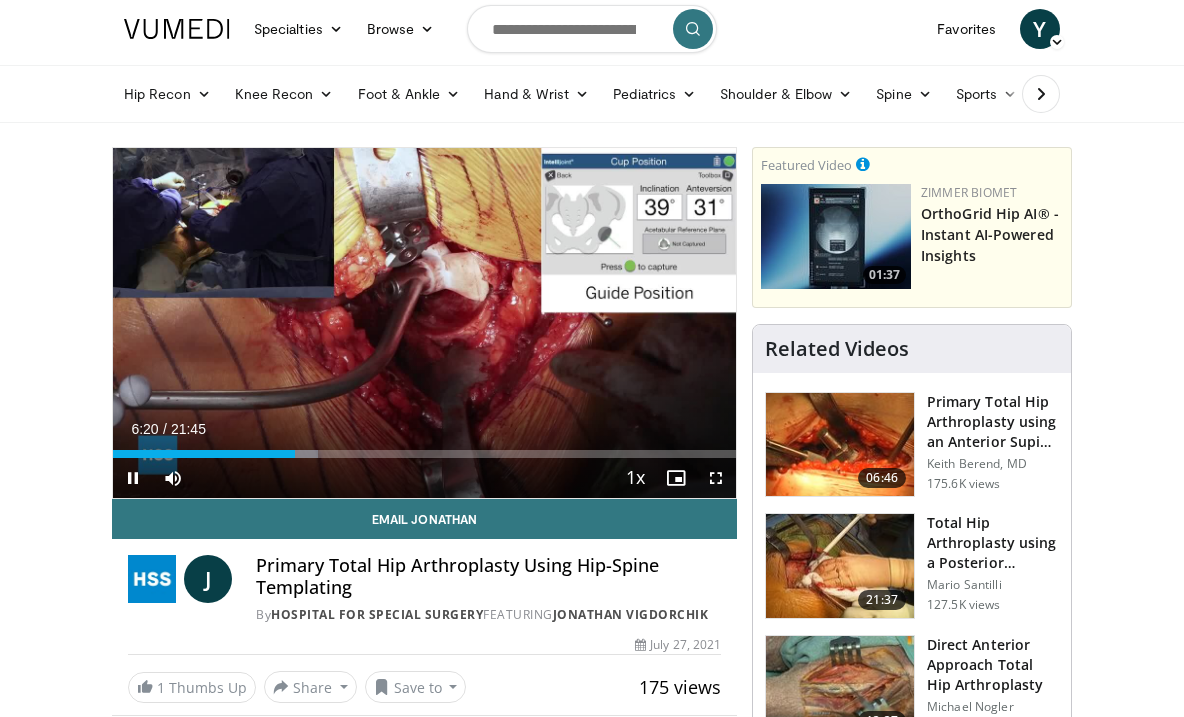 scroll, scrollTop: 7, scrollLeft: 0, axis: vertical 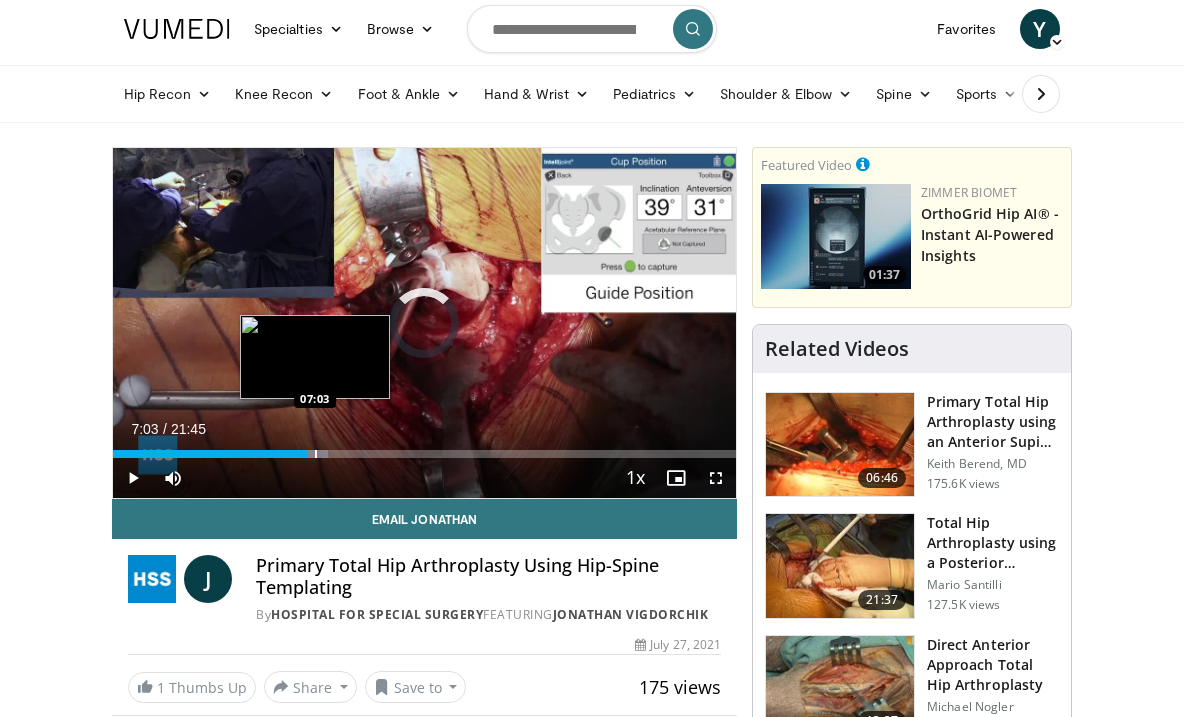 click at bounding box center [316, 454] 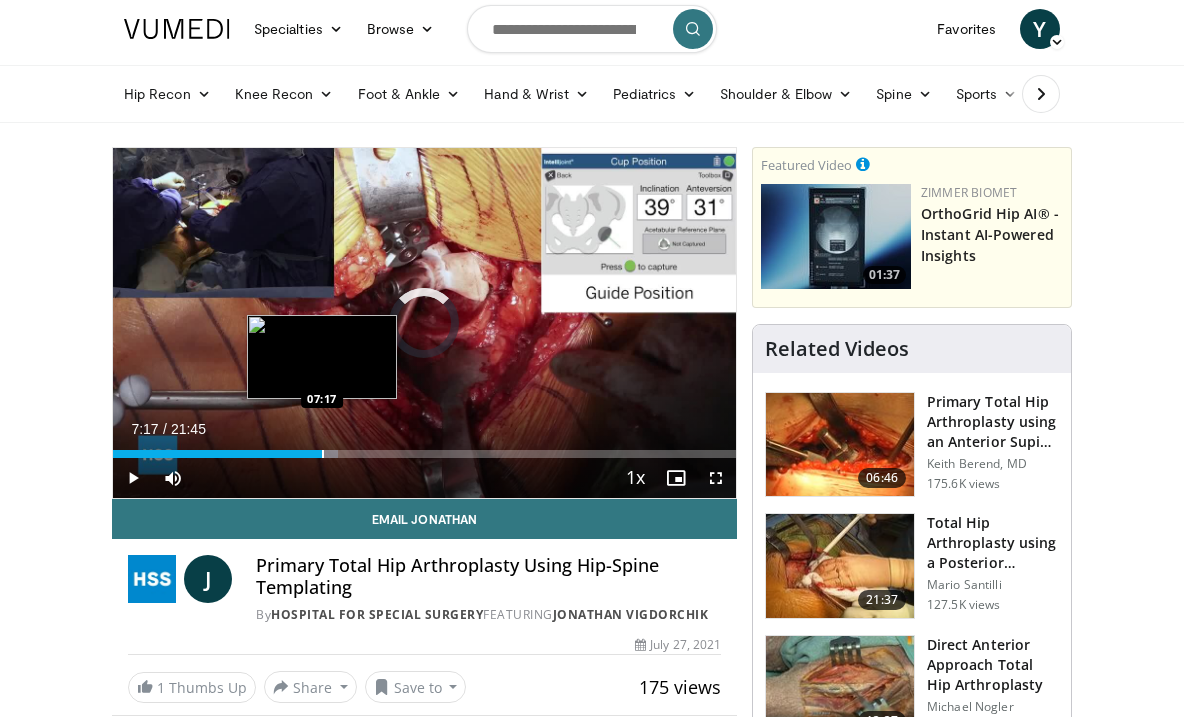 click at bounding box center (323, 454) 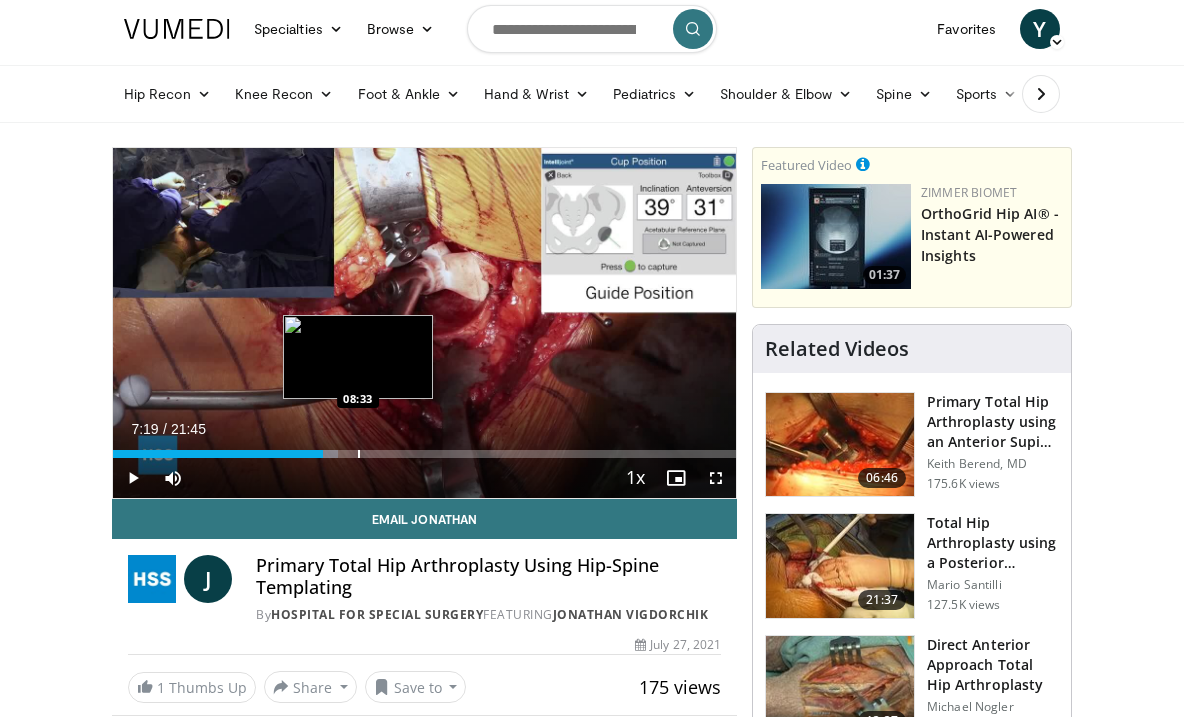 click at bounding box center (359, 454) 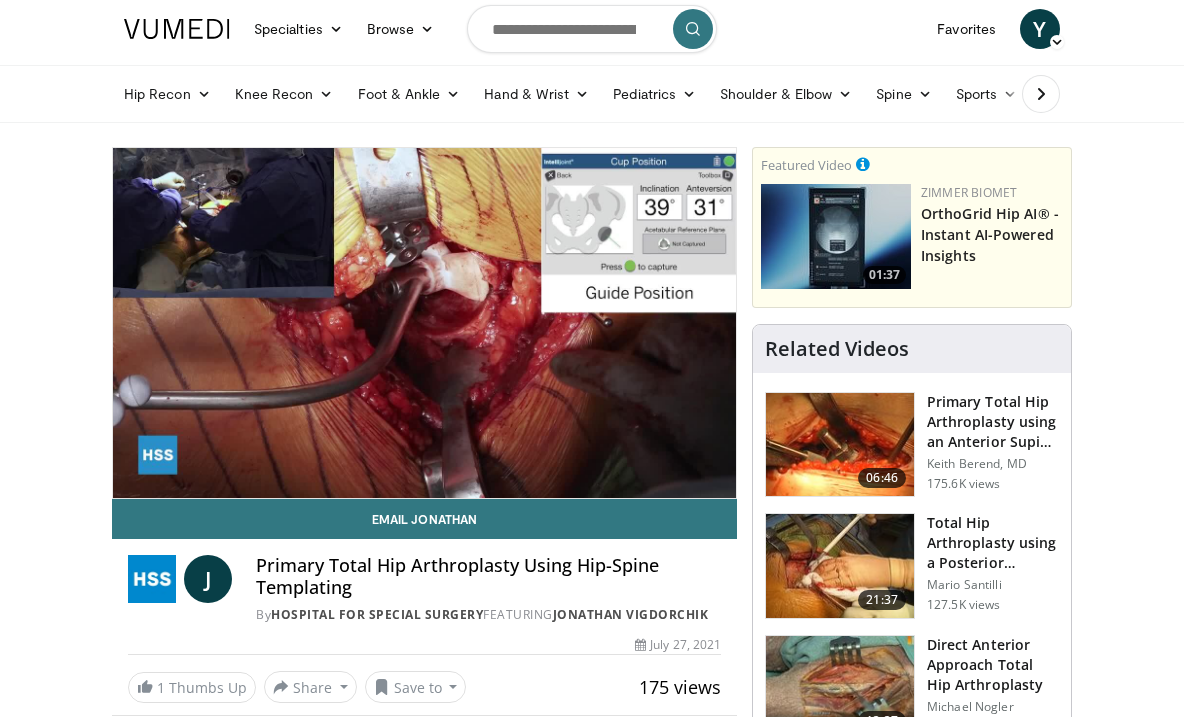 scroll, scrollTop: 50, scrollLeft: 0, axis: vertical 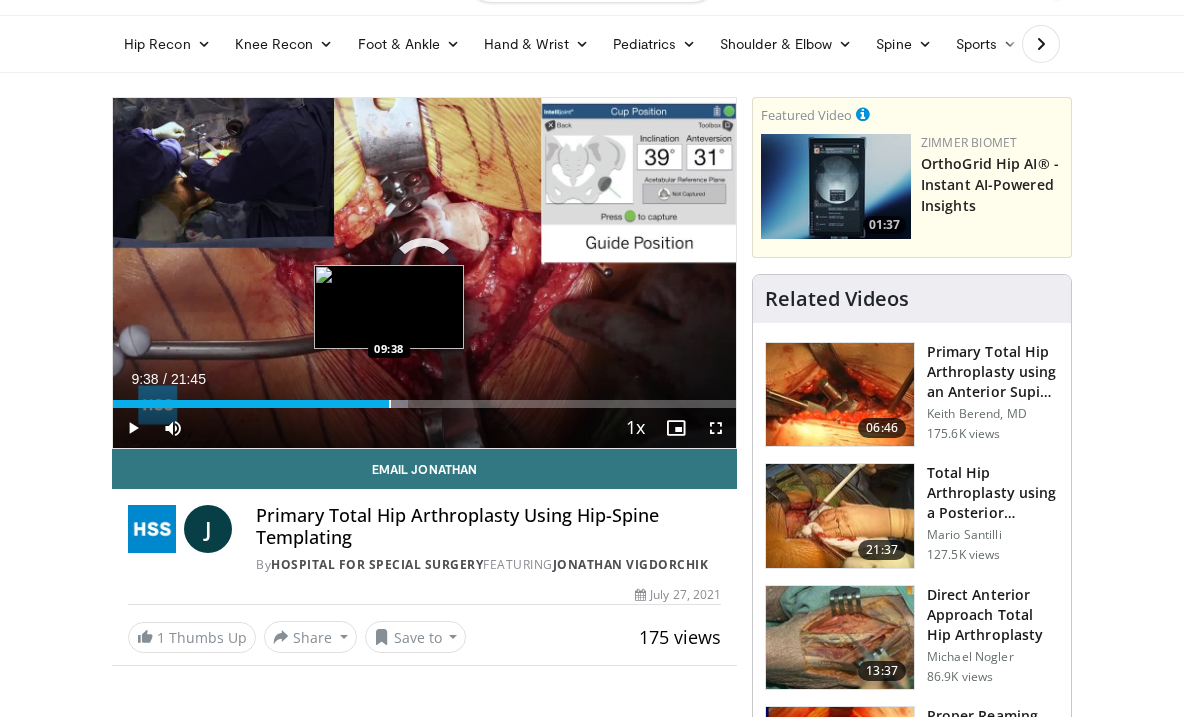click at bounding box center (390, 404) 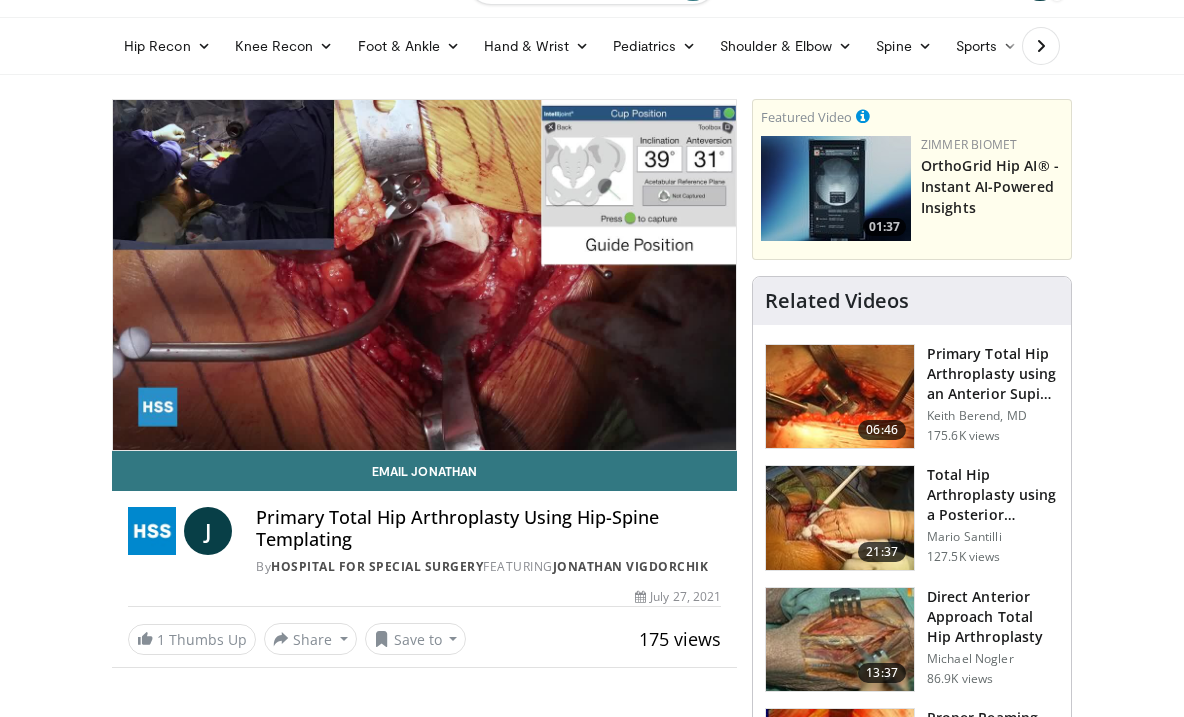 scroll, scrollTop: 57, scrollLeft: 0, axis: vertical 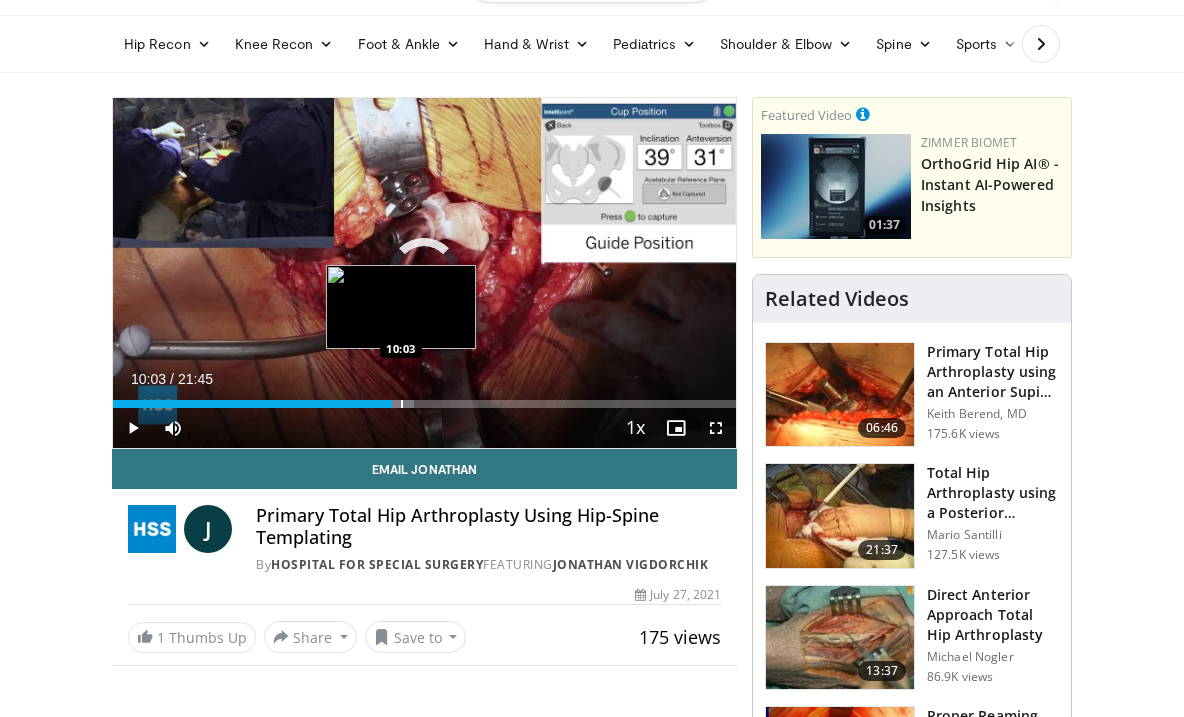 click at bounding box center [402, 404] 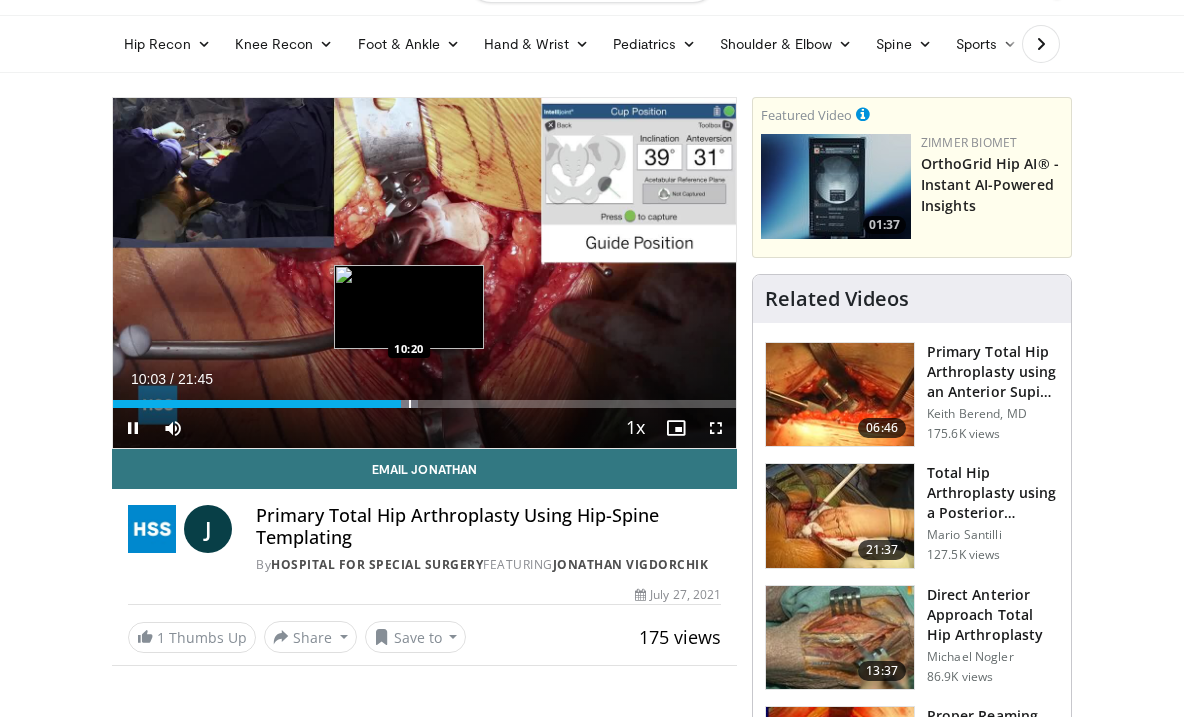 click at bounding box center (410, 404) 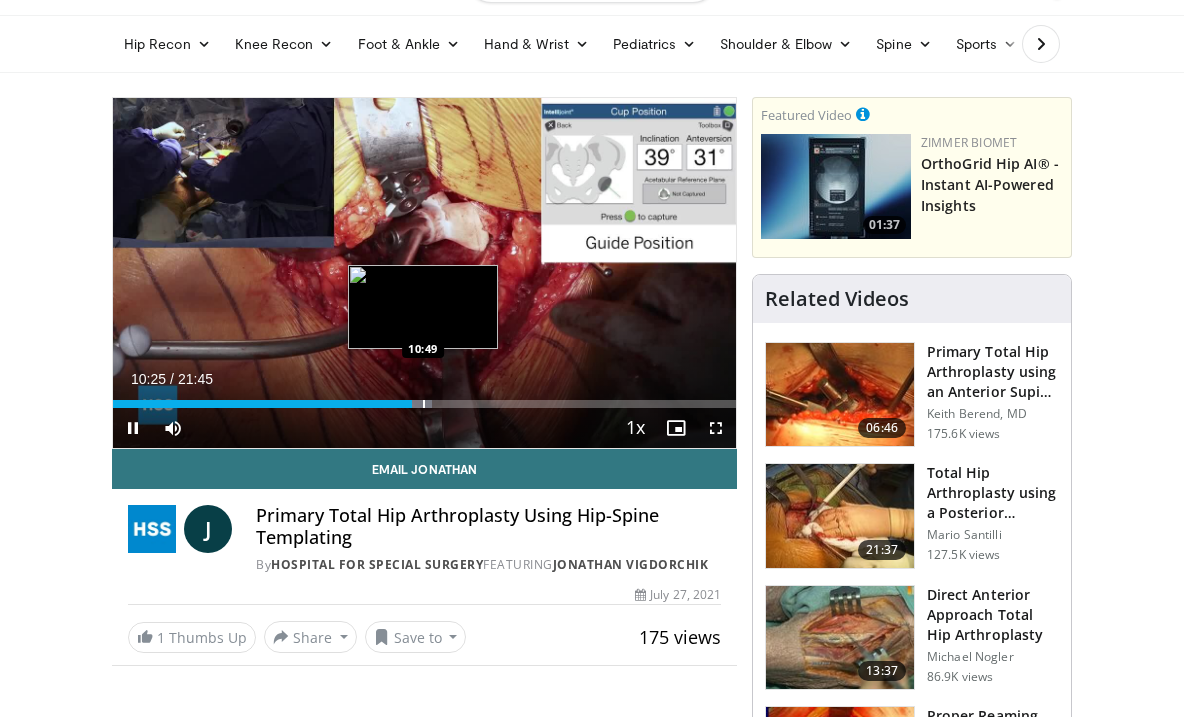 click at bounding box center (424, 404) 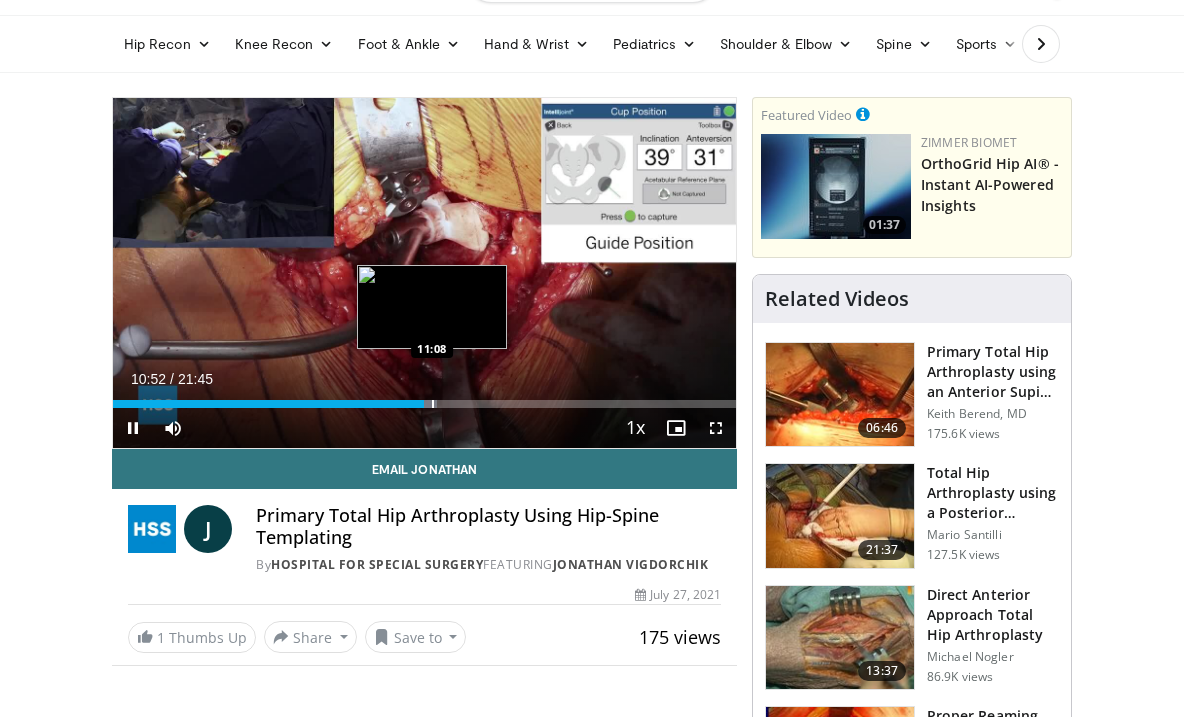 click at bounding box center [433, 404] 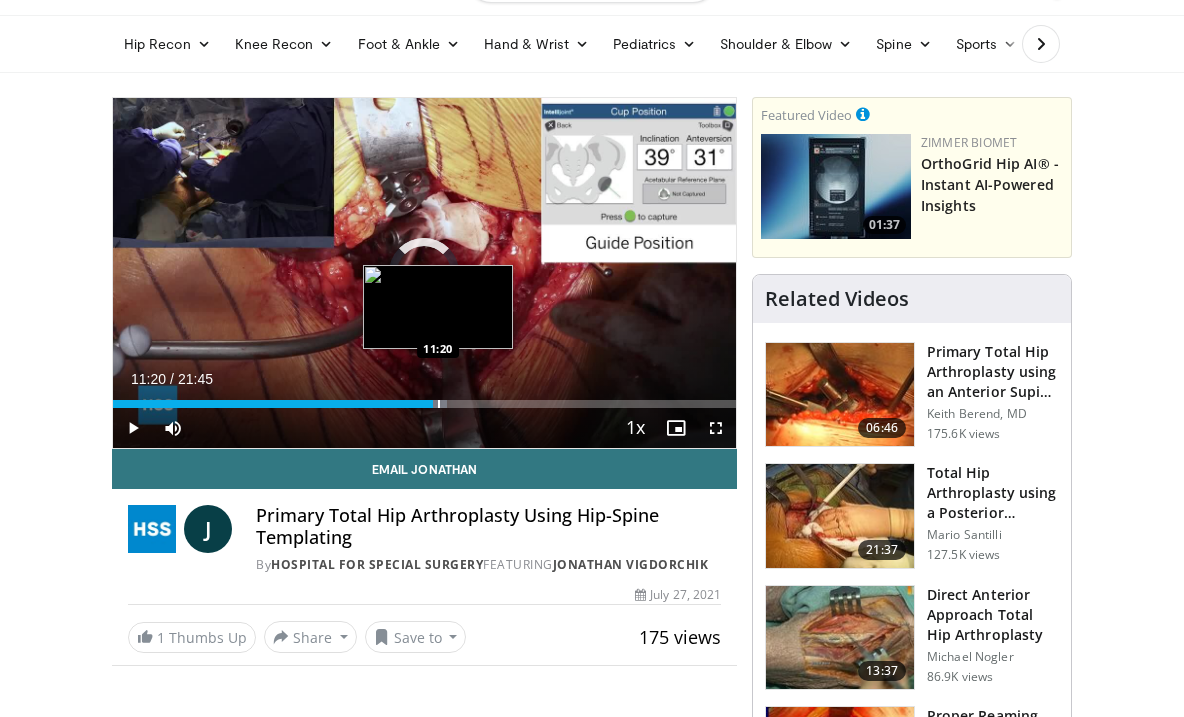 click at bounding box center (439, 404) 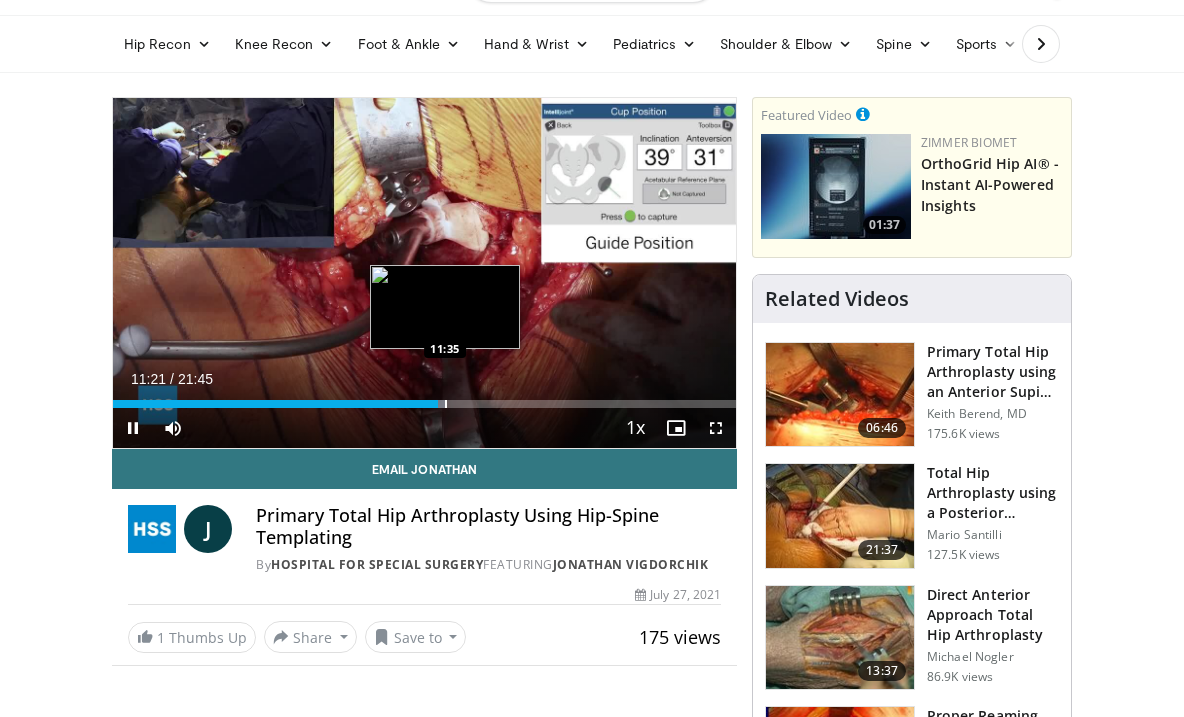 click at bounding box center [446, 404] 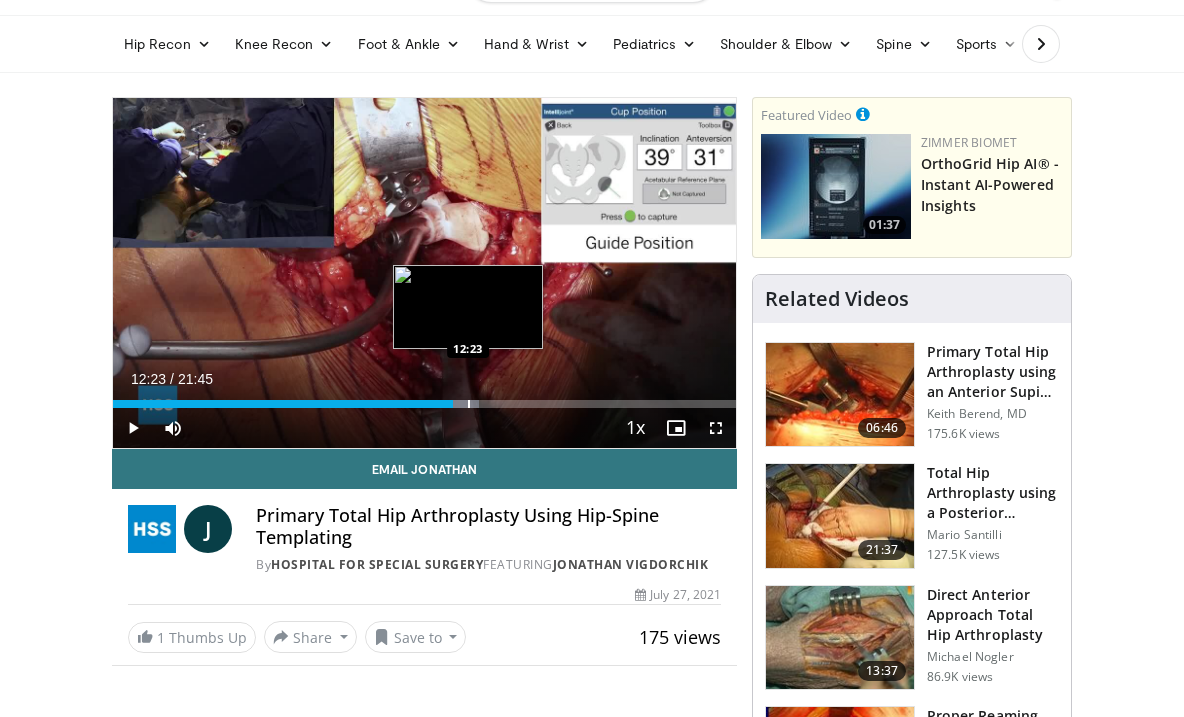 click at bounding box center [469, 404] 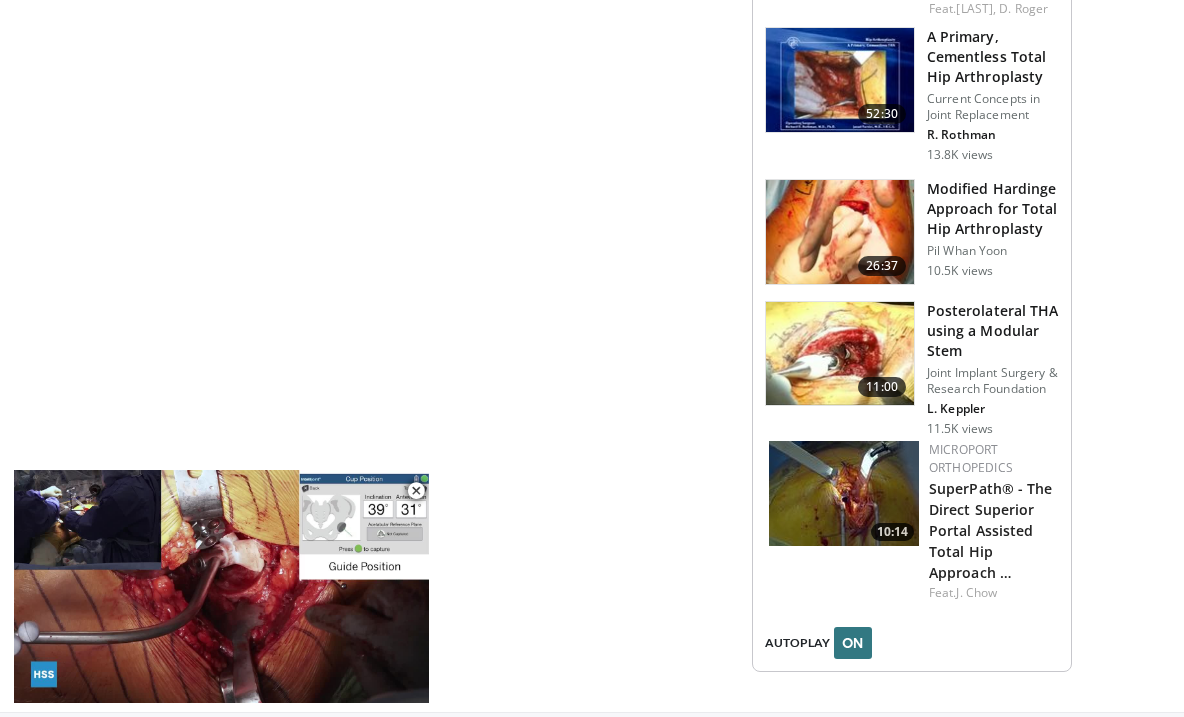 scroll, scrollTop: 2659, scrollLeft: 0, axis: vertical 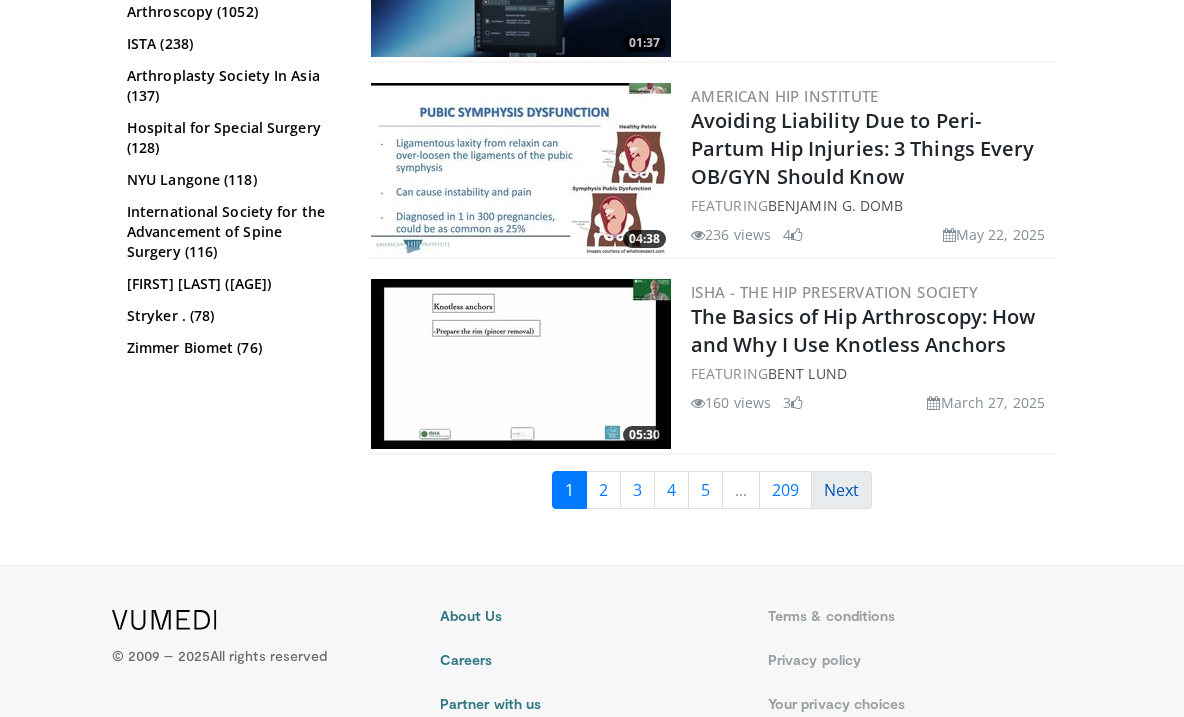 click on "Next" at bounding box center (841, 490) 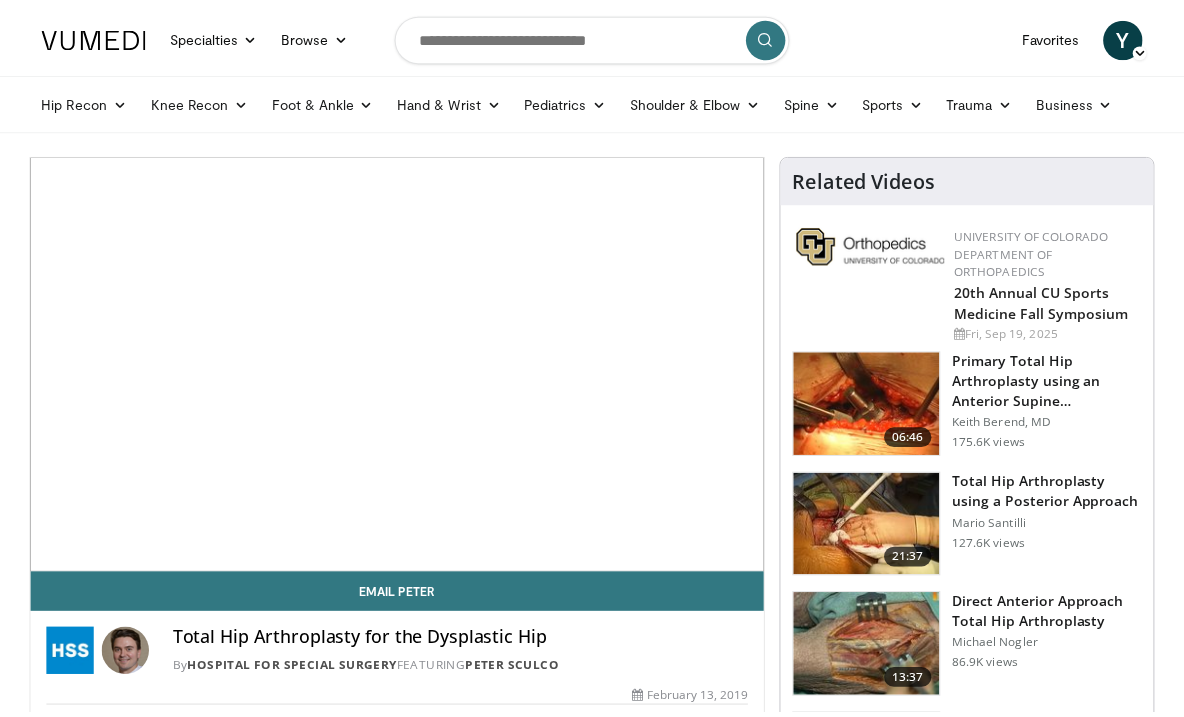 scroll, scrollTop: 0, scrollLeft: 0, axis: both 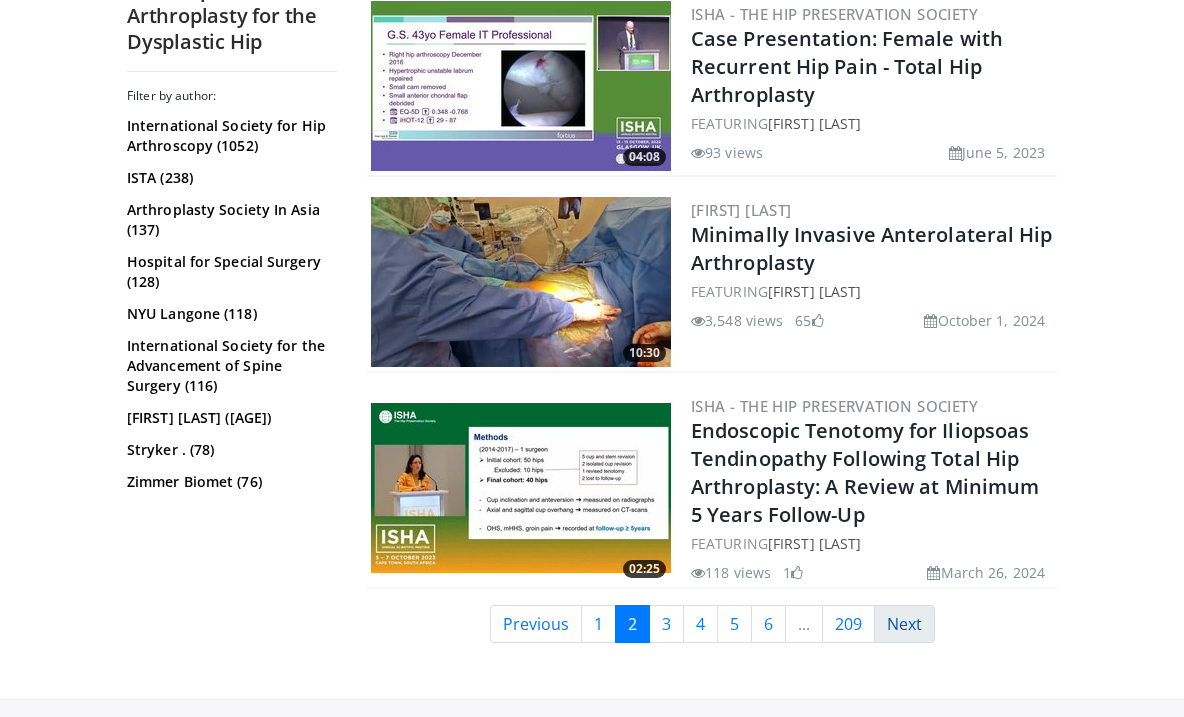 click on "Next" at bounding box center [904, 624] 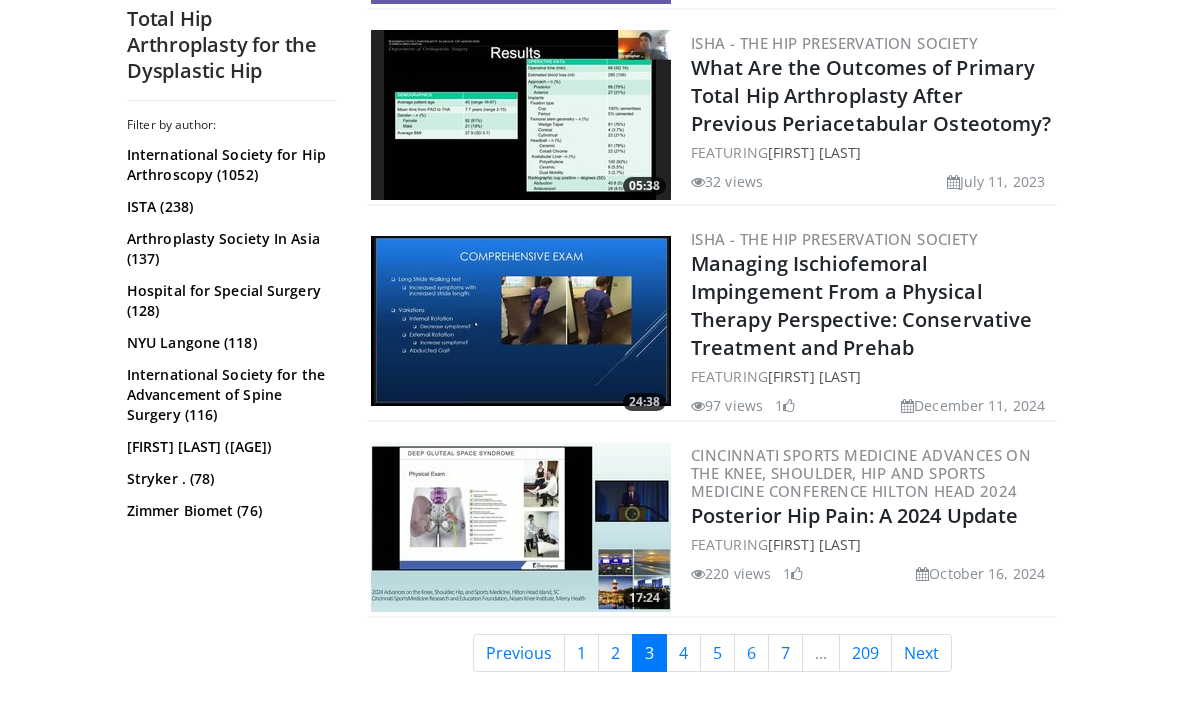scroll, scrollTop: 5104, scrollLeft: 0, axis: vertical 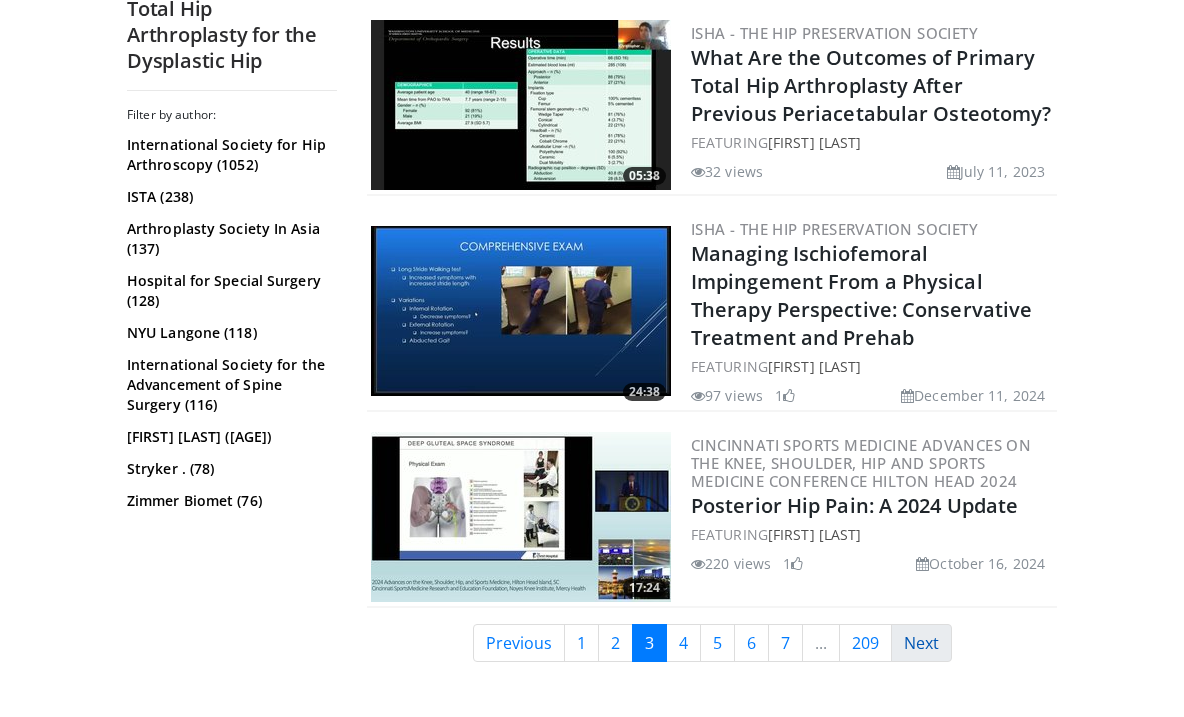 click on "Next" at bounding box center [921, 643] 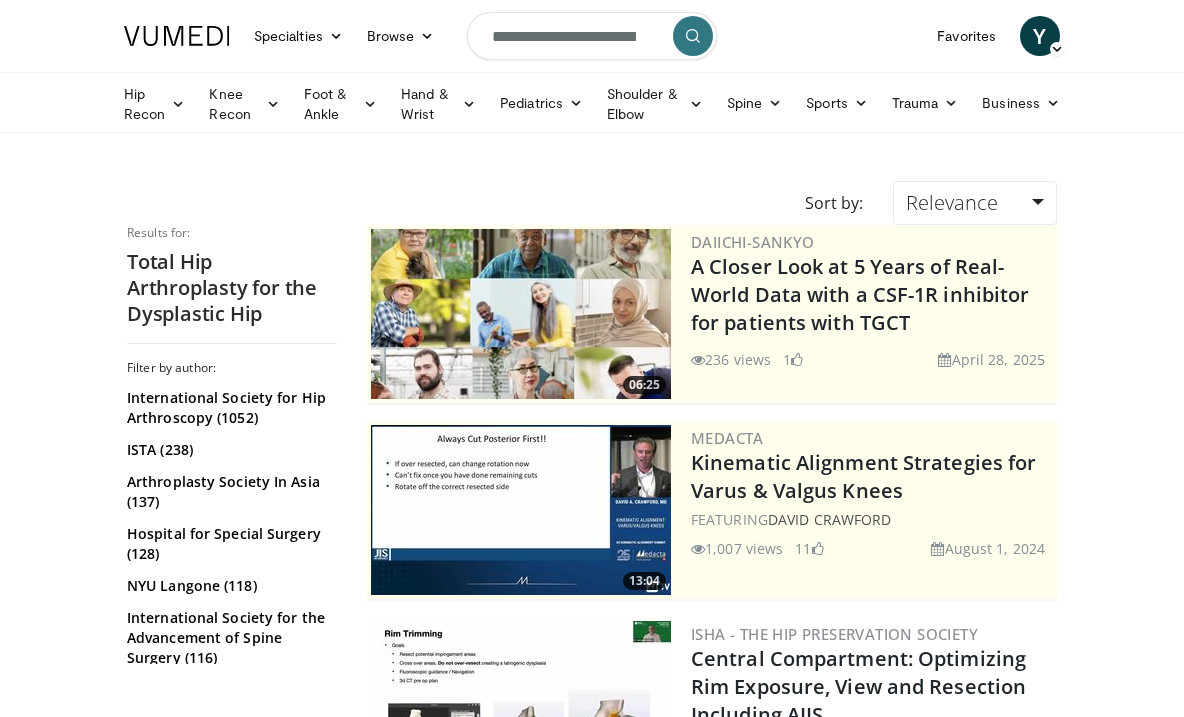 scroll, scrollTop: 0, scrollLeft: 0, axis: both 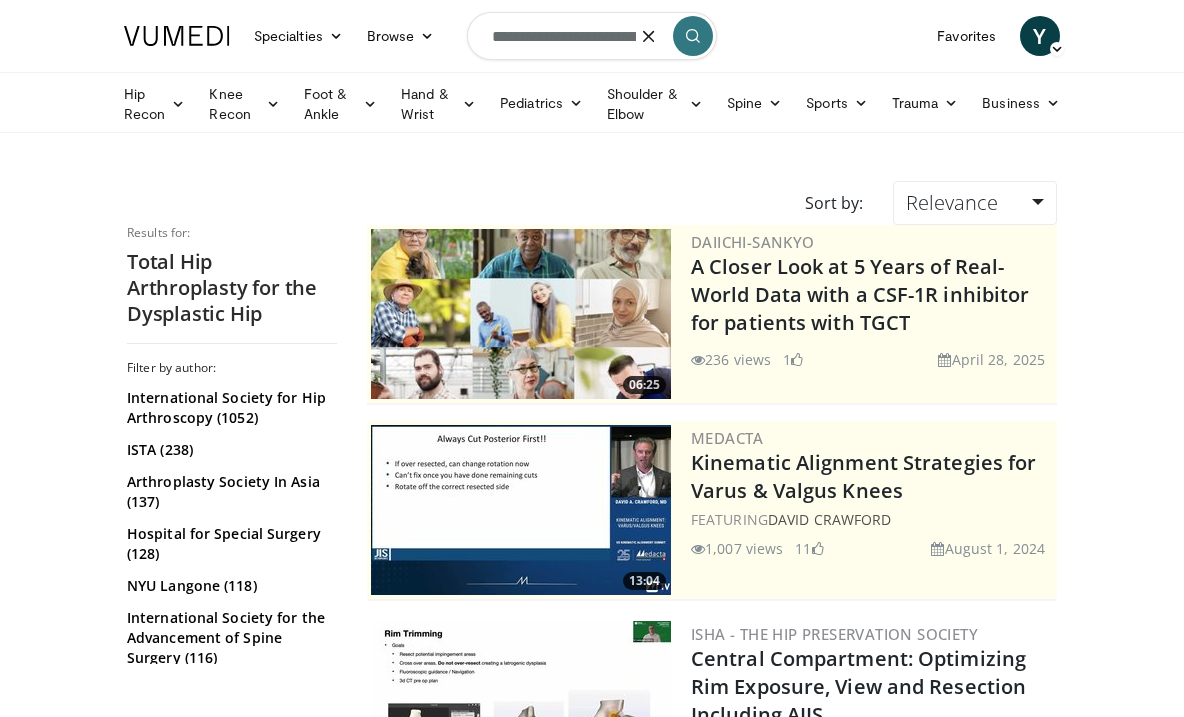 click on "**********" at bounding box center (592, 36) 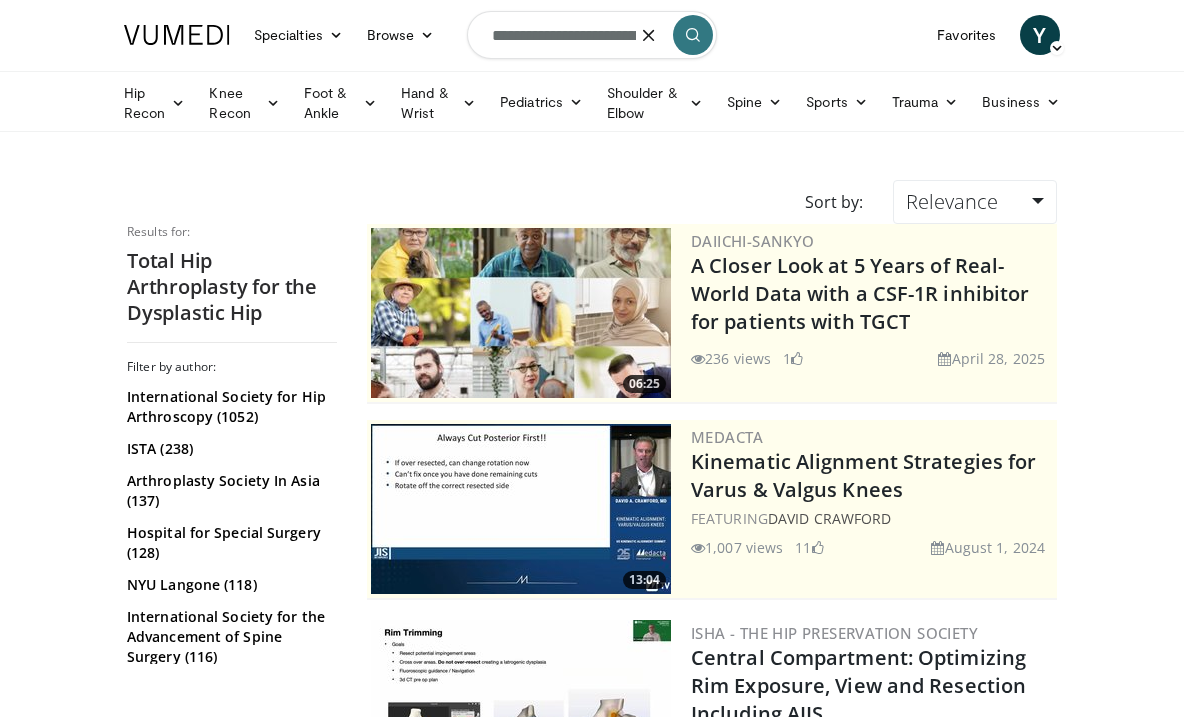 type on "**********" 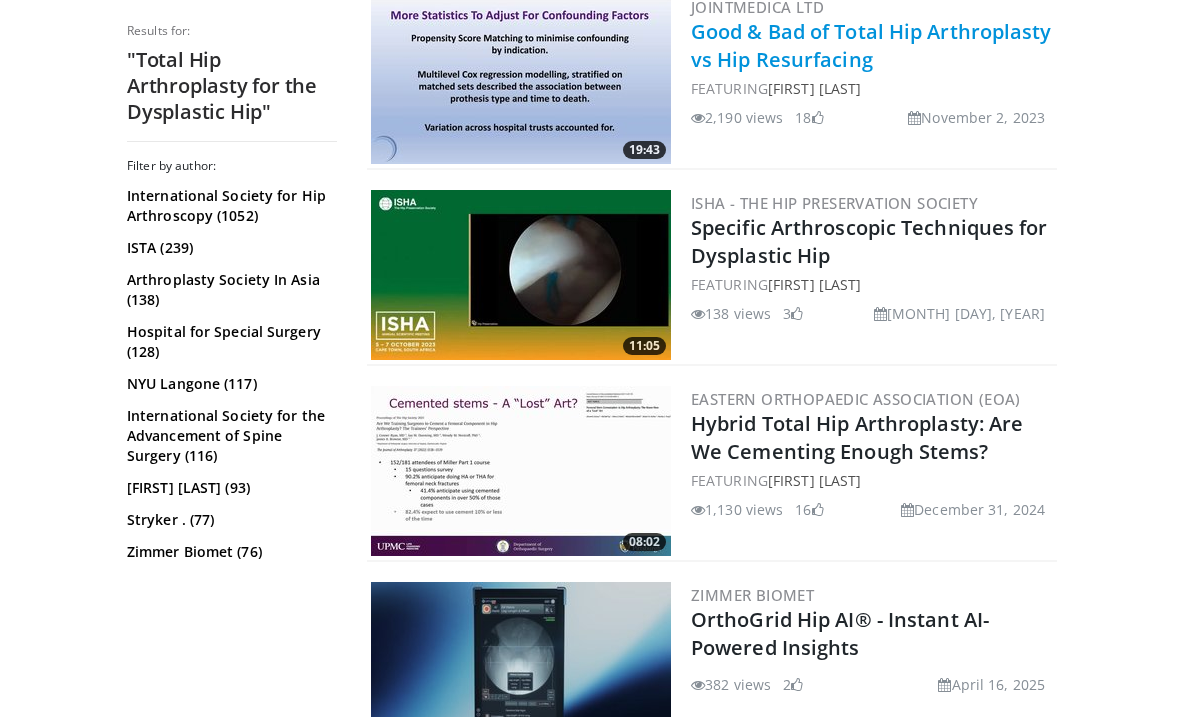 scroll, scrollTop: 4453, scrollLeft: 0, axis: vertical 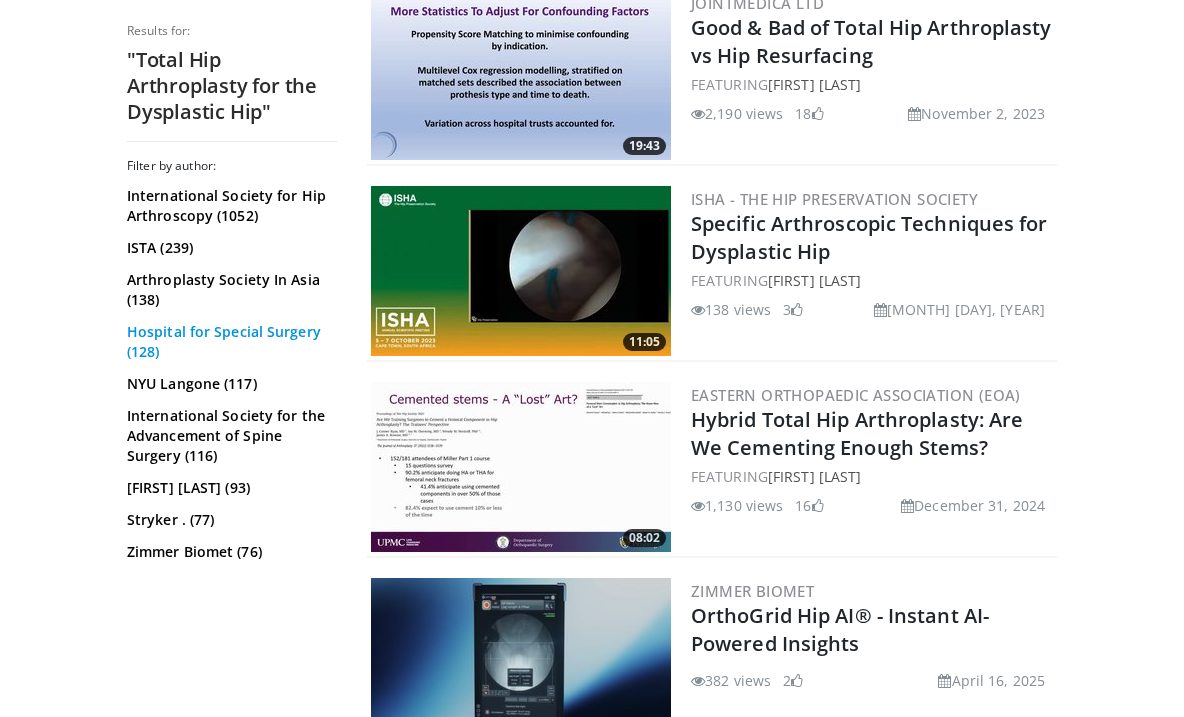 click on "Hospital for Special Surgery (128)" at bounding box center (229, 342) 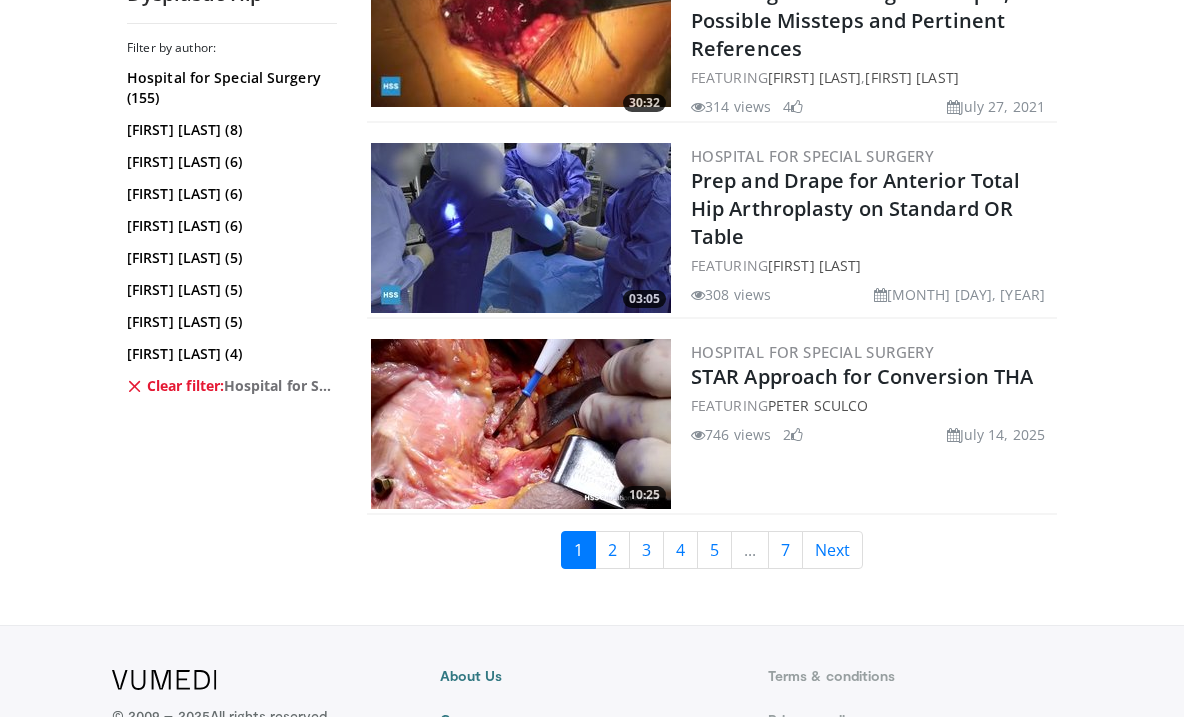 scroll, scrollTop: 4884, scrollLeft: 0, axis: vertical 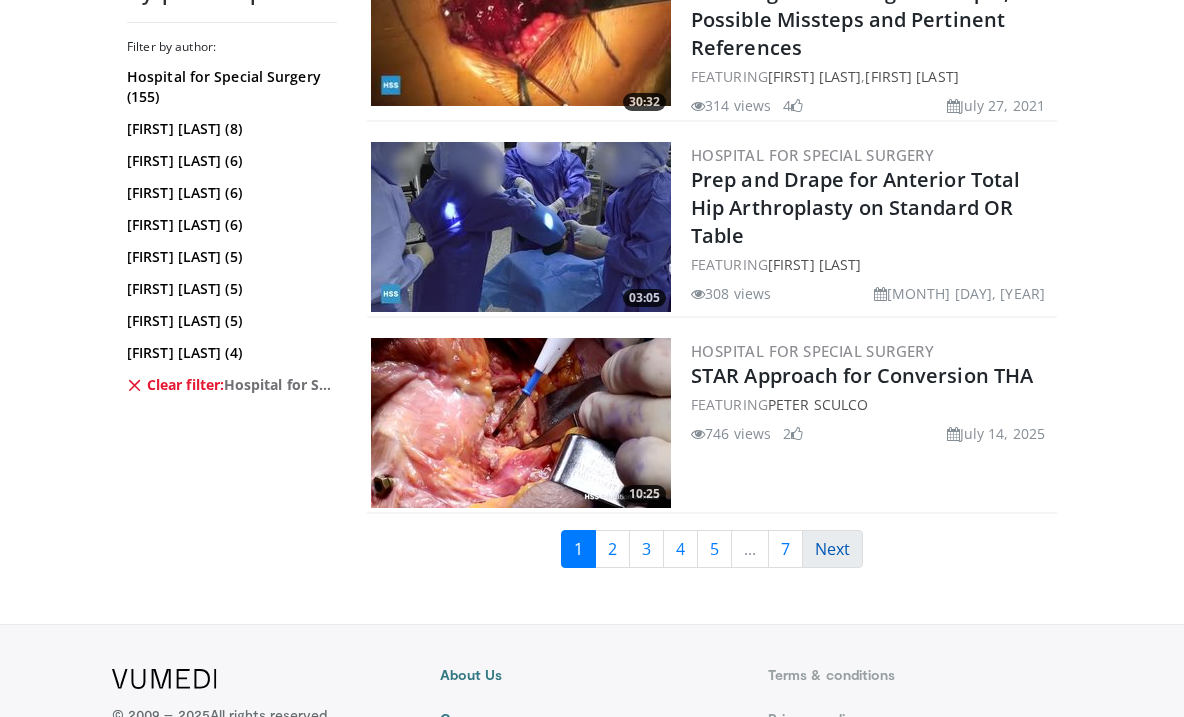 click on "Next" at bounding box center [832, 549] 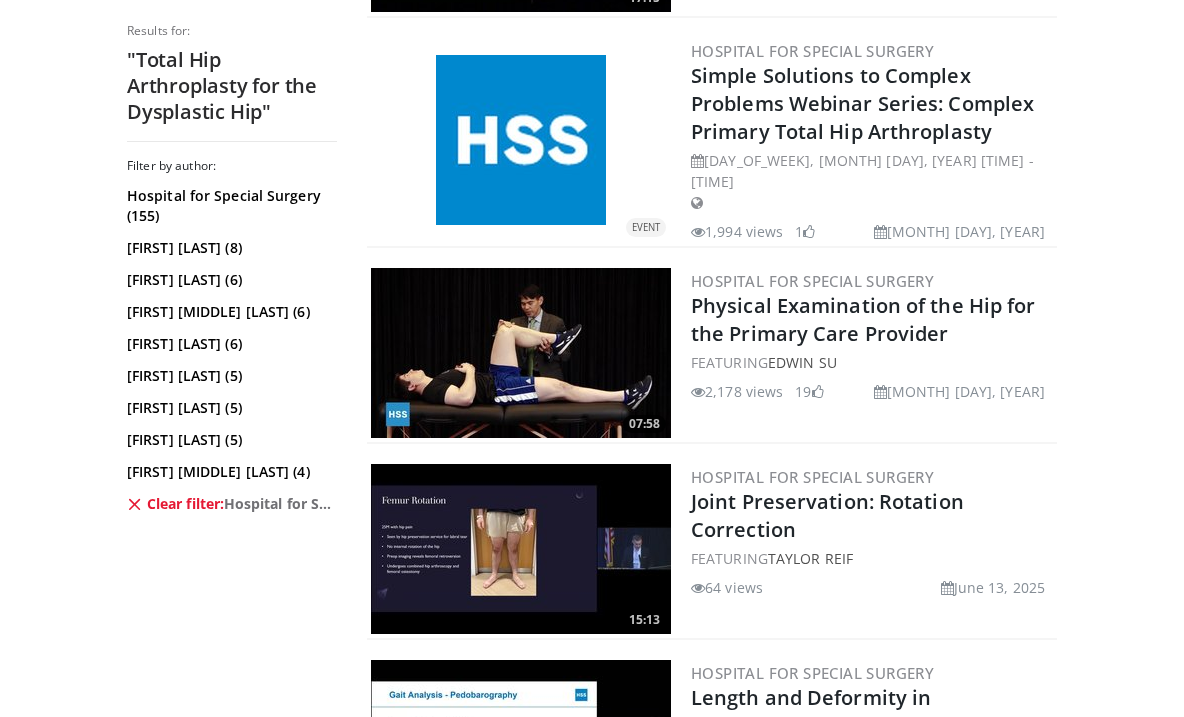 scroll, scrollTop: 1725, scrollLeft: 0, axis: vertical 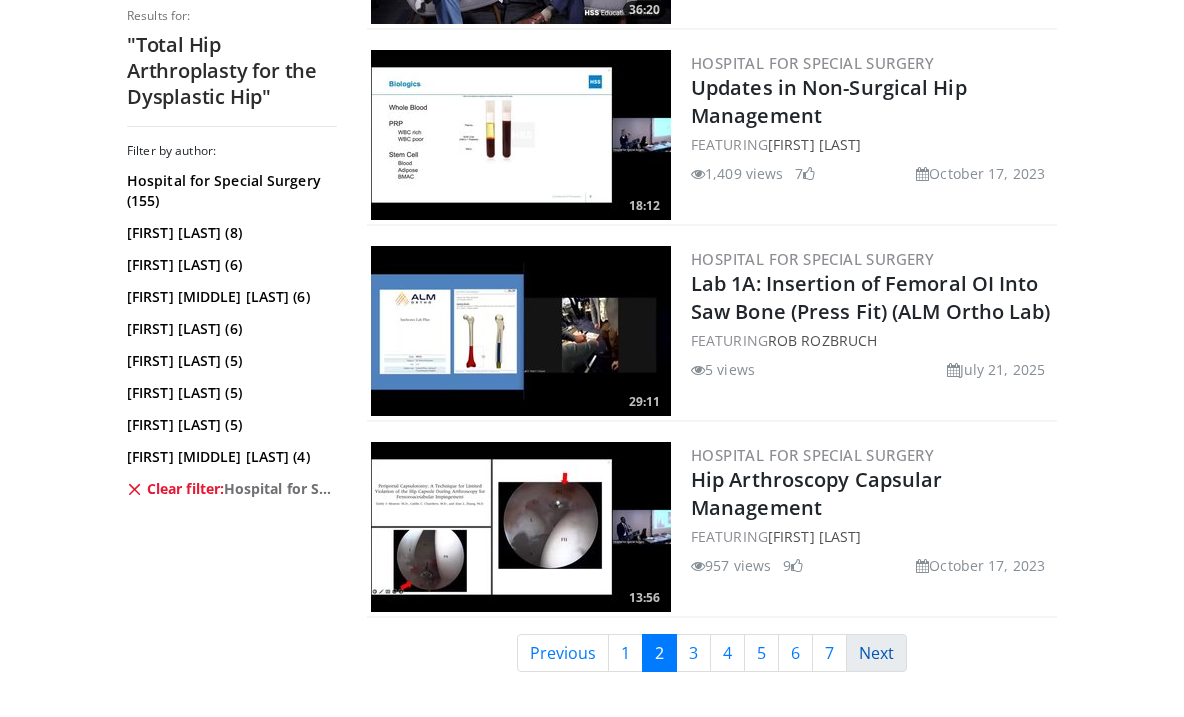 click on "Next" at bounding box center [876, 653] 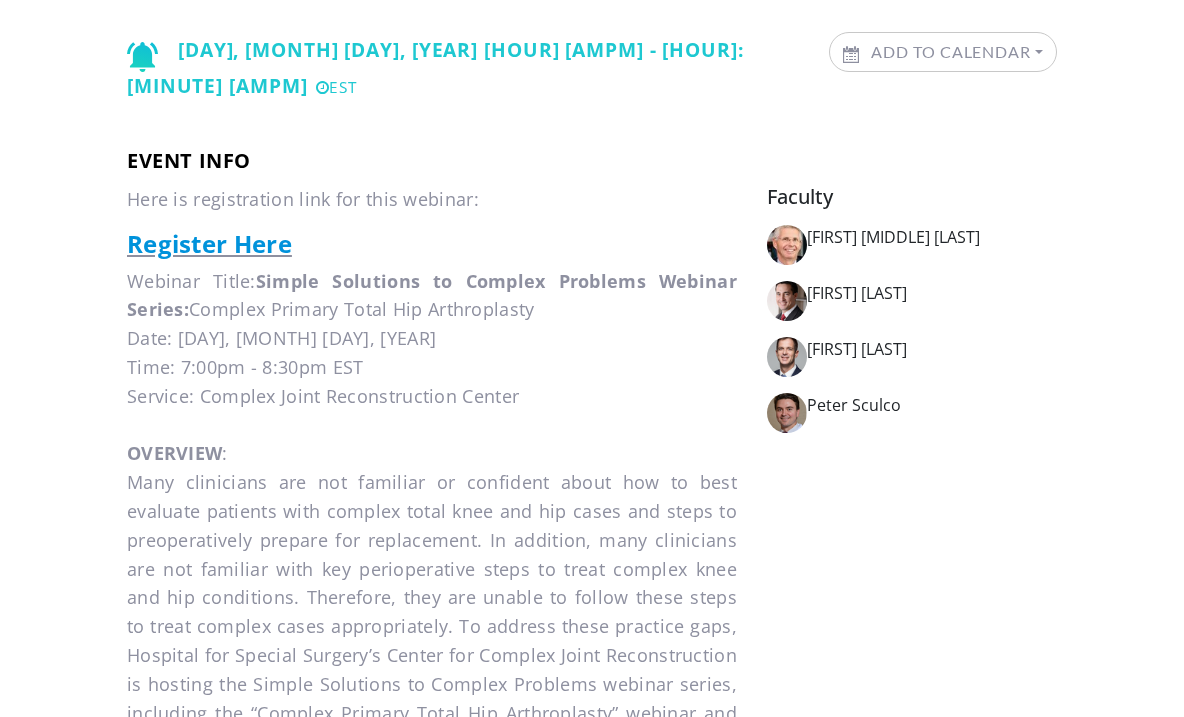 scroll, scrollTop: 620, scrollLeft: 0, axis: vertical 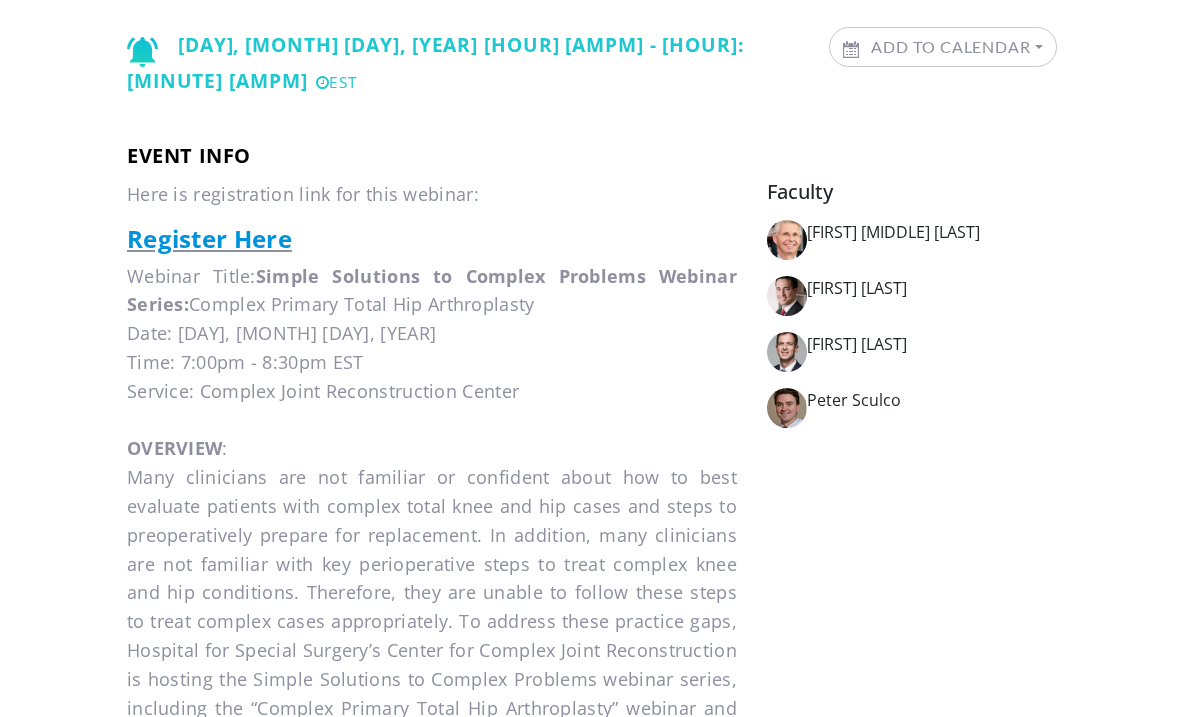 drag, startPoint x: 211, startPoint y: 208, endPoint x: 311, endPoint y: 227, distance: 101.788994 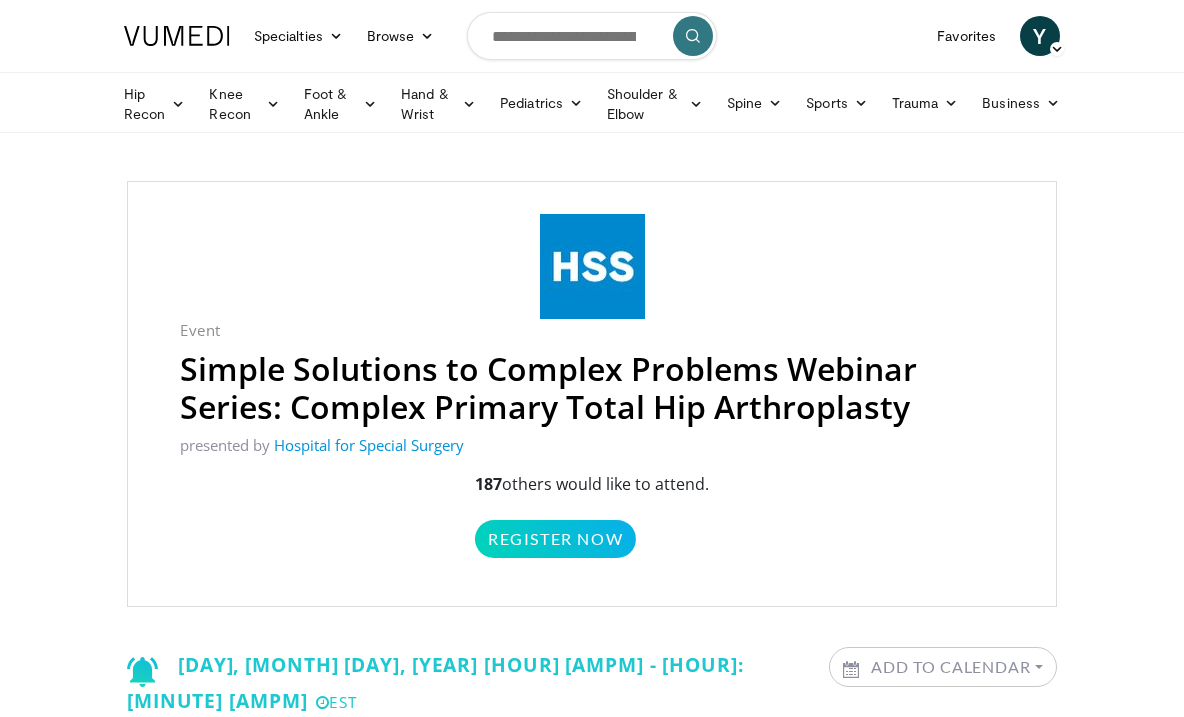 scroll, scrollTop: 0, scrollLeft: 0, axis: both 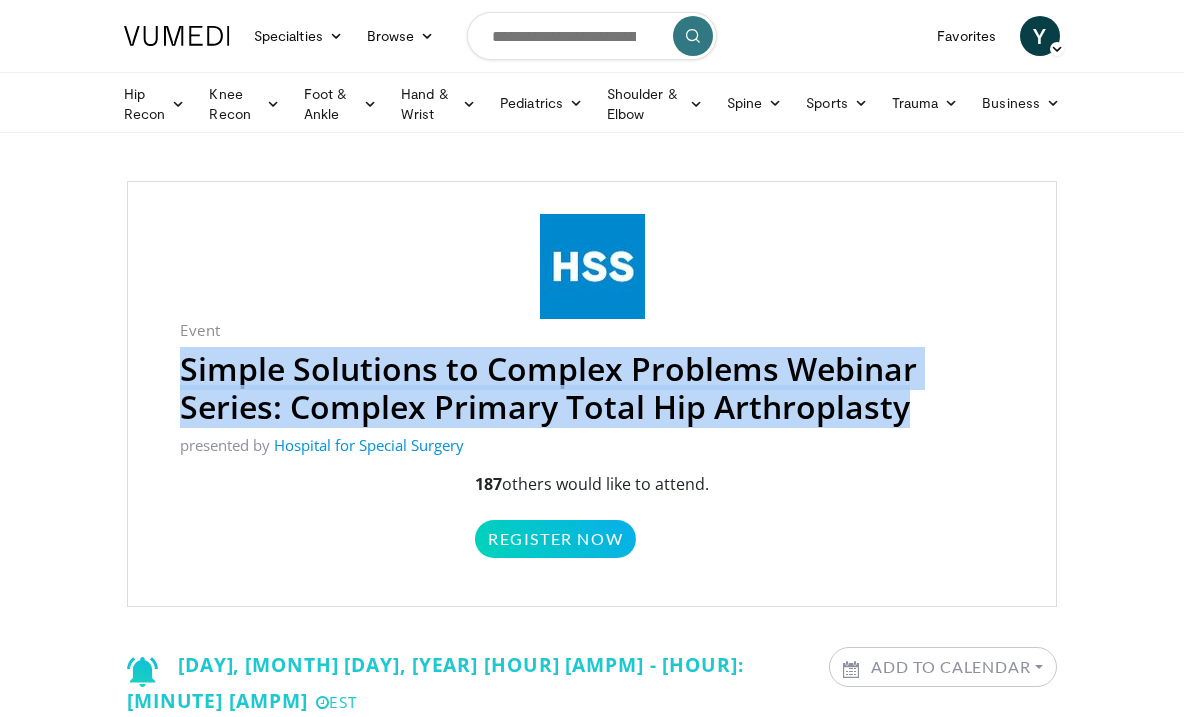 drag, startPoint x: 175, startPoint y: 361, endPoint x: 903, endPoint y: 409, distance: 729.5807 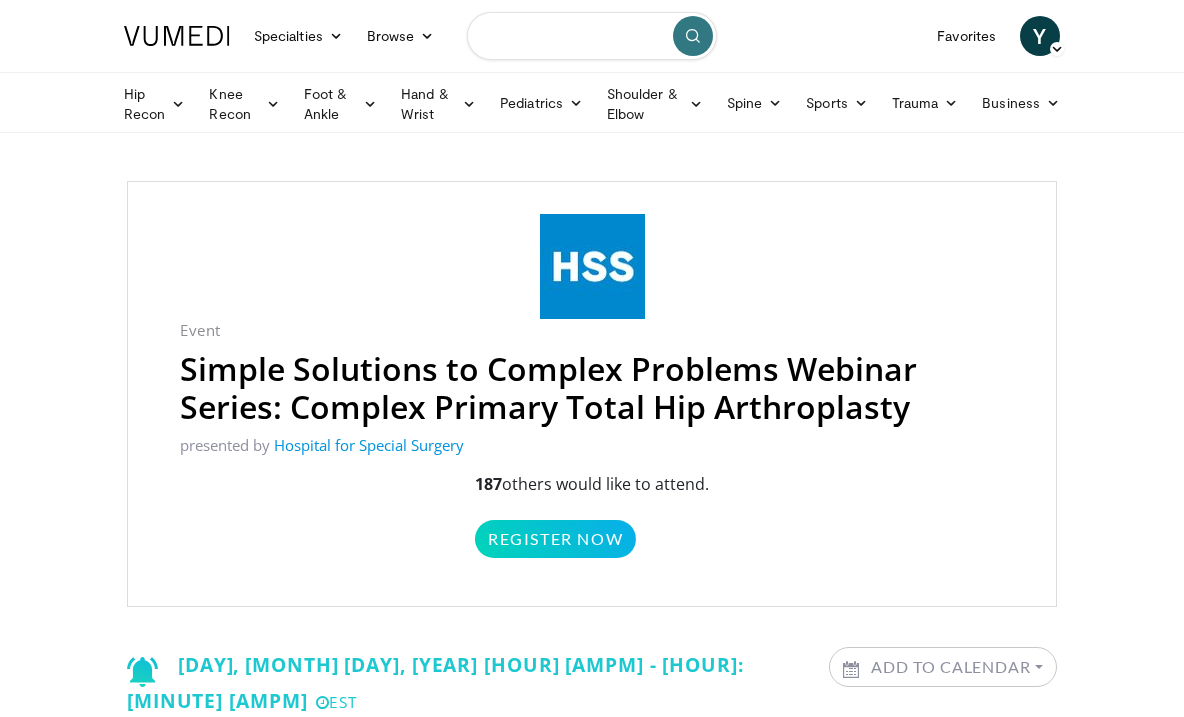 click at bounding box center (592, 36) 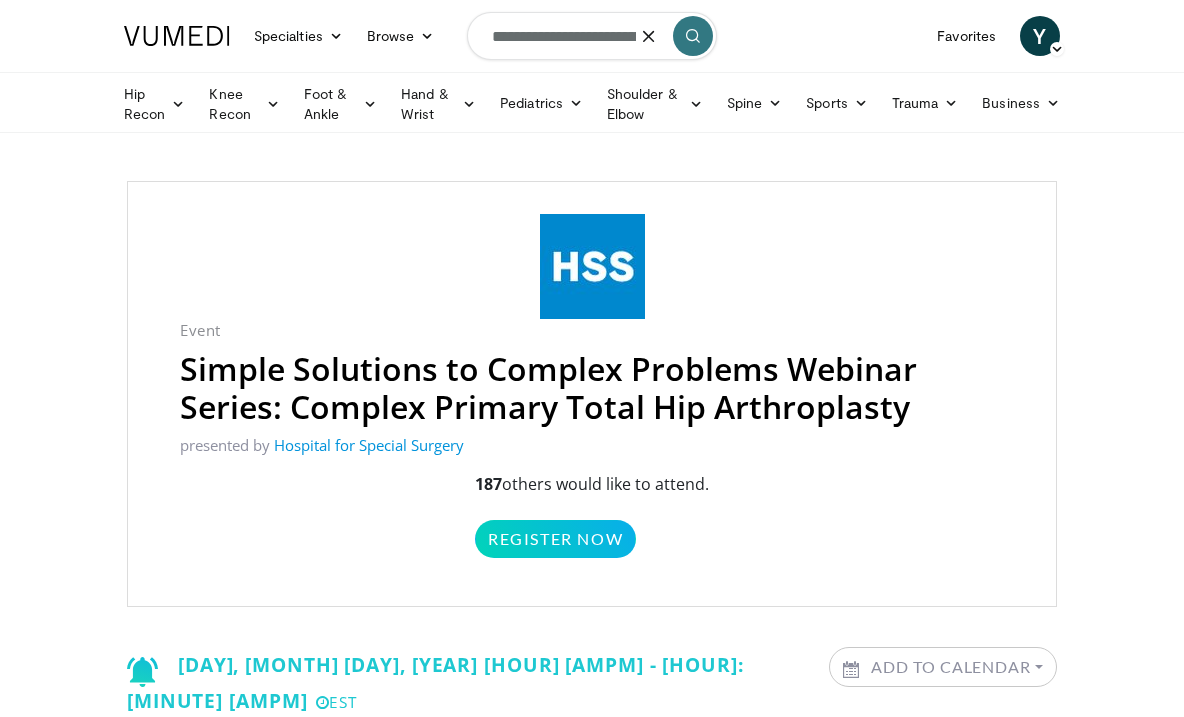 type on "**********" 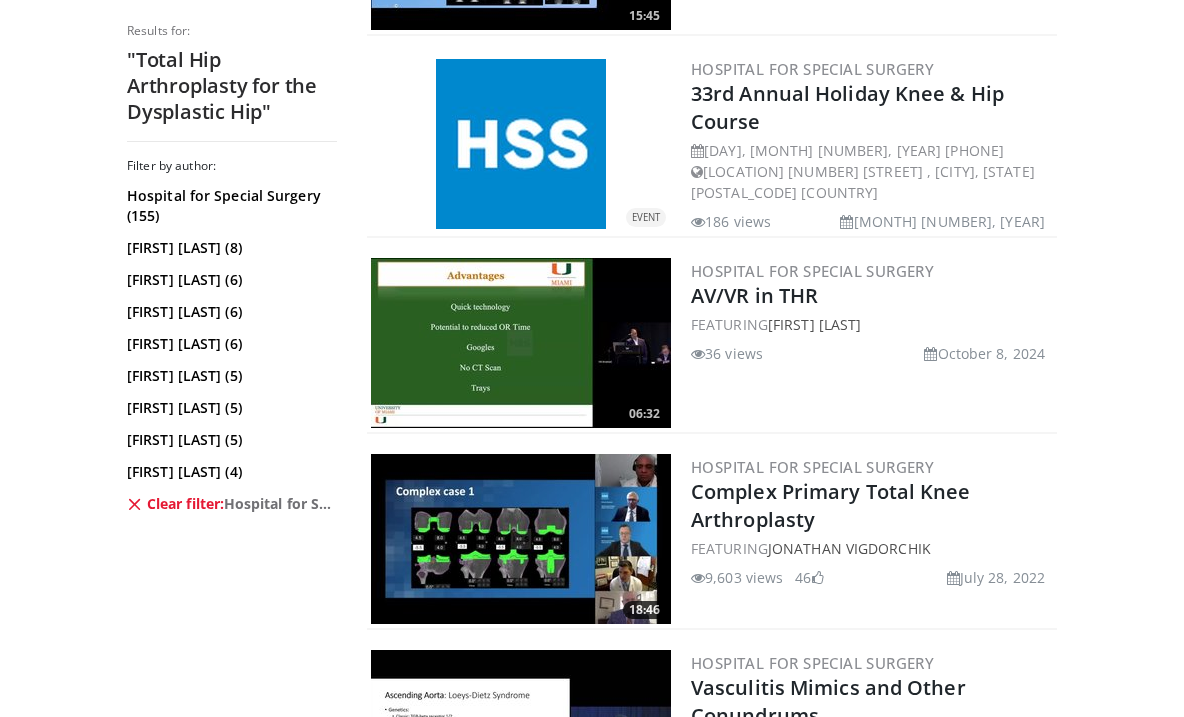 scroll, scrollTop: 3738, scrollLeft: 0, axis: vertical 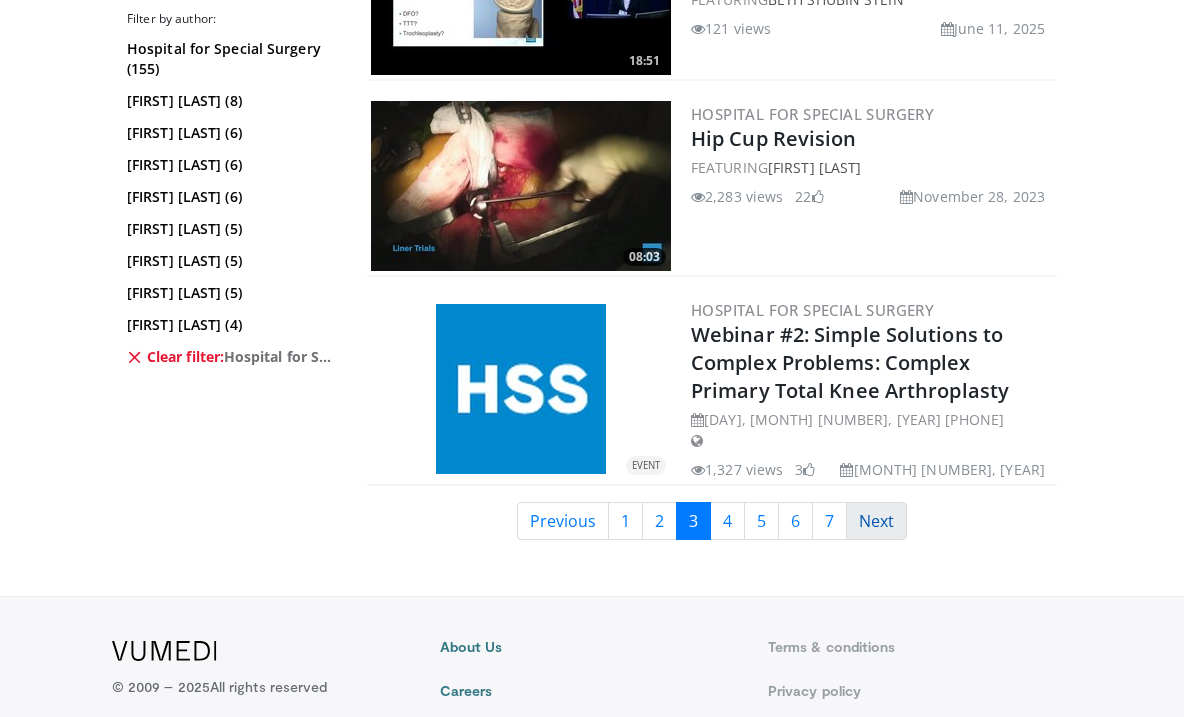 click on "Next" at bounding box center (876, 521) 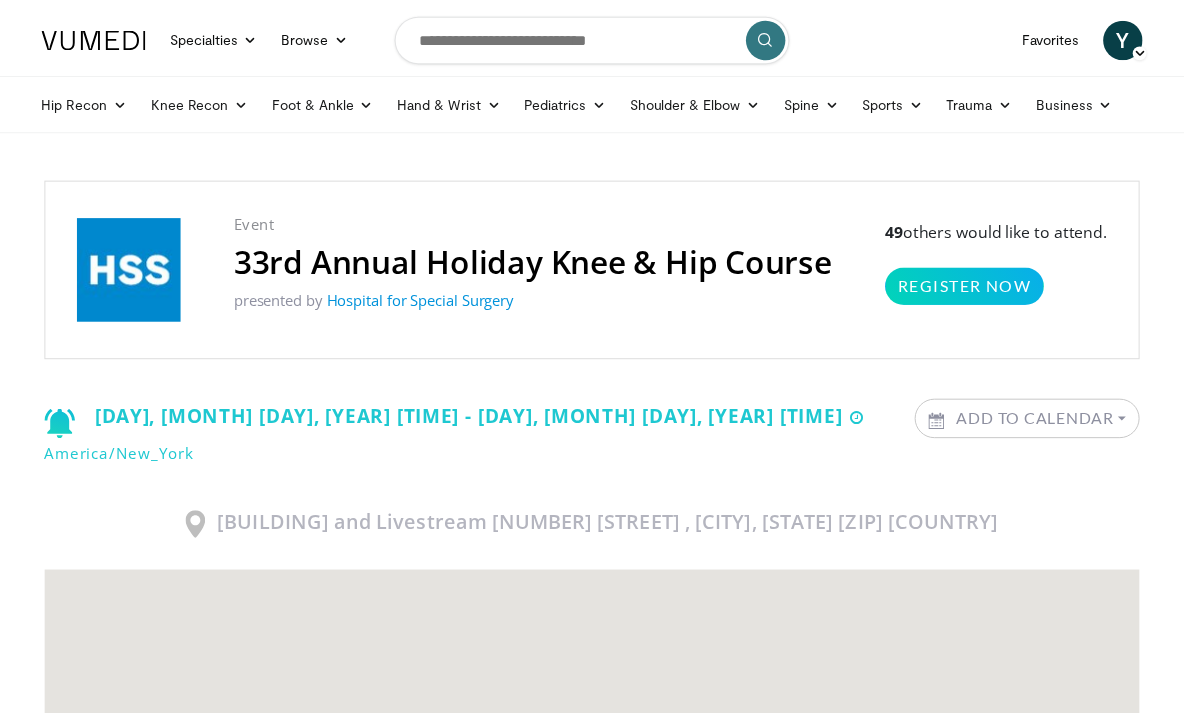 scroll, scrollTop: 0, scrollLeft: 0, axis: both 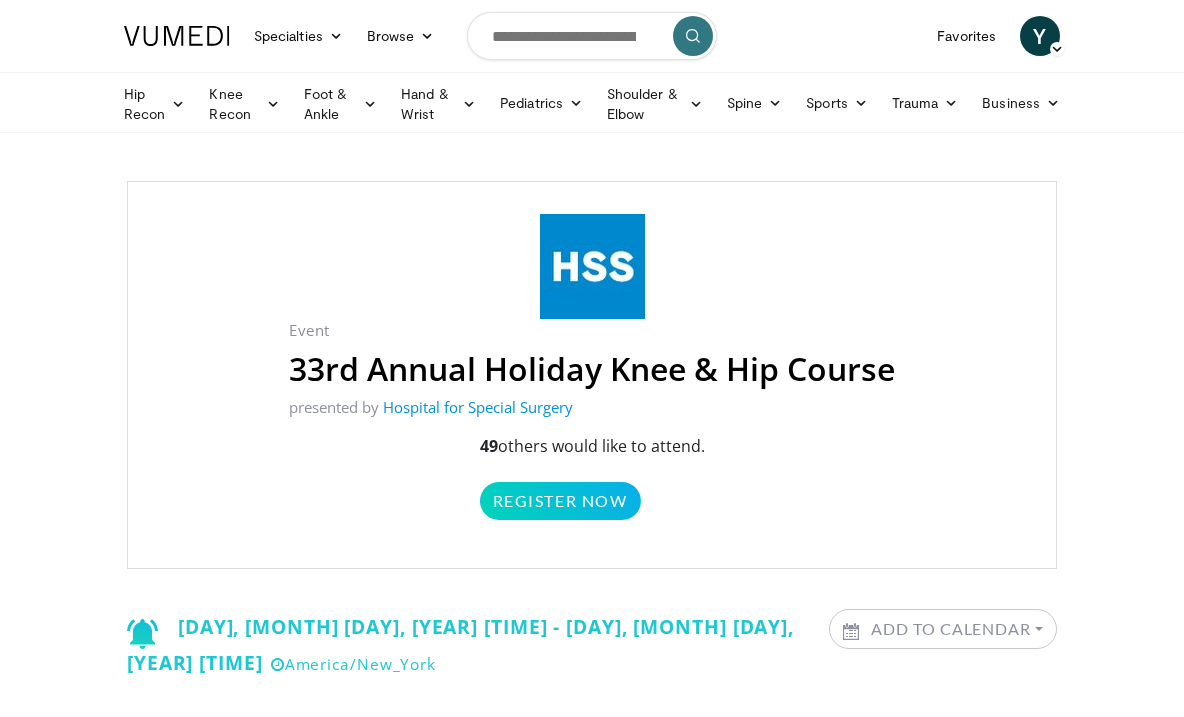 drag, startPoint x: 481, startPoint y: 356, endPoint x: 464, endPoint y: 367, distance: 20.248457 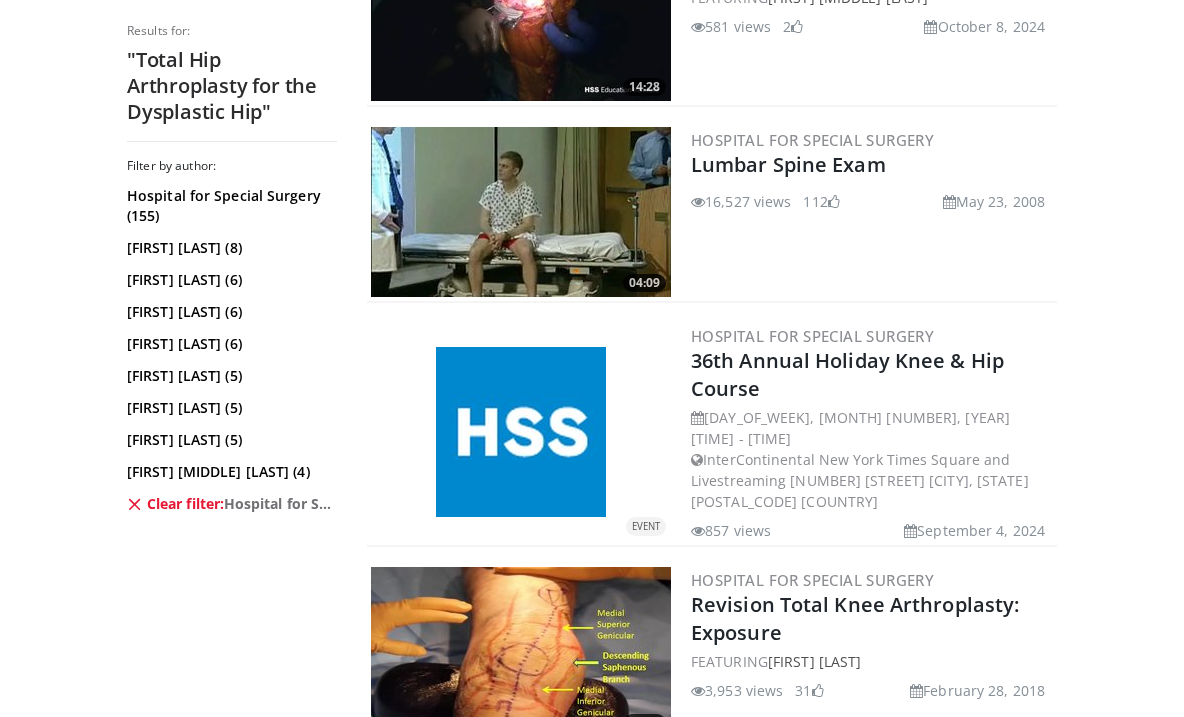 scroll, scrollTop: 1891, scrollLeft: 0, axis: vertical 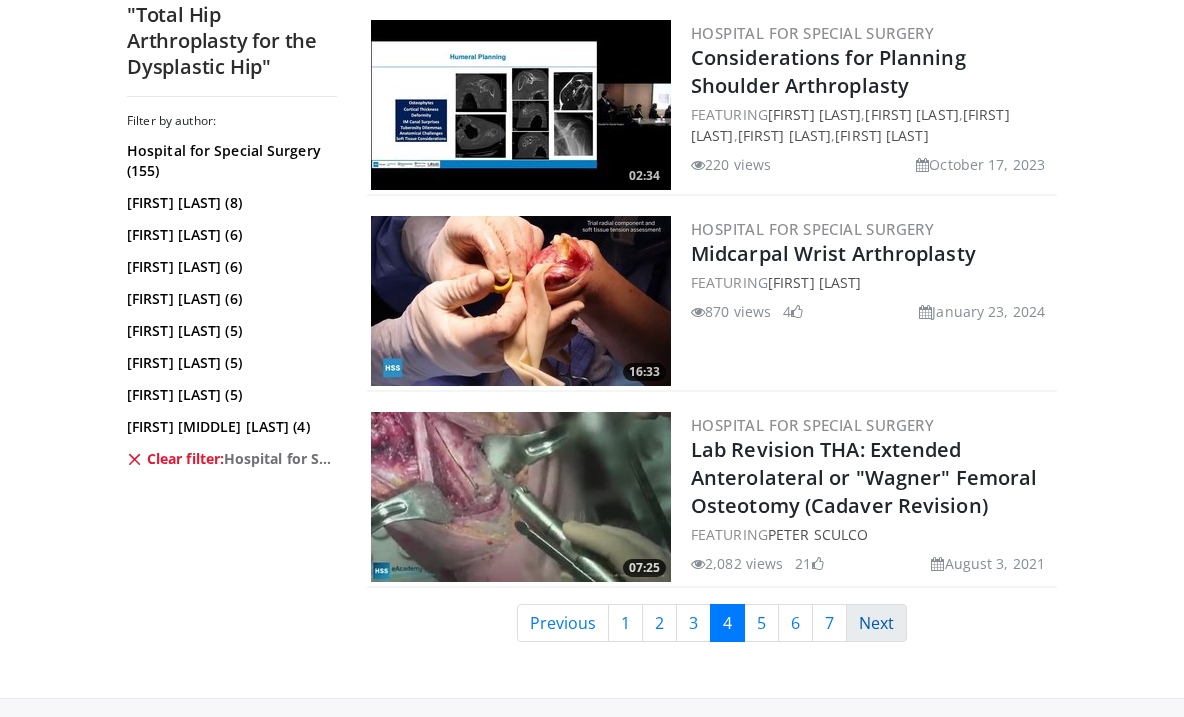 click on "Next" at bounding box center [876, 623] 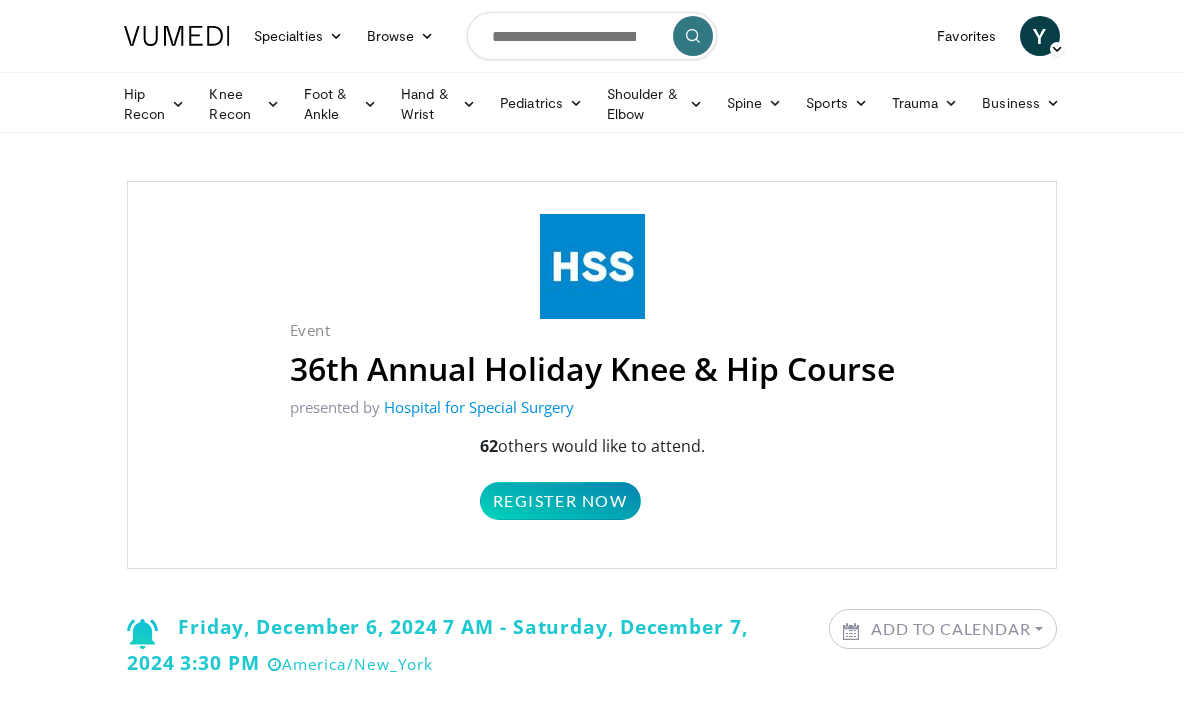 scroll, scrollTop: 0, scrollLeft: 0, axis: both 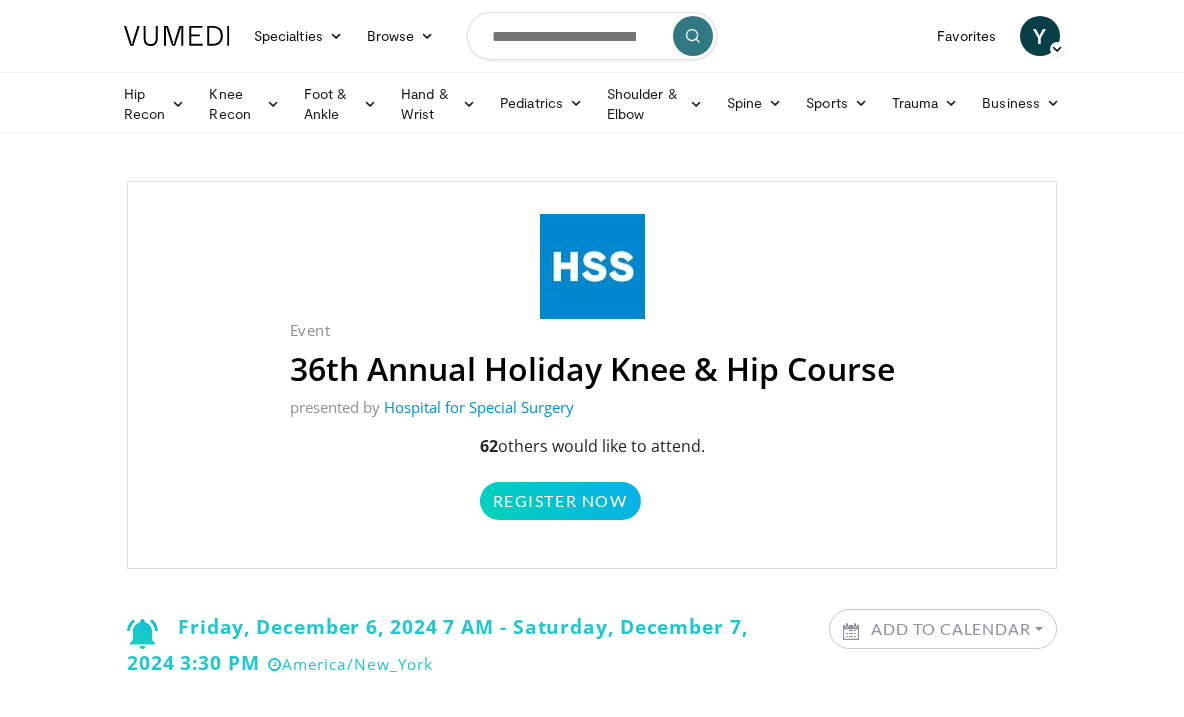 click on "Event" at bounding box center (592, 330) 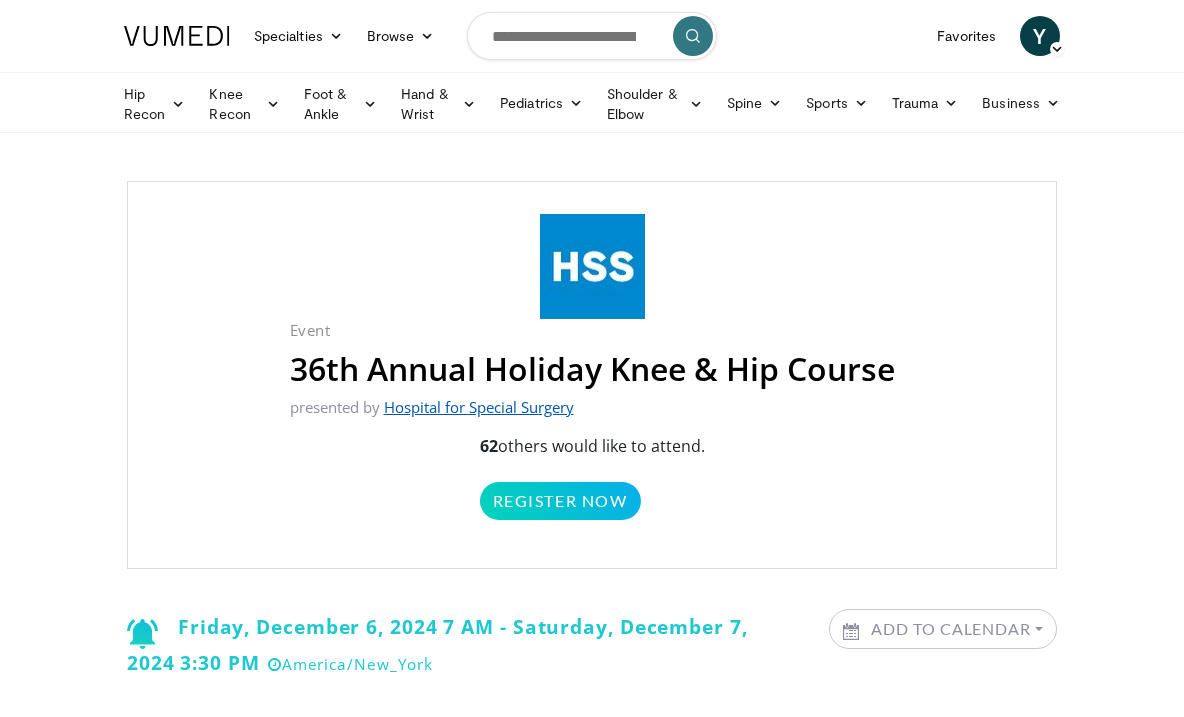 click on "Hospital for Special Surgery" at bounding box center [479, 407] 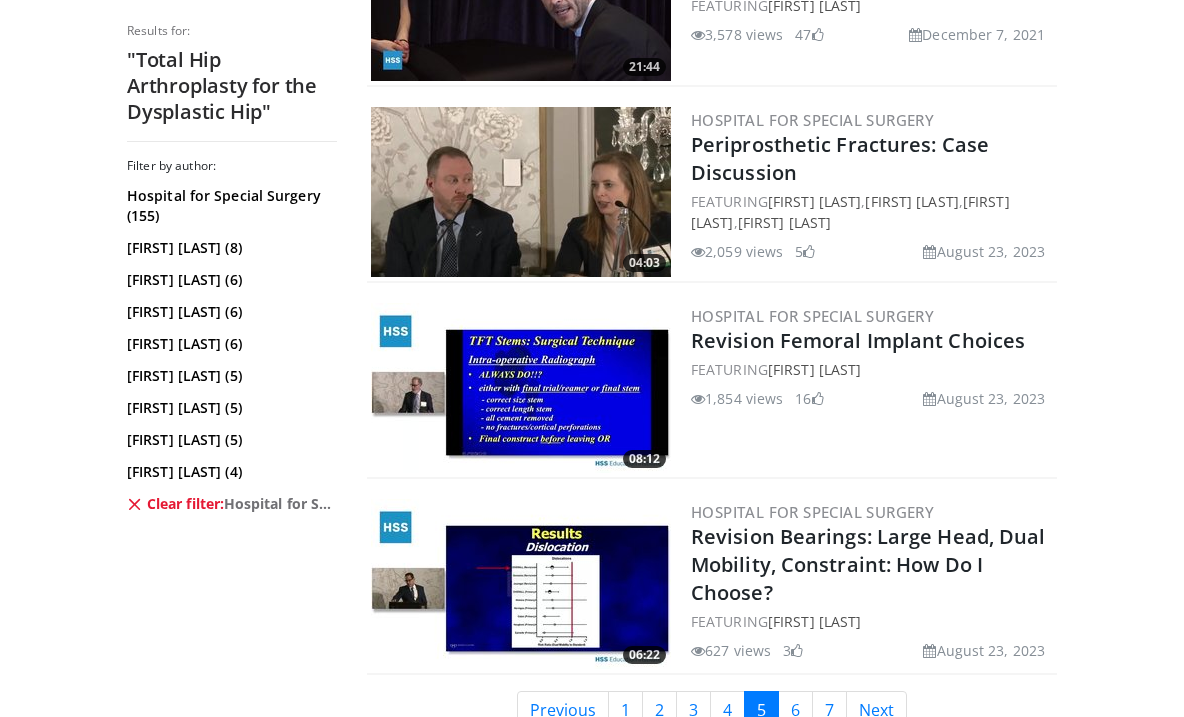 scroll, scrollTop: 5032, scrollLeft: 0, axis: vertical 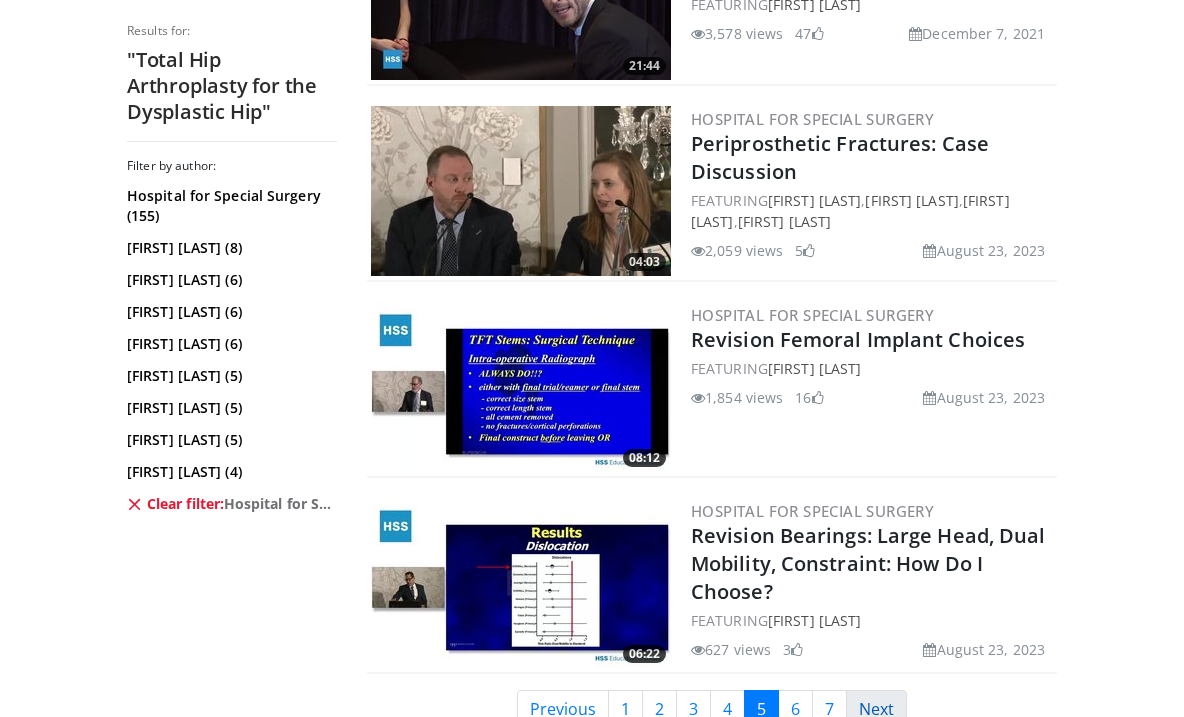 click on "Next" at bounding box center (876, 709) 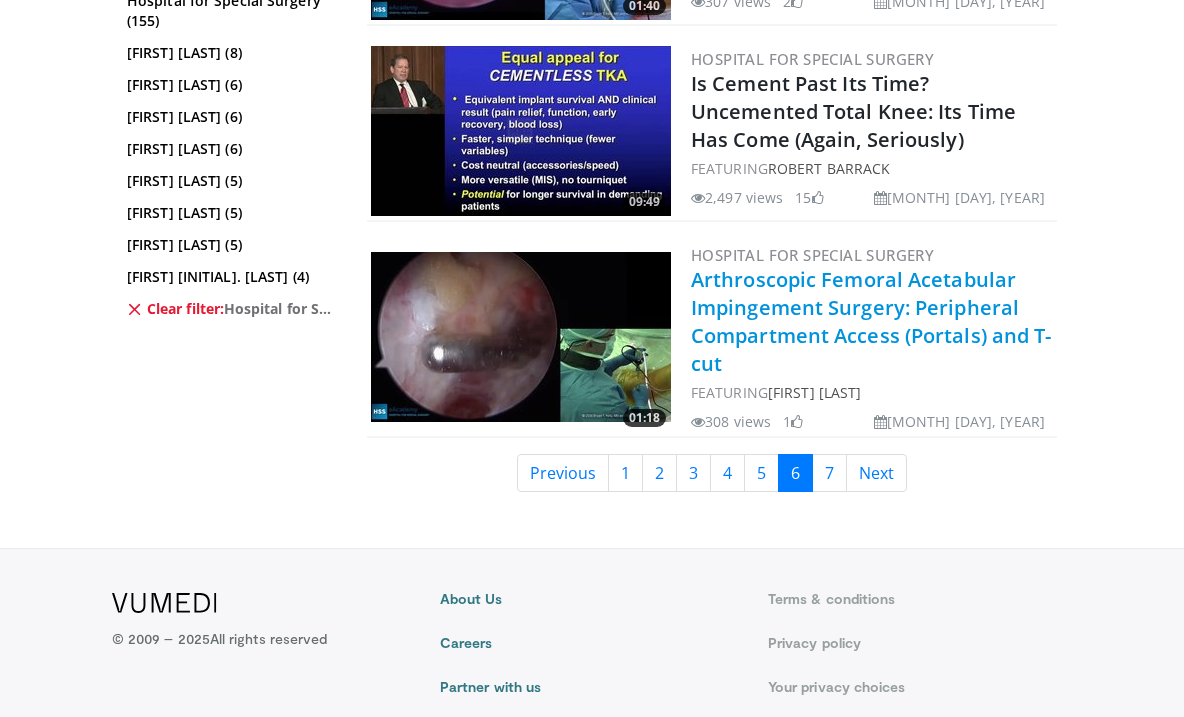 scroll, scrollTop: 5194, scrollLeft: 0, axis: vertical 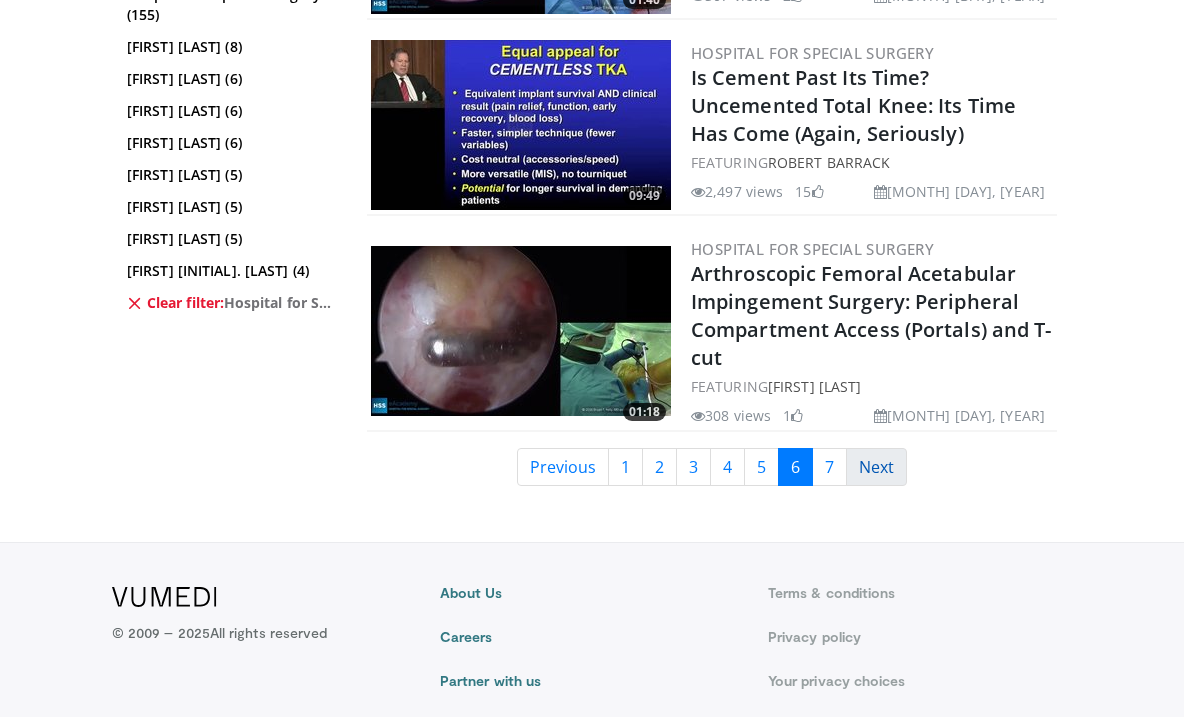 click on "Next" at bounding box center [876, 467] 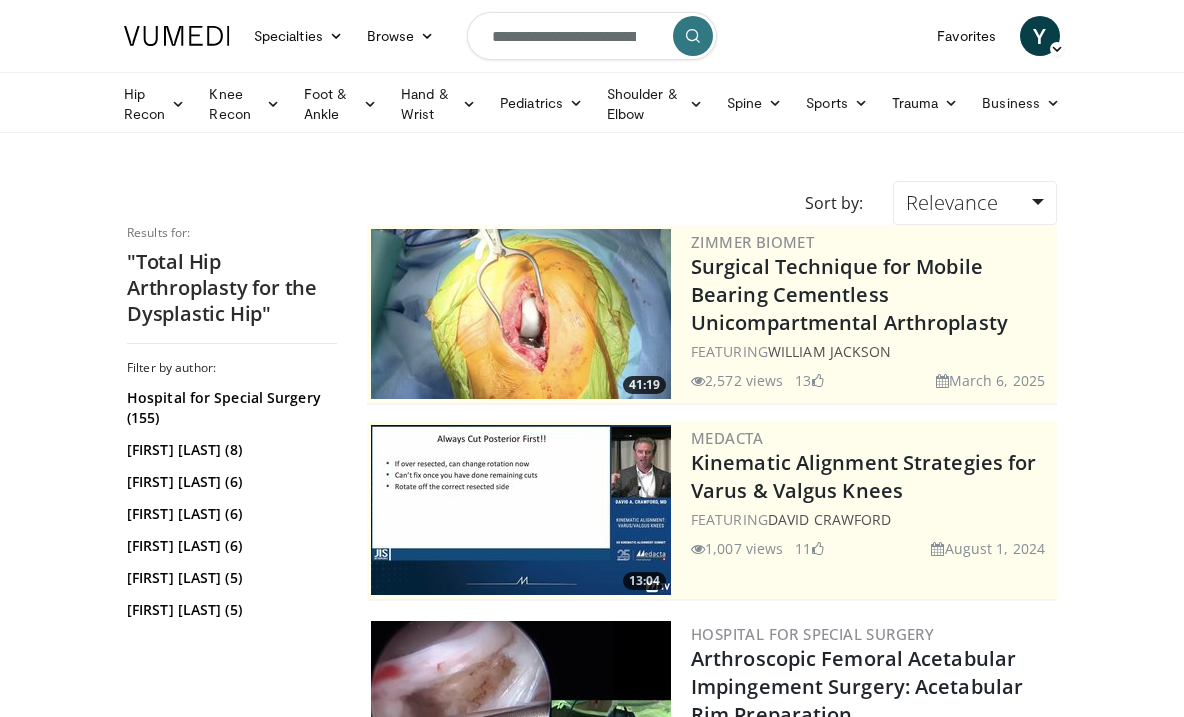 scroll, scrollTop: 0, scrollLeft: 0, axis: both 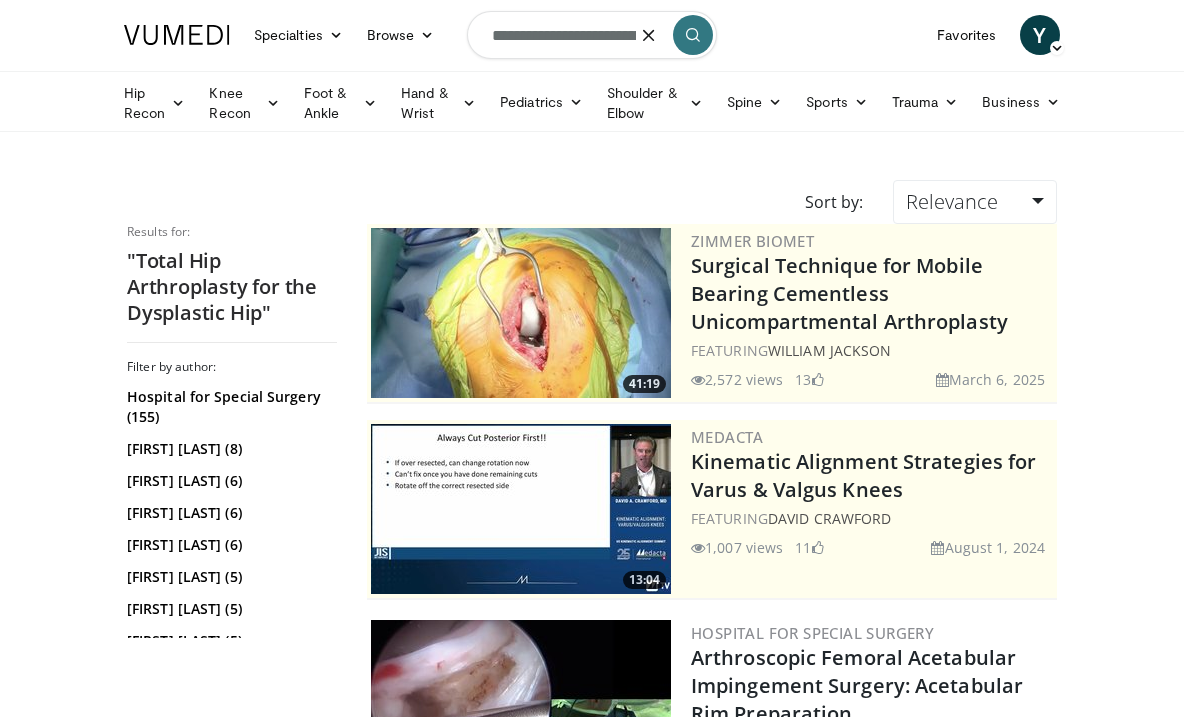 paste 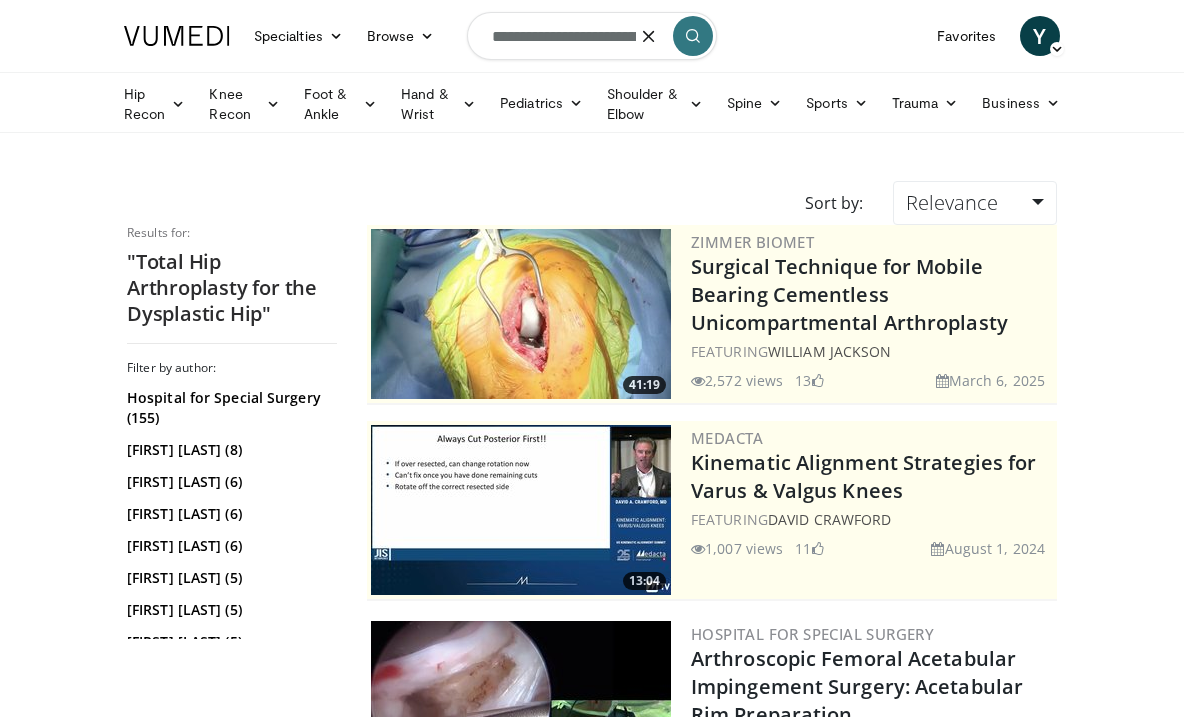 click at bounding box center (693, 36) 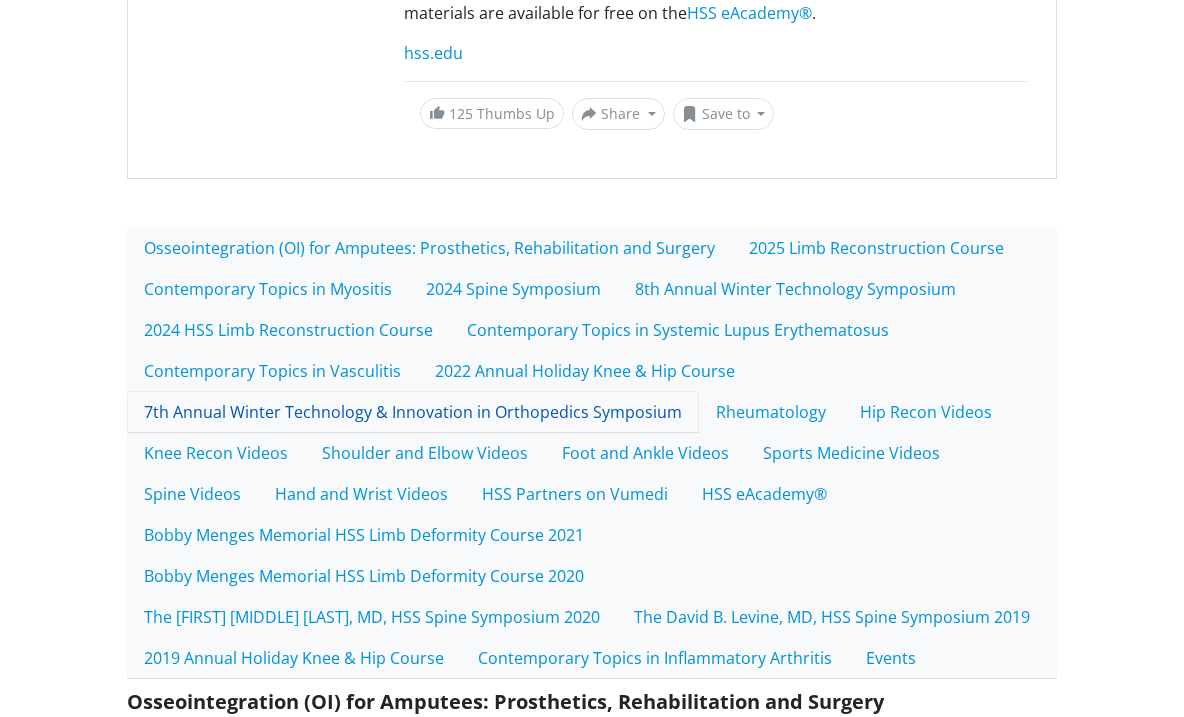 scroll, scrollTop: 364, scrollLeft: 0, axis: vertical 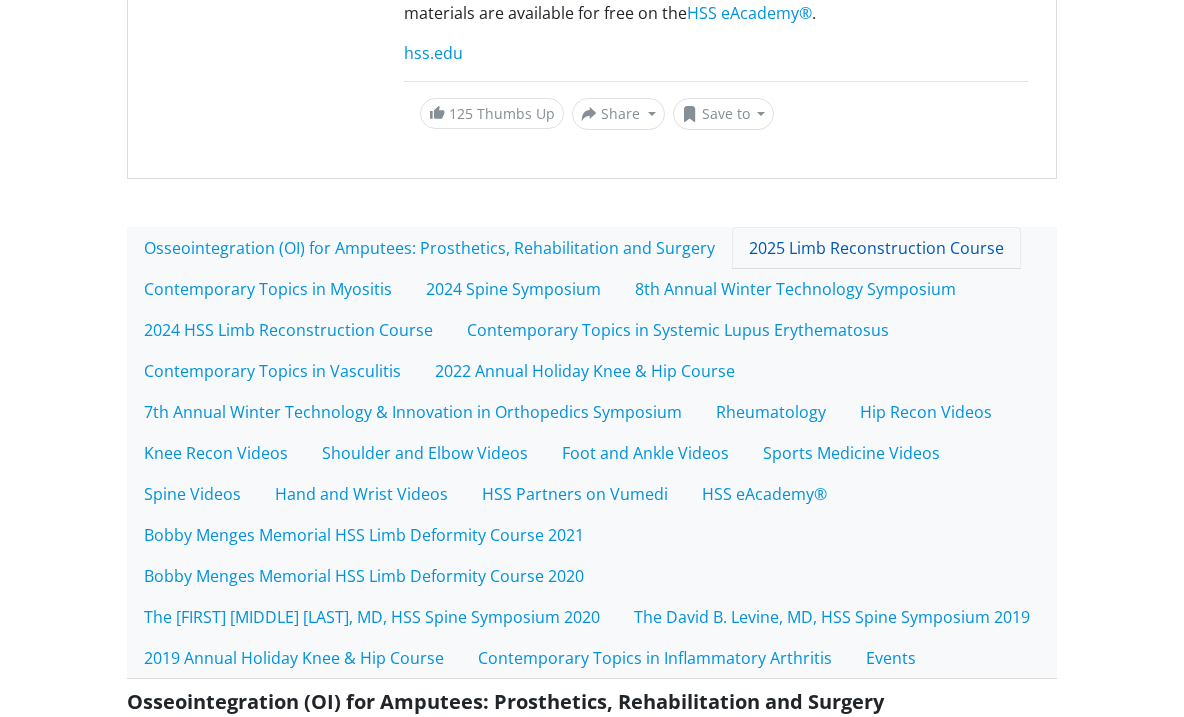 click on "2025 Limb Reconstruction Course" at bounding box center (876, 248) 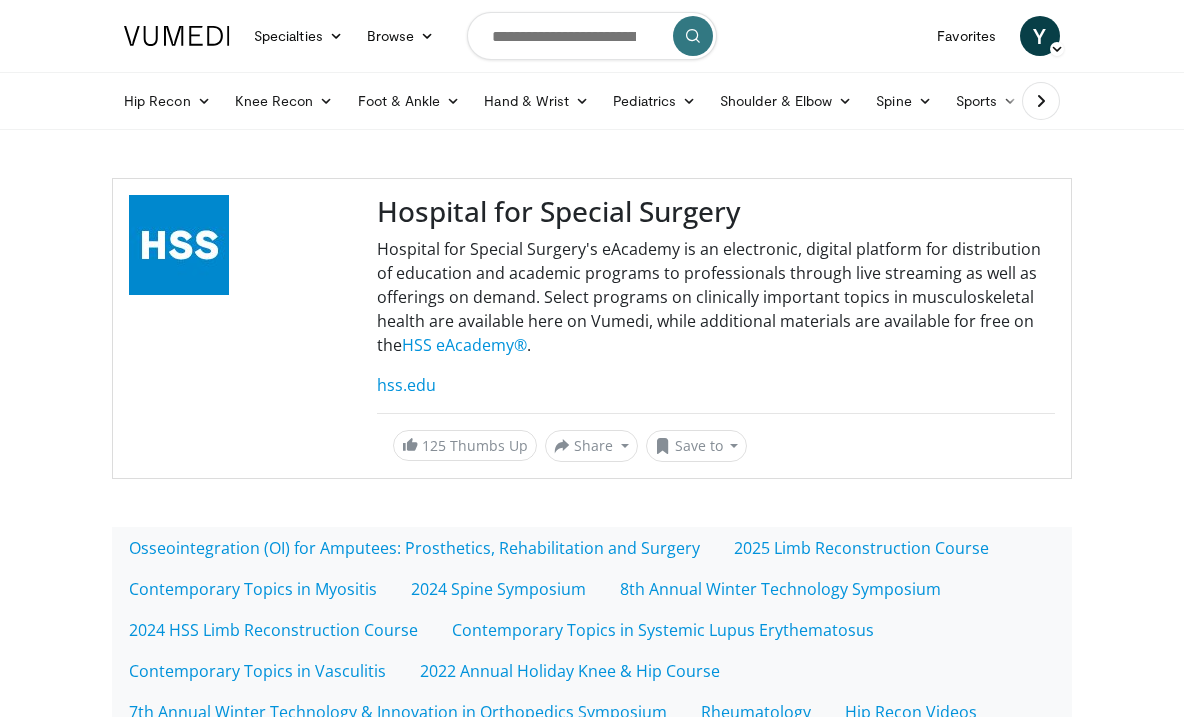 scroll, scrollTop: 0, scrollLeft: 0, axis: both 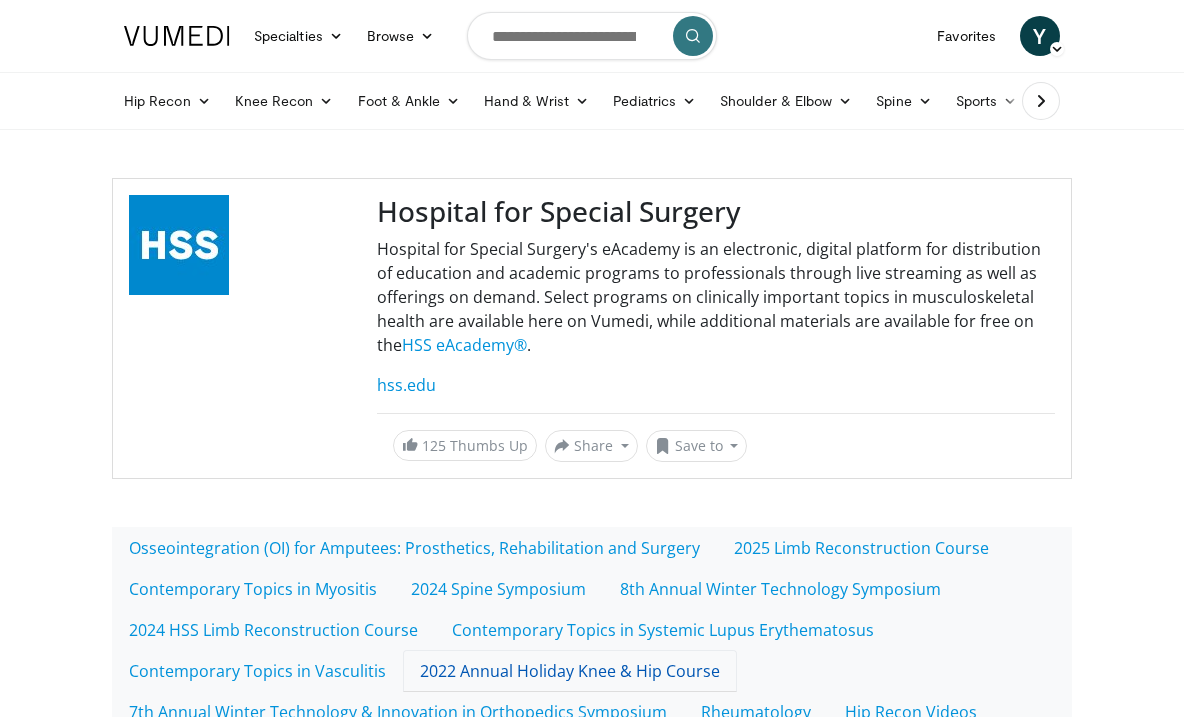 click on "2022 Annual Holiday Knee & Hip Course" at bounding box center (570, 671) 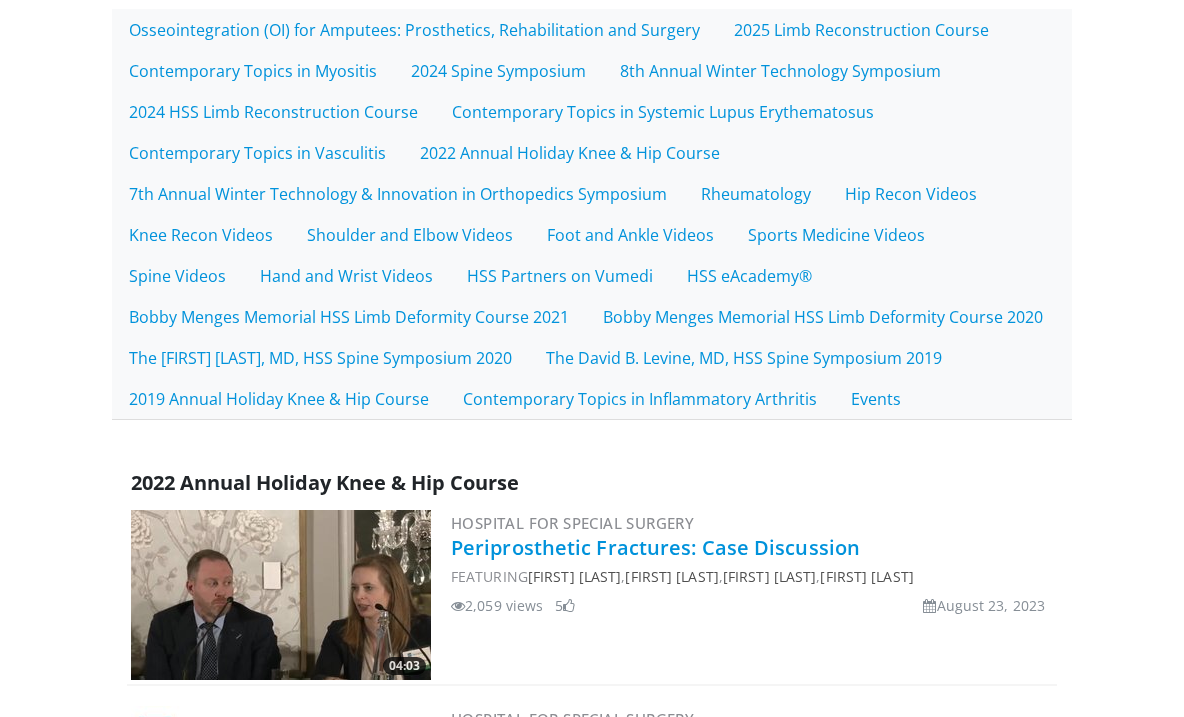 scroll, scrollTop: 520, scrollLeft: 0, axis: vertical 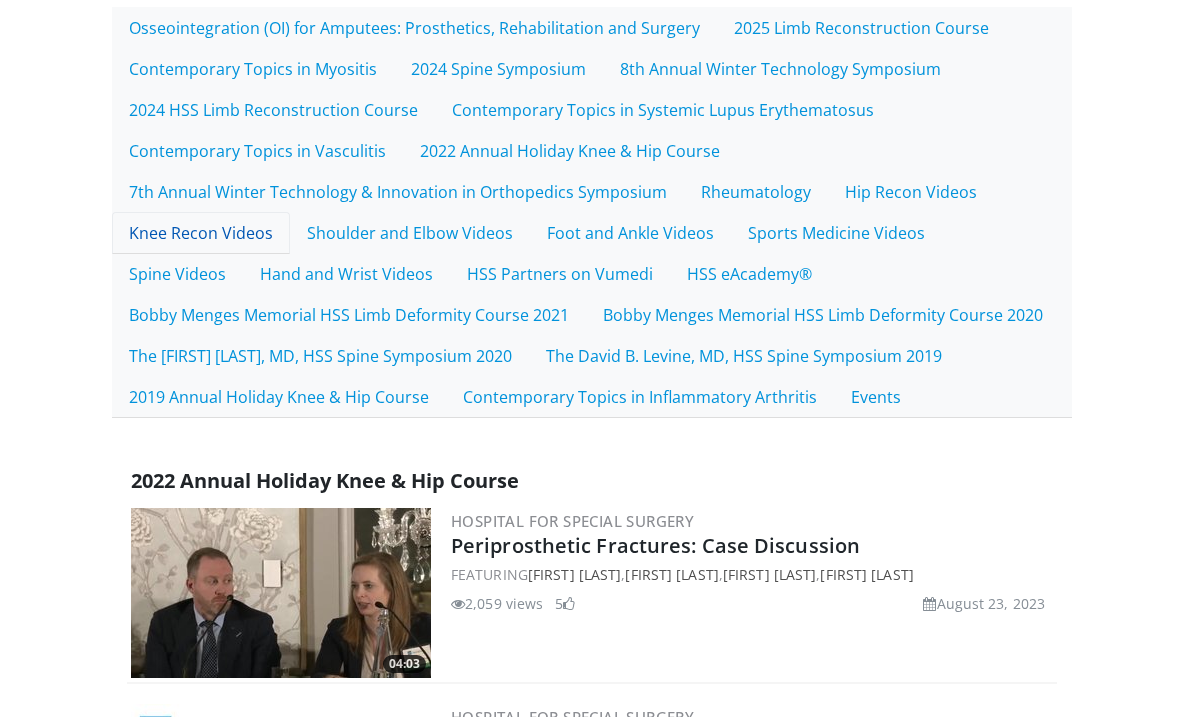 click on "Knee Recon Videos" at bounding box center (201, 233) 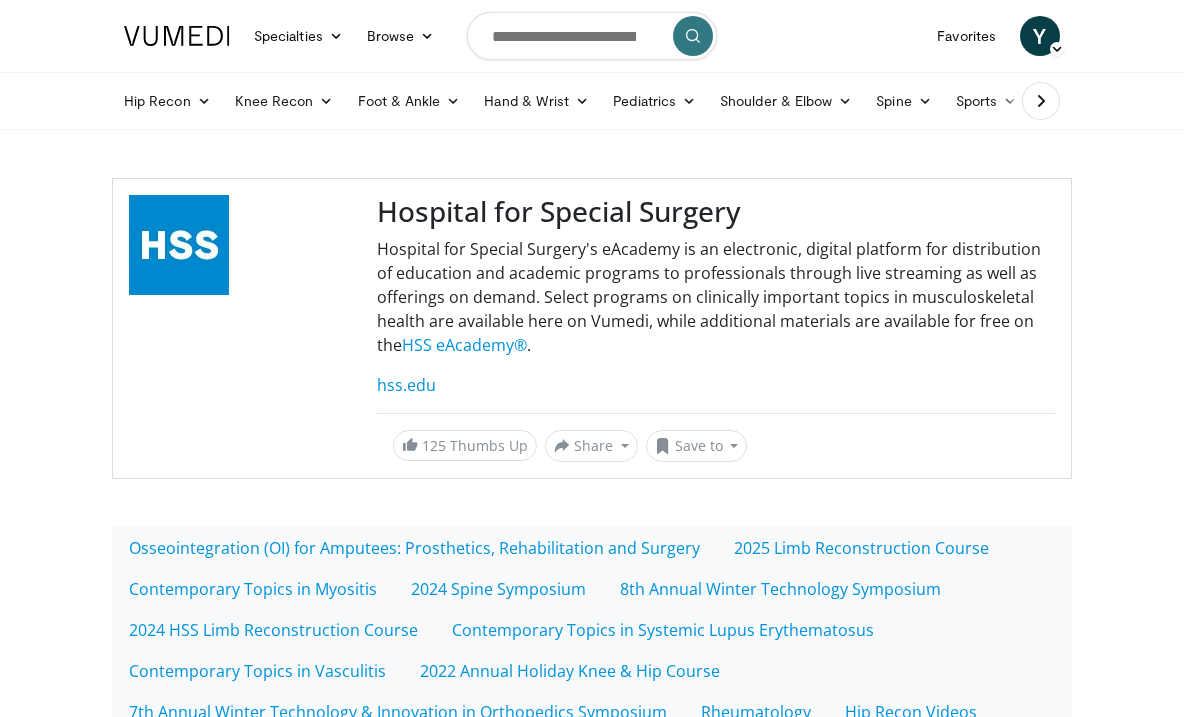 scroll, scrollTop: 0, scrollLeft: 0, axis: both 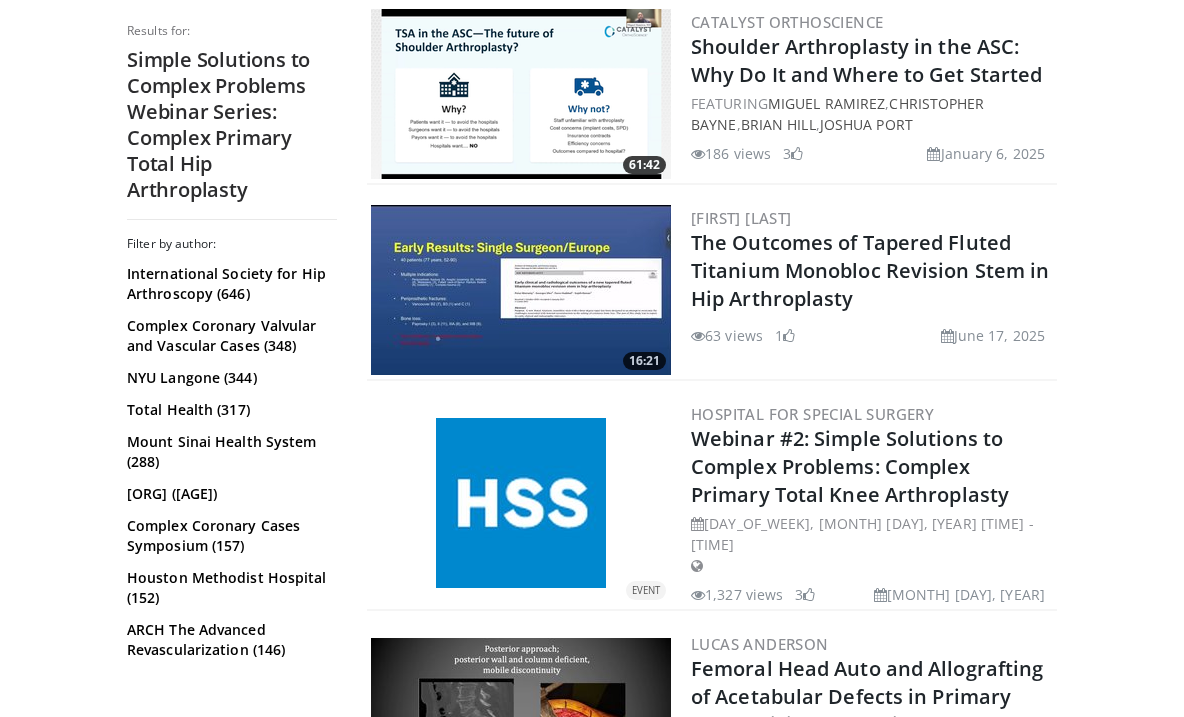 click at bounding box center (698, 595) 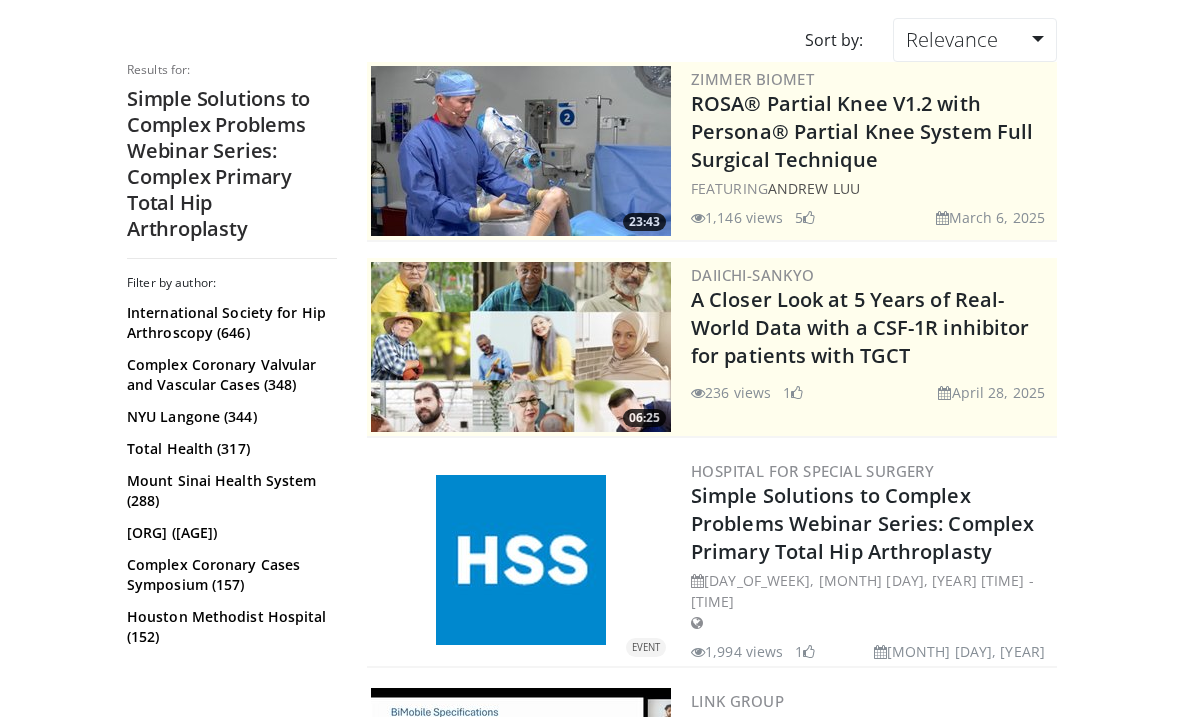 scroll, scrollTop: 161, scrollLeft: 0, axis: vertical 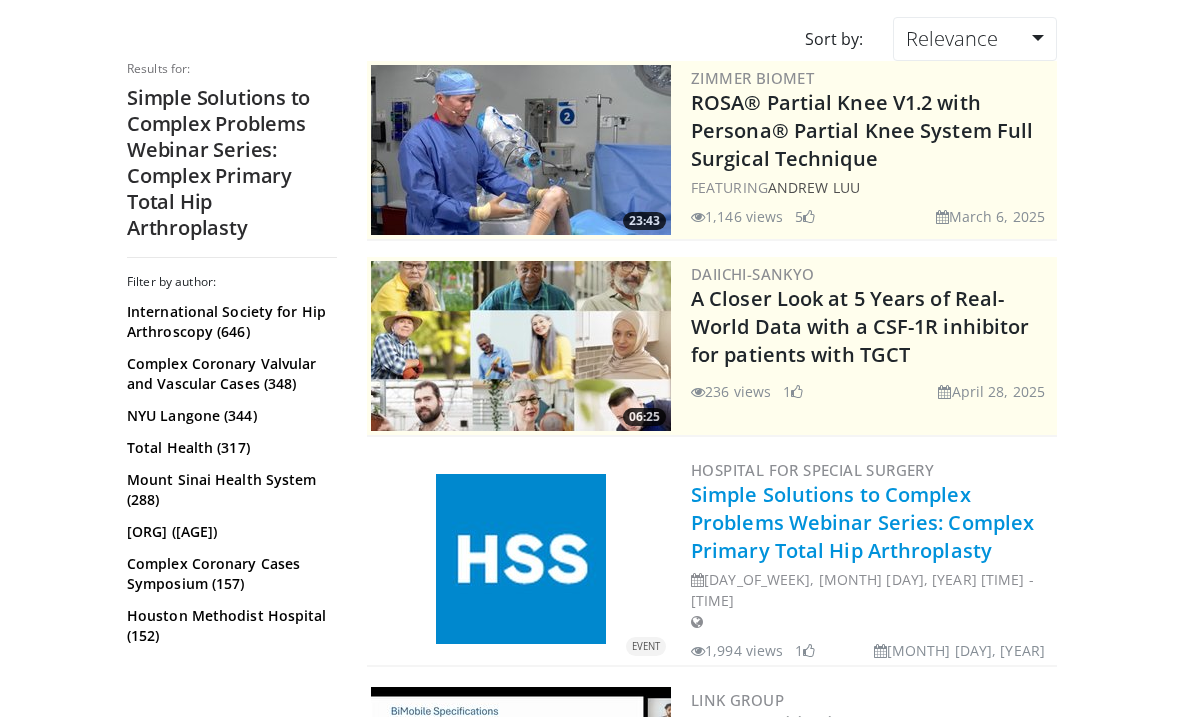 click on "Simple Solutions to Complex Problems Webinar Series: Complex Primary Total Hip Arthroplasty" at bounding box center [862, 522] 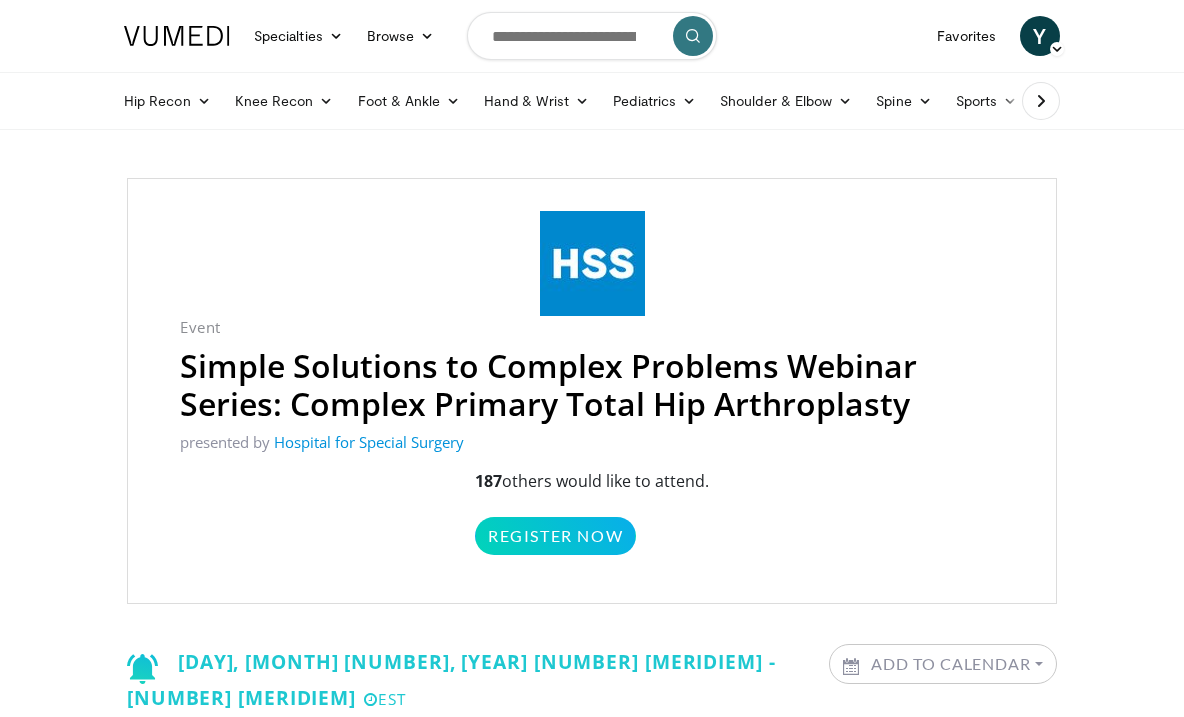 scroll, scrollTop: 0, scrollLeft: 0, axis: both 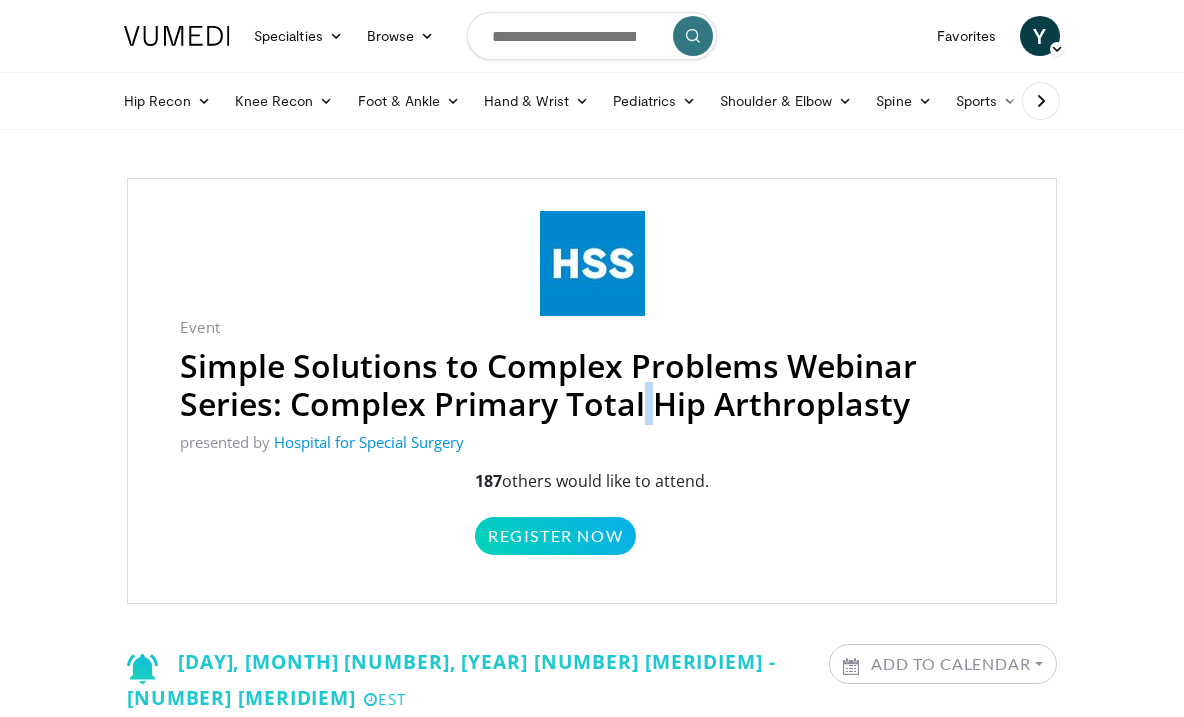 click on "Simple Solutions to Complex Problems Webinar Series: Complex Primary Total Hip Arthroplasty" at bounding box center [592, 385] 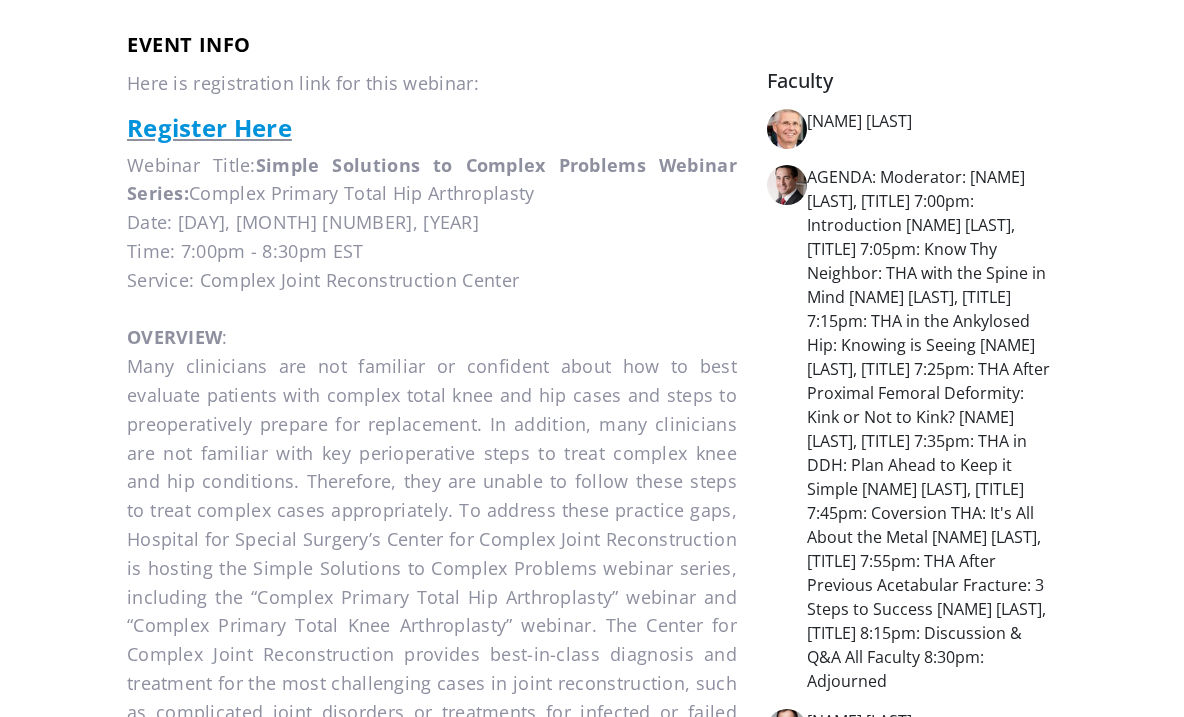 scroll, scrollTop: 757, scrollLeft: 0, axis: vertical 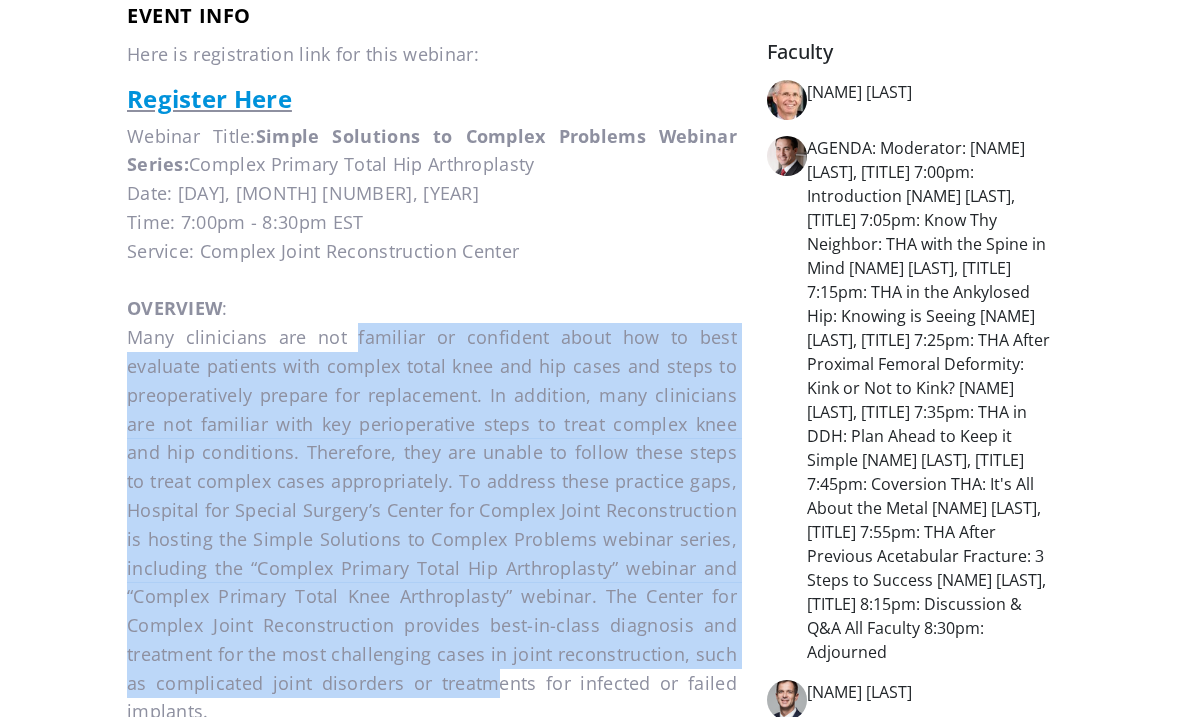 drag, startPoint x: 360, startPoint y: 303, endPoint x: 503, endPoint y: 625, distance: 352.32513 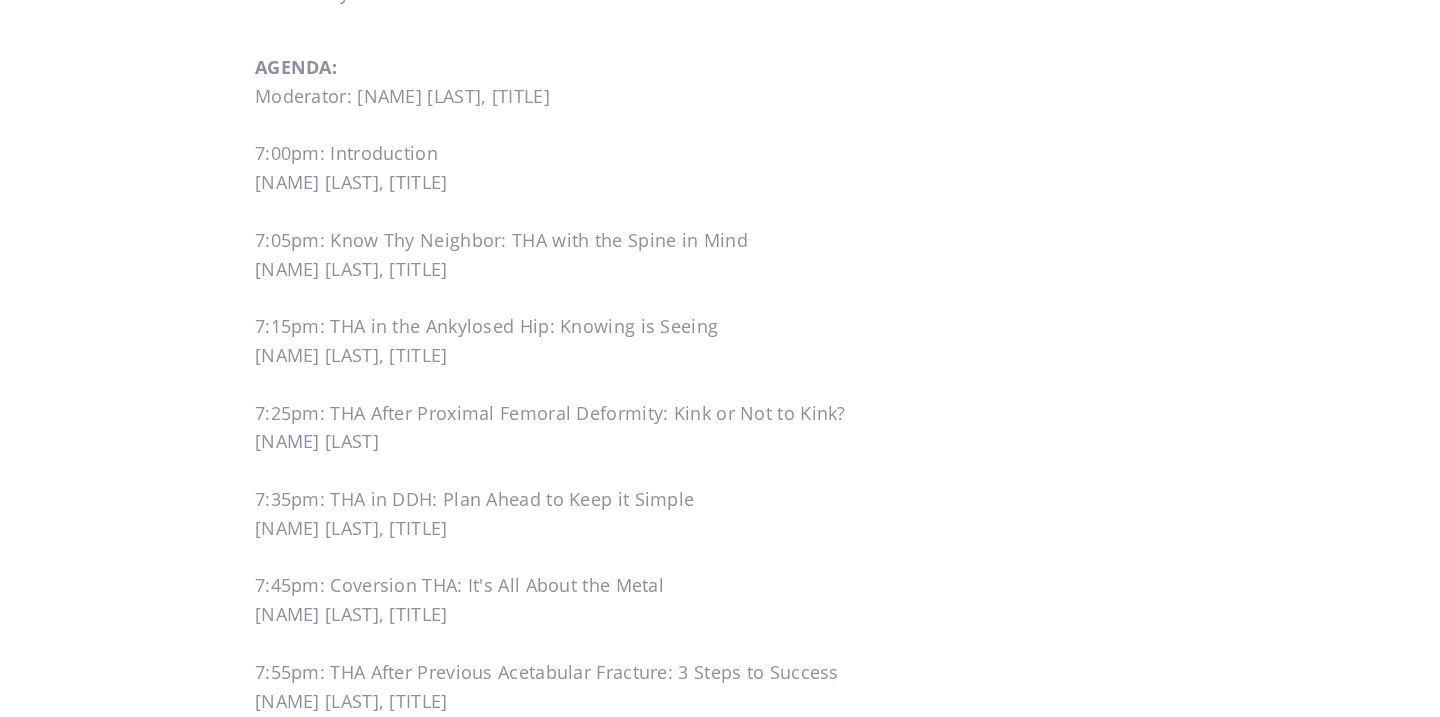 scroll, scrollTop: 1931, scrollLeft: 0, axis: vertical 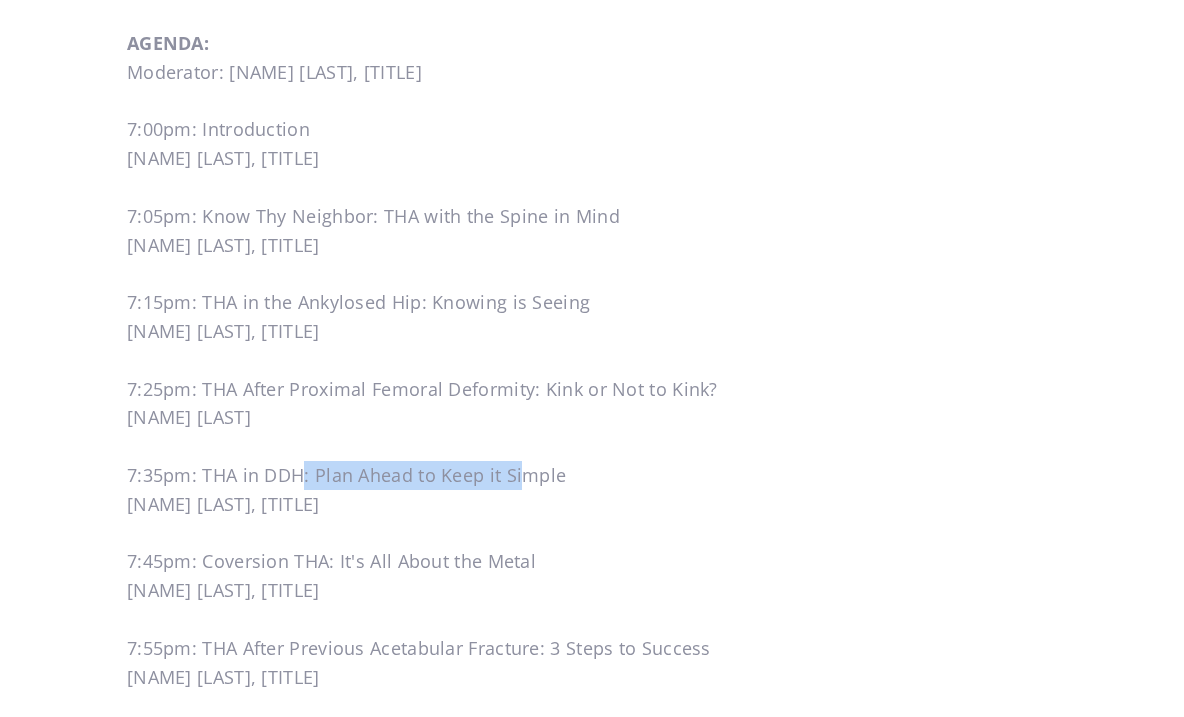 drag, startPoint x: 321, startPoint y: 390, endPoint x: 535, endPoint y: 400, distance: 214.23352 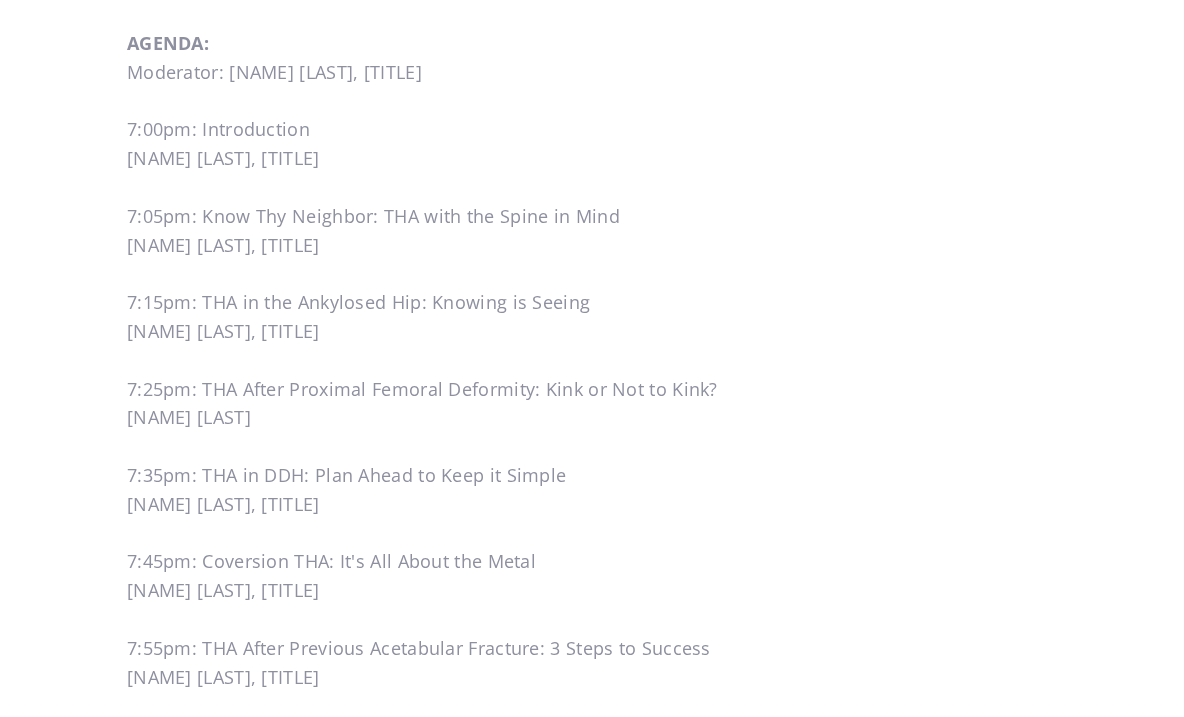 click on "AGENDA:  Moderator: Peter K. Sculco, MD  7:00pm: Introduction  Peter K. Sculco, MD  7:05pm: Know Thy Neighbor: THA with the Spine in Mind  Christopher Jones, PhD  7:15pm: THA in the Ankylosed Hip: Knowing is Seeing  Mathias P.G. Bostrom, MD  7:25pm: THA After Proximal Femoral Deformity: Kink or Not to Kink?  Mathias P Bostrom, MD  7:35pm: THA in DDH: Plan Ahead to Keep it Simple  Peter K. Sculco, MD 7:45pm: Coversion THA: It's All About the Metal Michael B. Cross, MD    7:55pm: THA After Previous Acetabular Fracture: 3 Steps to Success Peter K. Sculco, MD 8:15pm: Discussion & Q&A All Faculty 8:30pm: Adjourned" at bounding box center (432, 432) 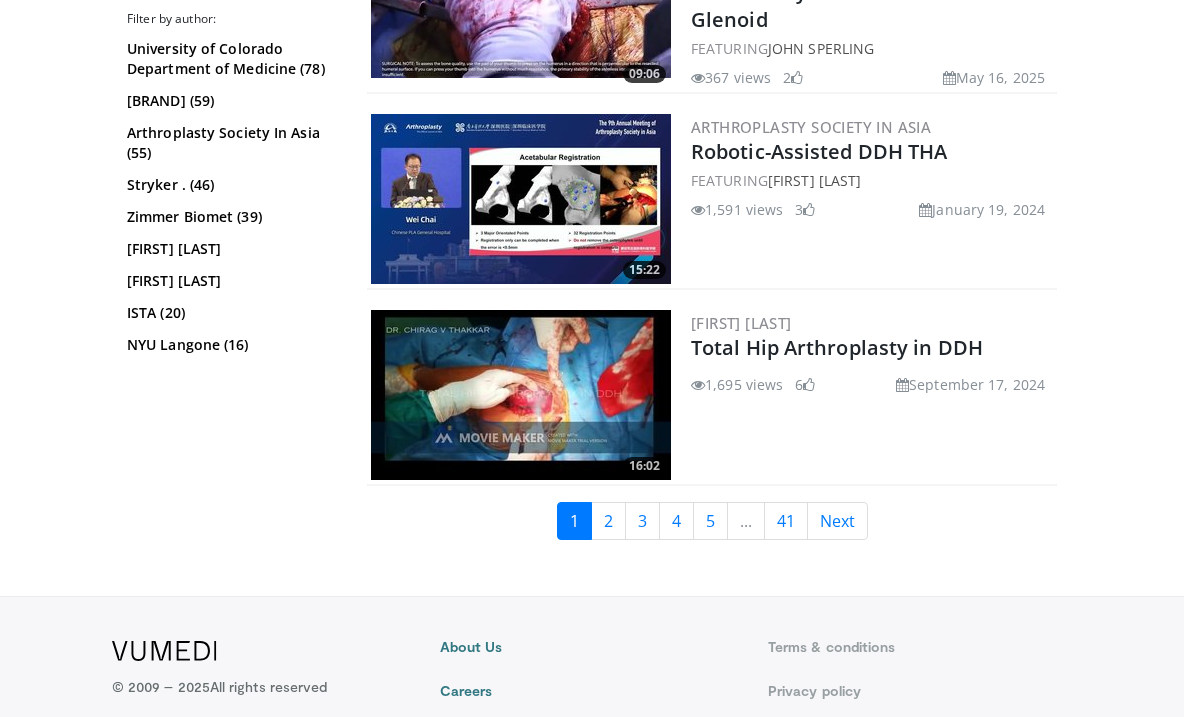 scroll, scrollTop: 5075, scrollLeft: 0, axis: vertical 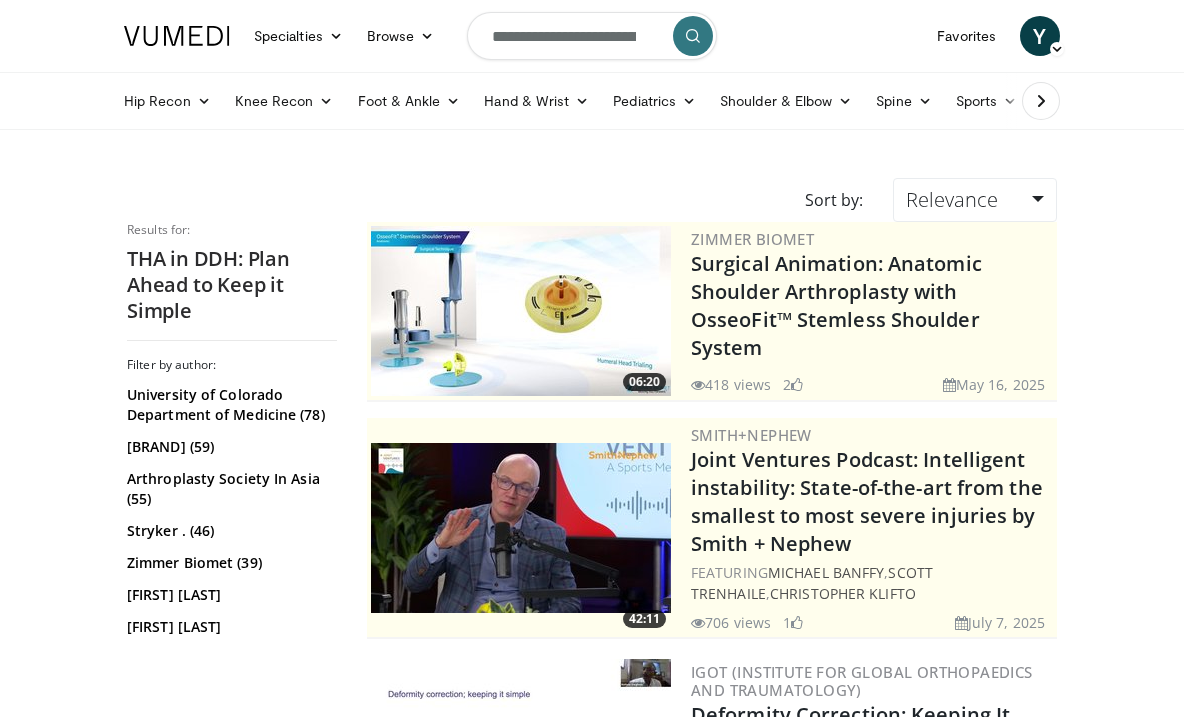 click on "**********" at bounding box center (592, 36) 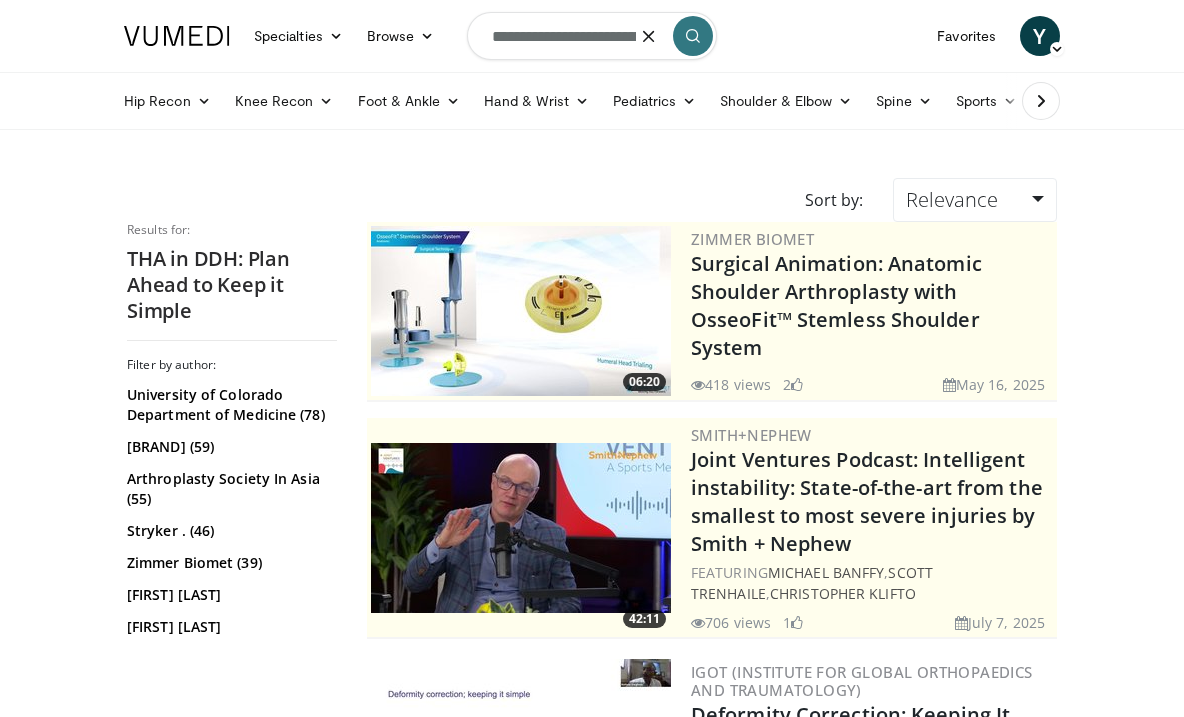 paste 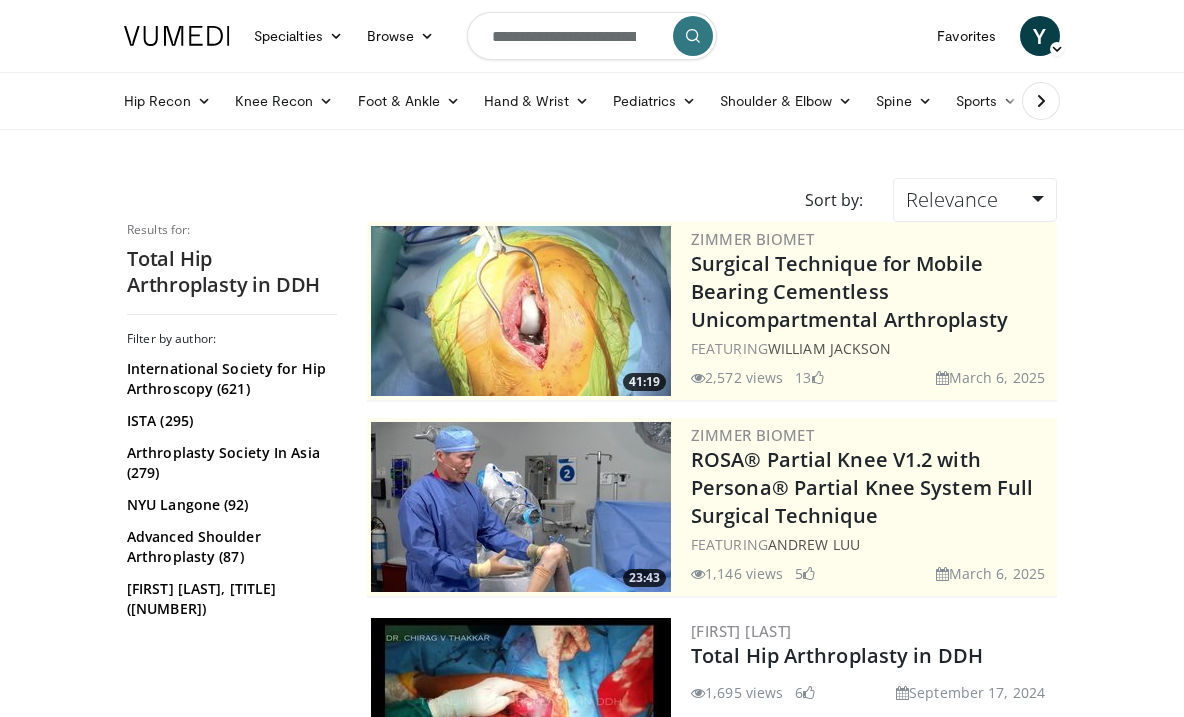 scroll, scrollTop: -1, scrollLeft: 0, axis: vertical 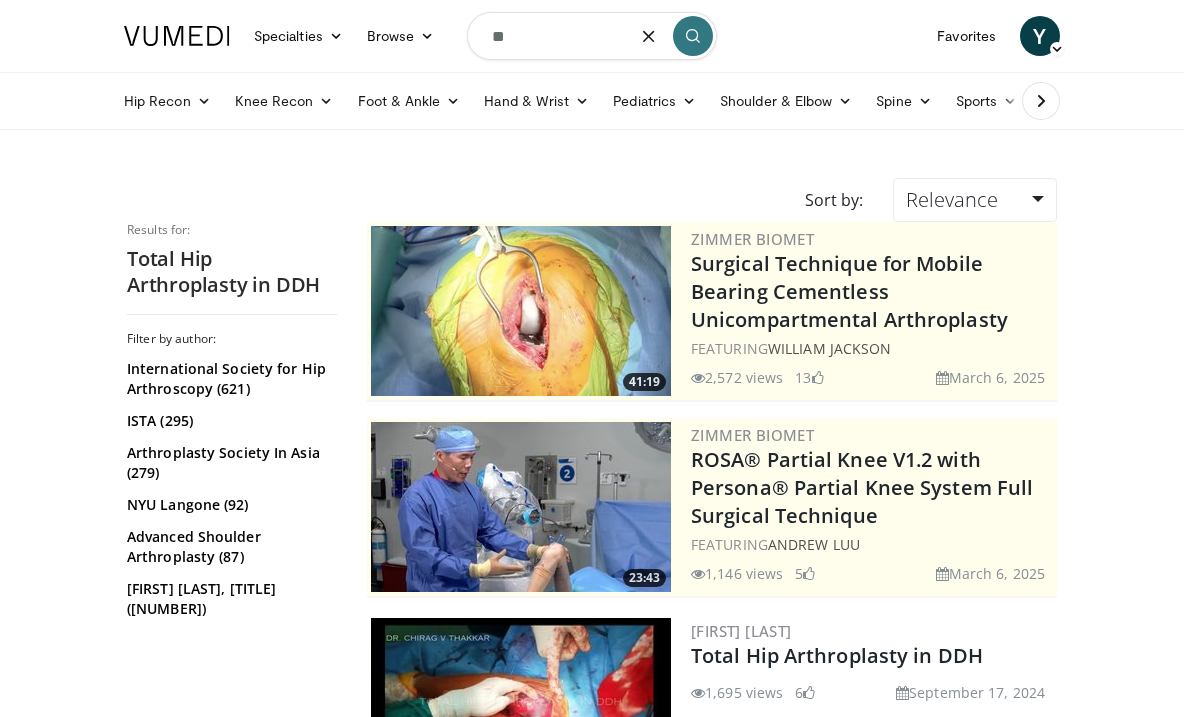 type on "***" 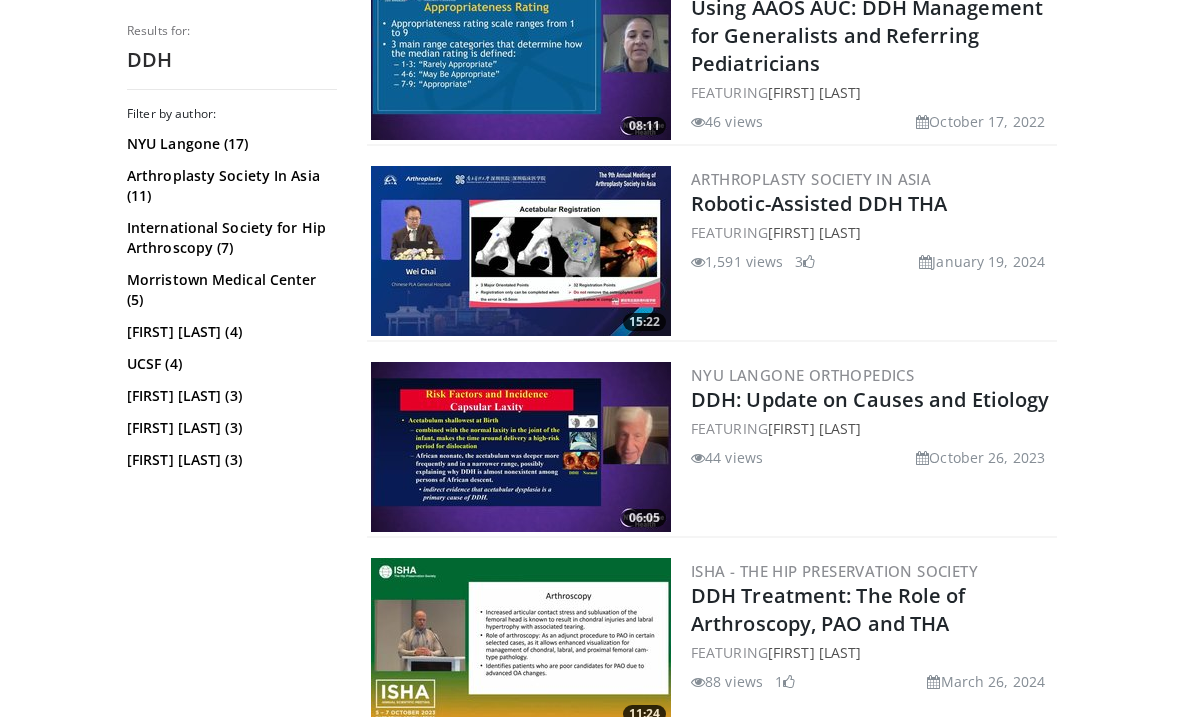 scroll, scrollTop: 1434, scrollLeft: 0, axis: vertical 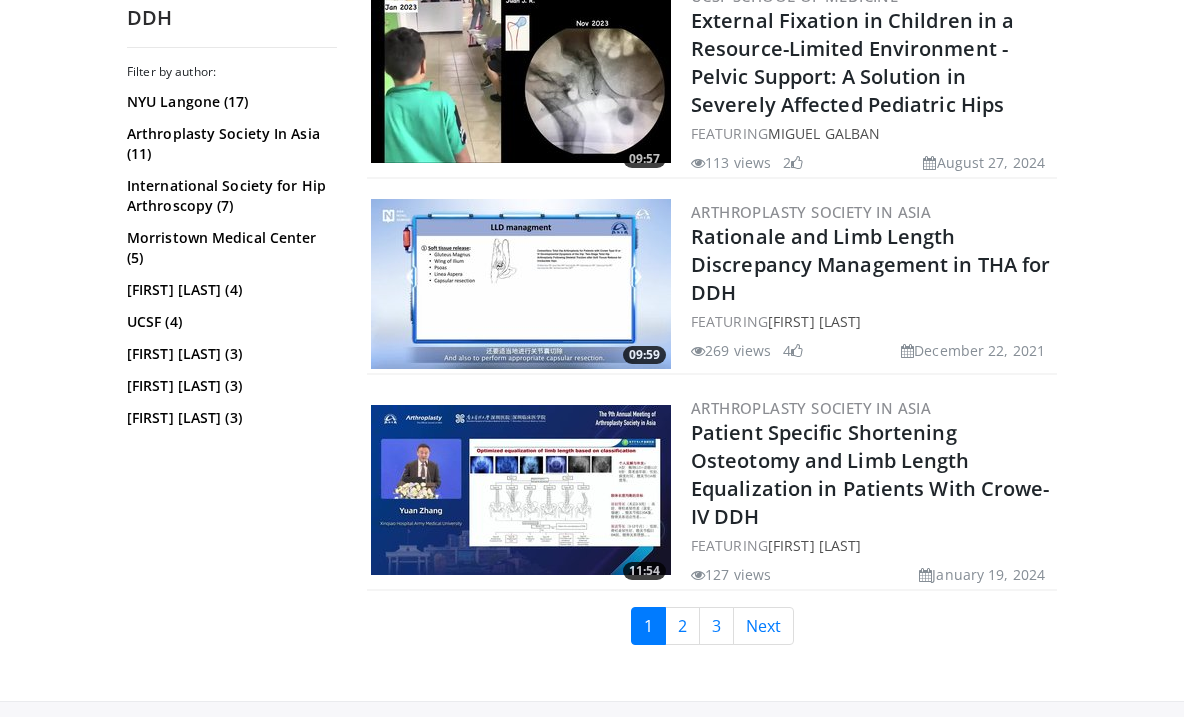 click on "13:04
Medacta
Kinematic Alignment Strategies for Varus & Valgus Knees
FEATURING
[FIRST] [LAST]
1,007 views
August 1, 2024
11
10:07
NYU Langone Orthopedics
DDH Screening: Realities in 2022
FEATURING
[FIRST] [LAST]
832 views
October 17, 2022" at bounding box center (712, -1944) 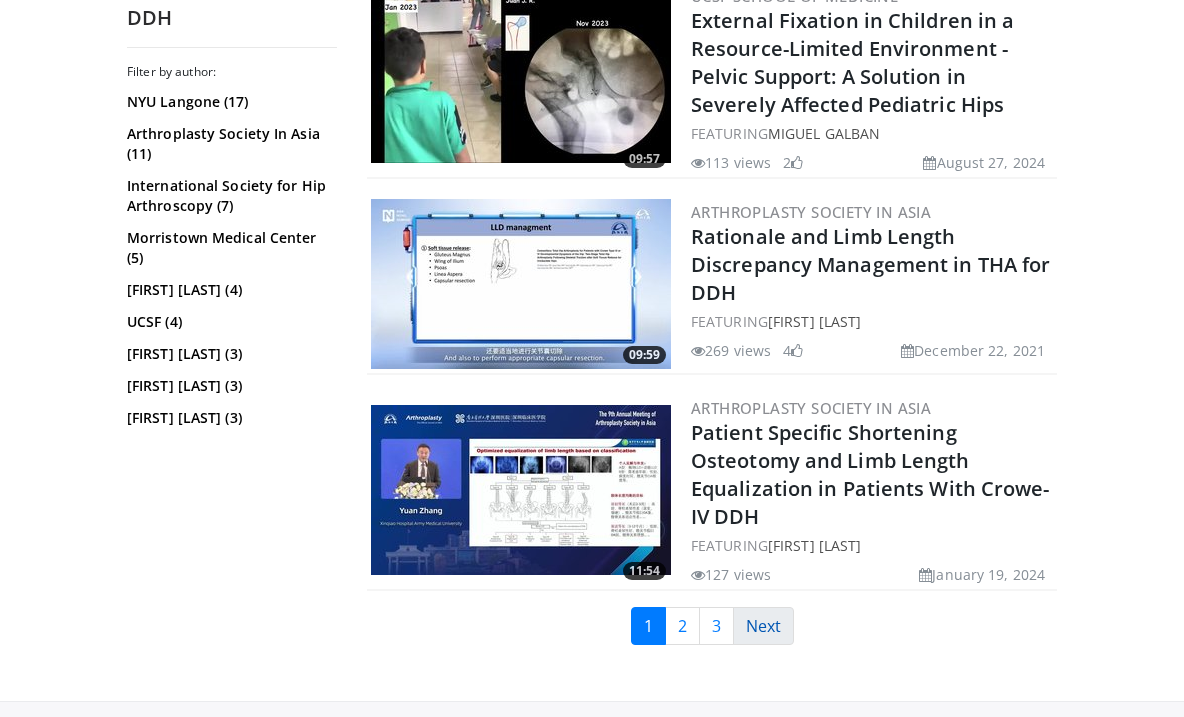 click on "Next" at bounding box center (763, 626) 